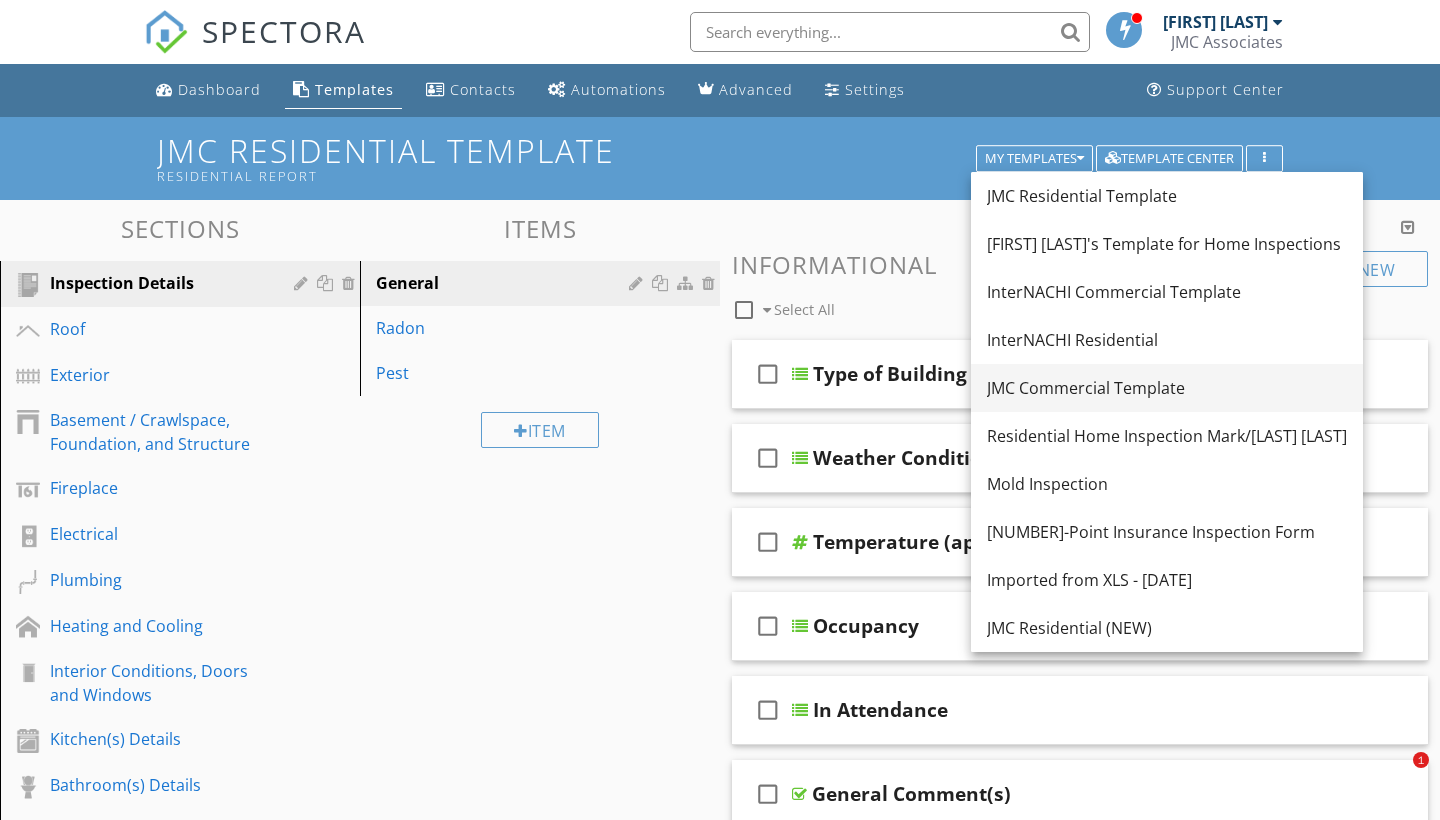 scroll, scrollTop: 0, scrollLeft: 0, axis: both 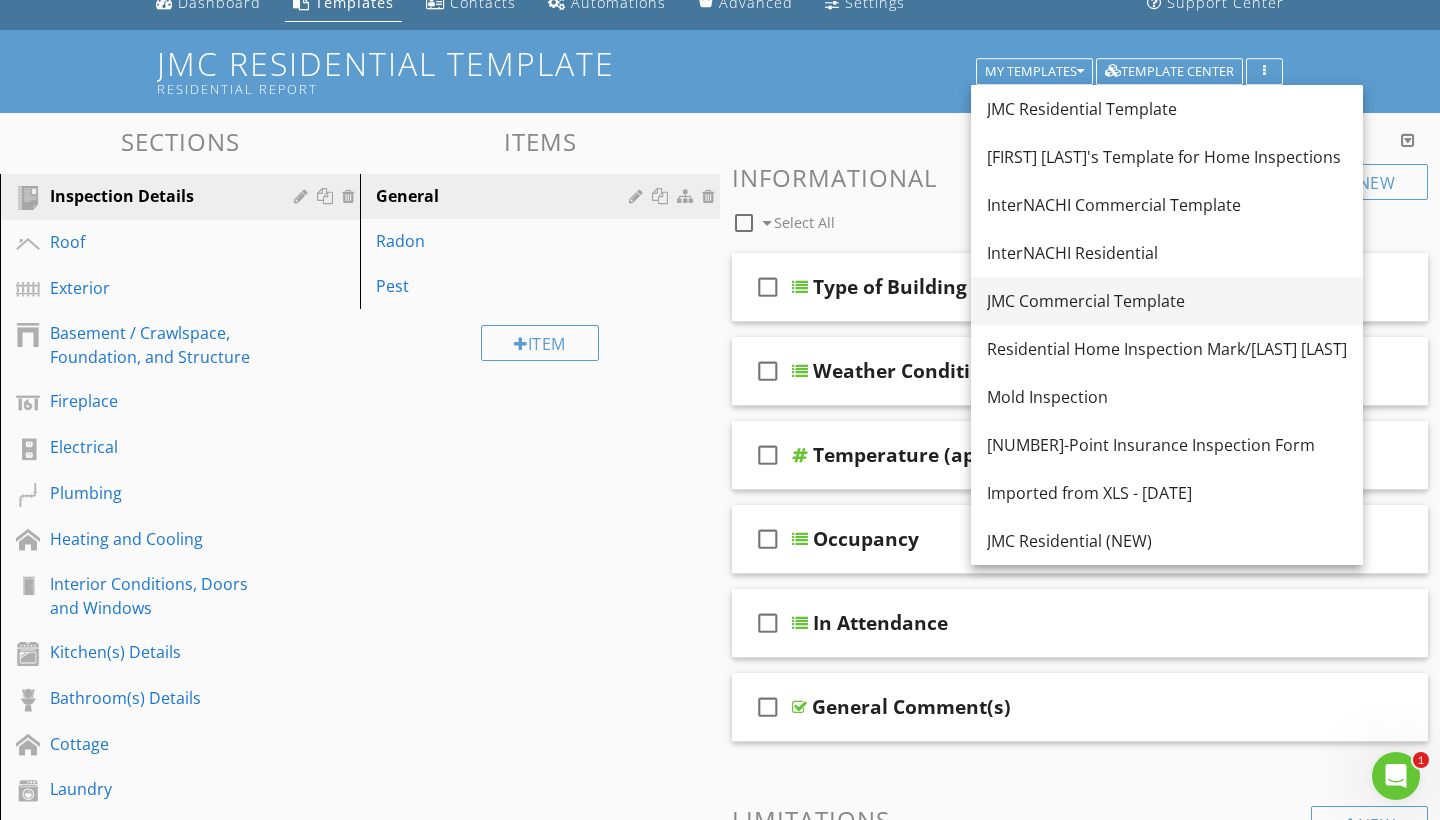 click on "JMC Commercial Template" at bounding box center (1167, 301) 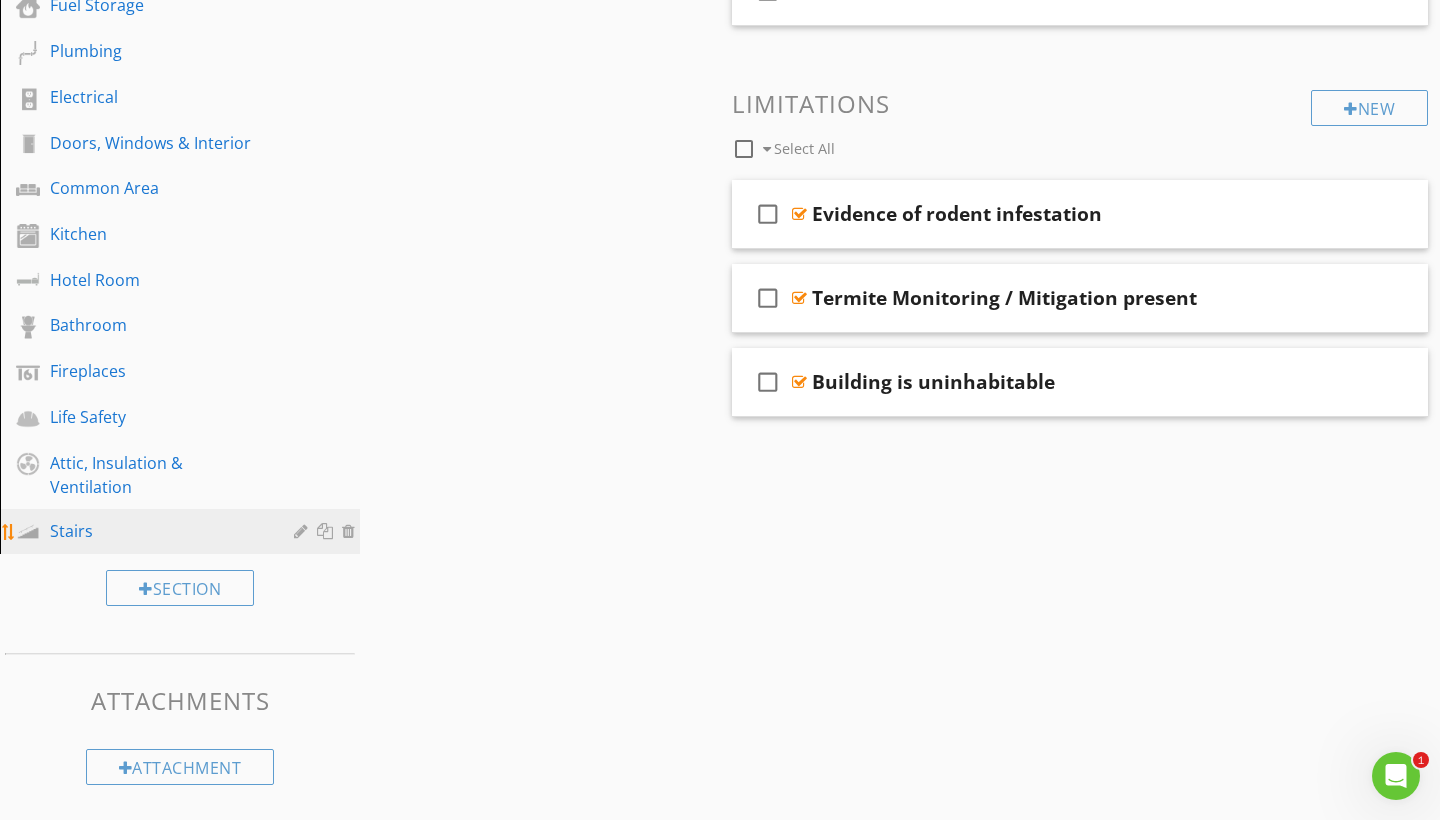 scroll, scrollTop: 802, scrollLeft: 0, axis: vertical 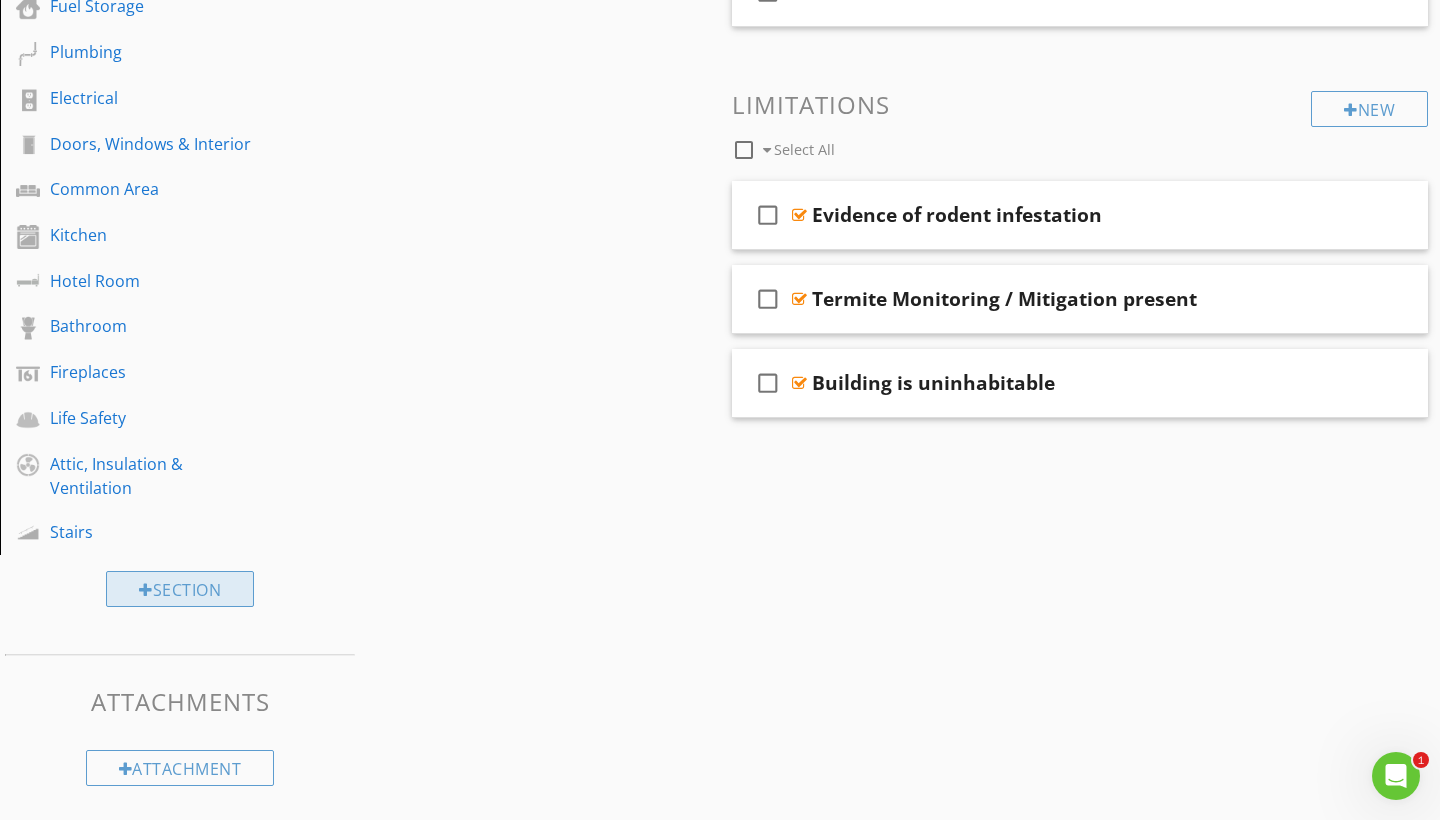 click on "Section" at bounding box center (180, 589) 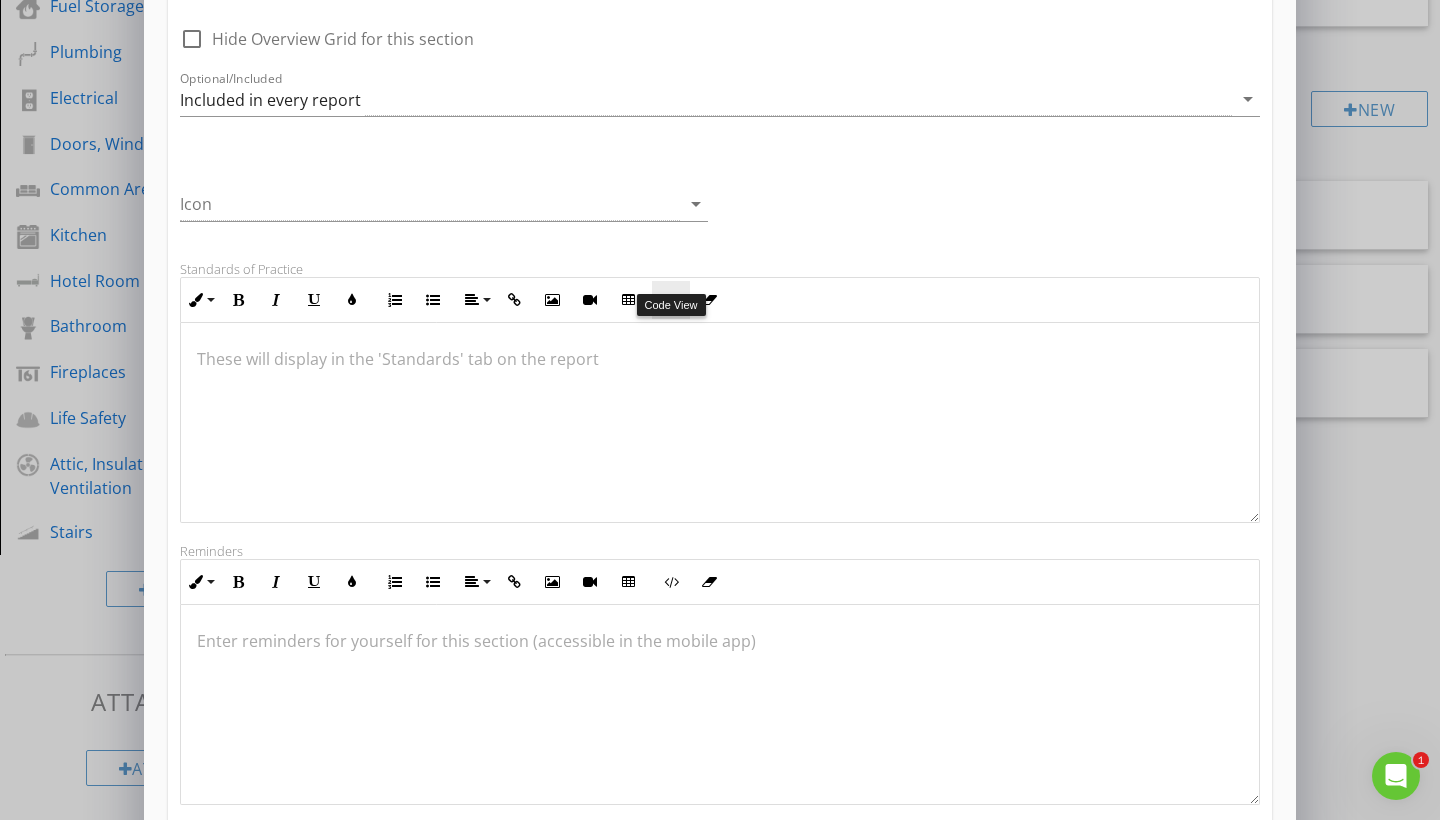 scroll, scrollTop: 299, scrollLeft: 0, axis: vertical 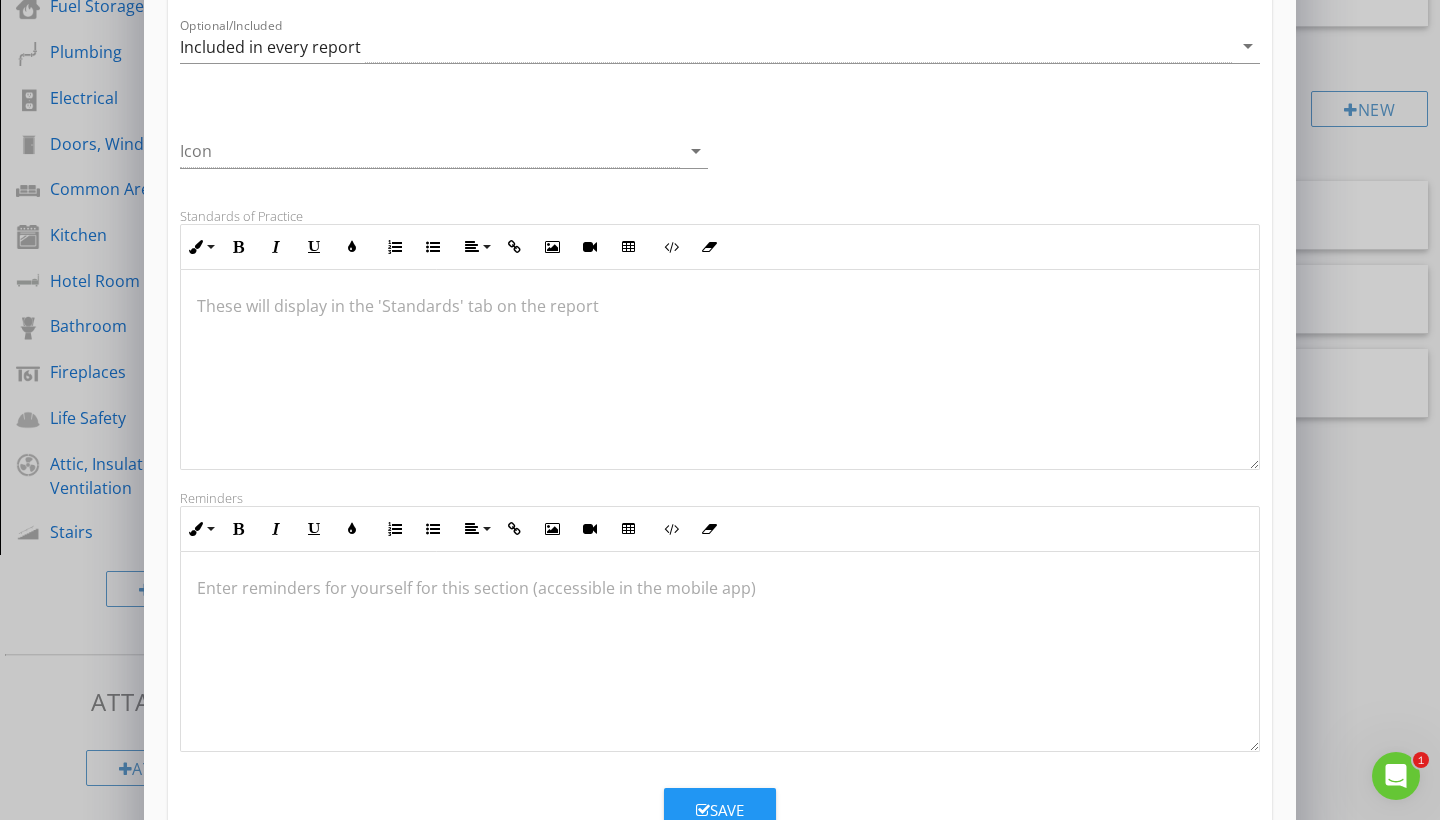 type on "Cottage" 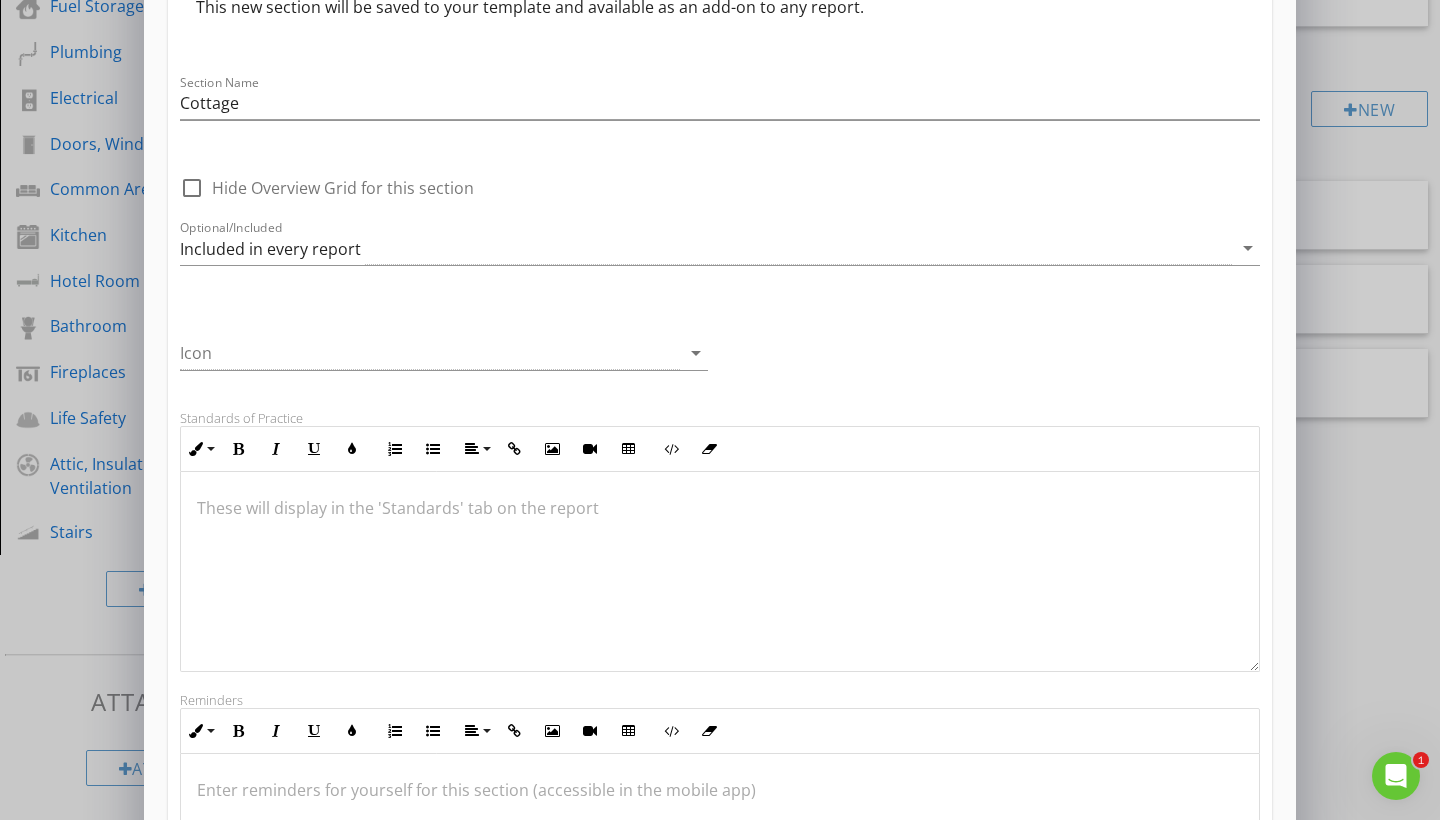 scroll, scrollTop: 78, scrollLeft: 0, axis: vertical 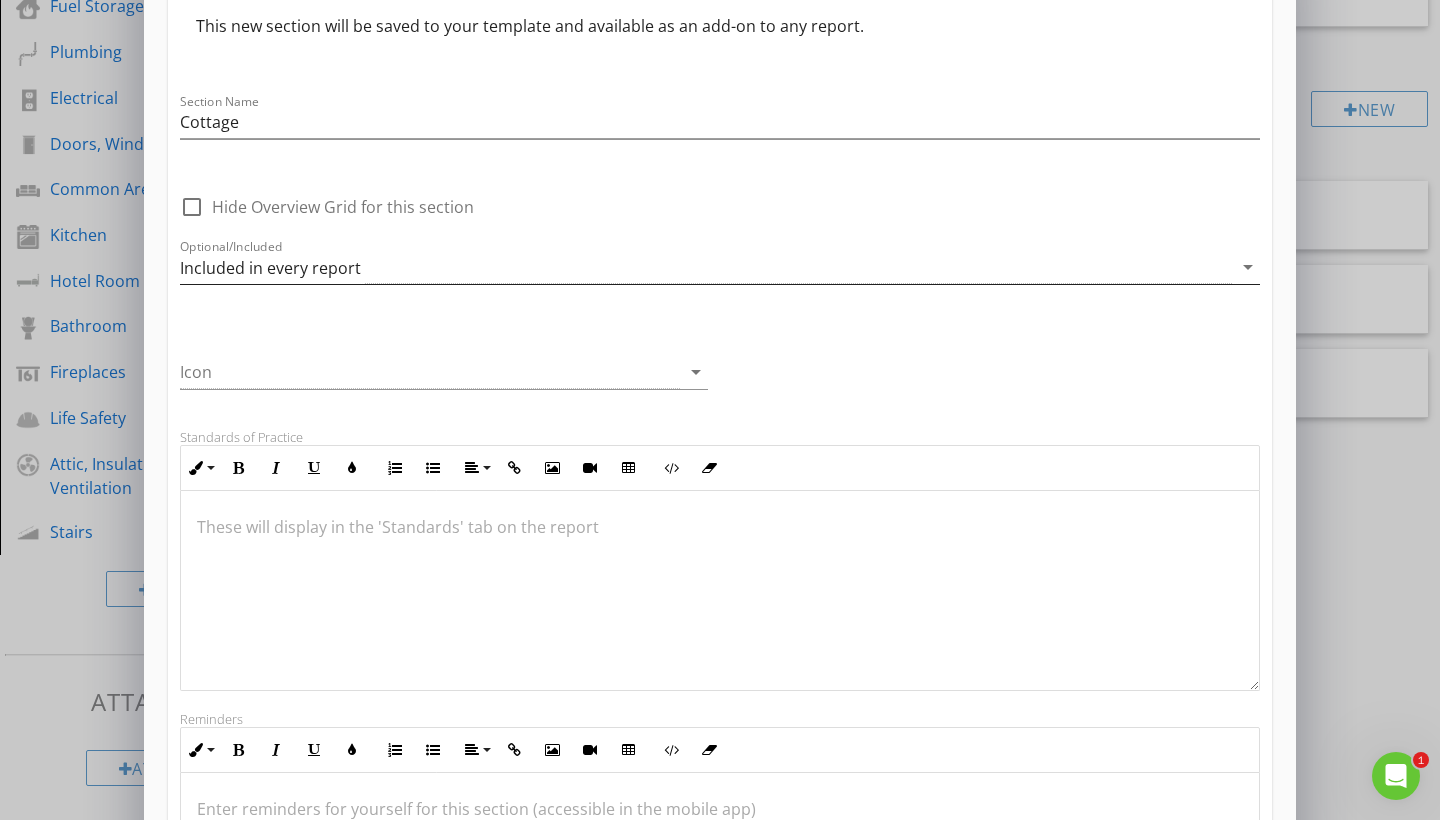 click on "arrow_drop_down" at bounding box center [1248, 267] 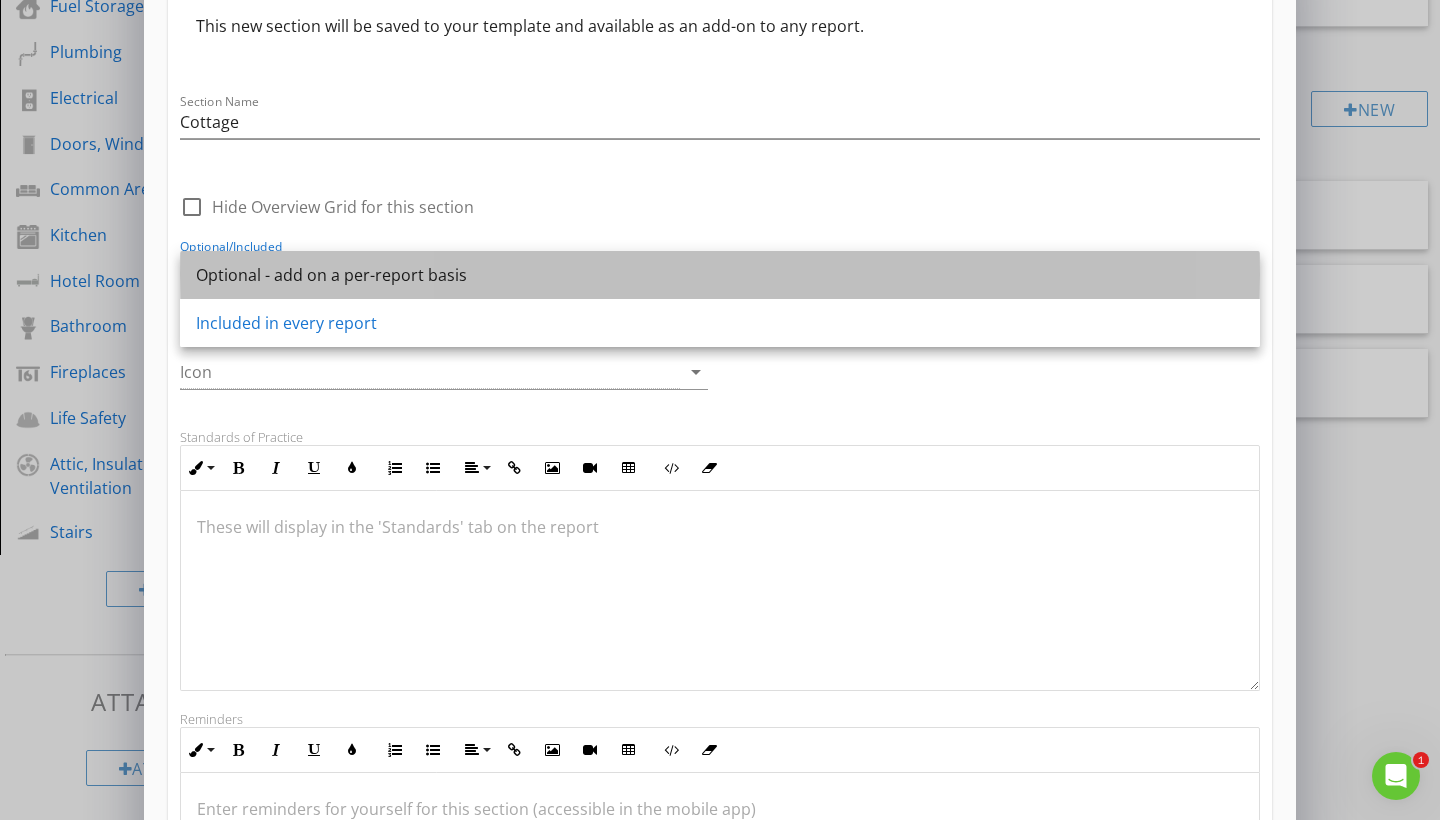 click on "Optional - add on a per-report basis" at bounding box center [720, 275] 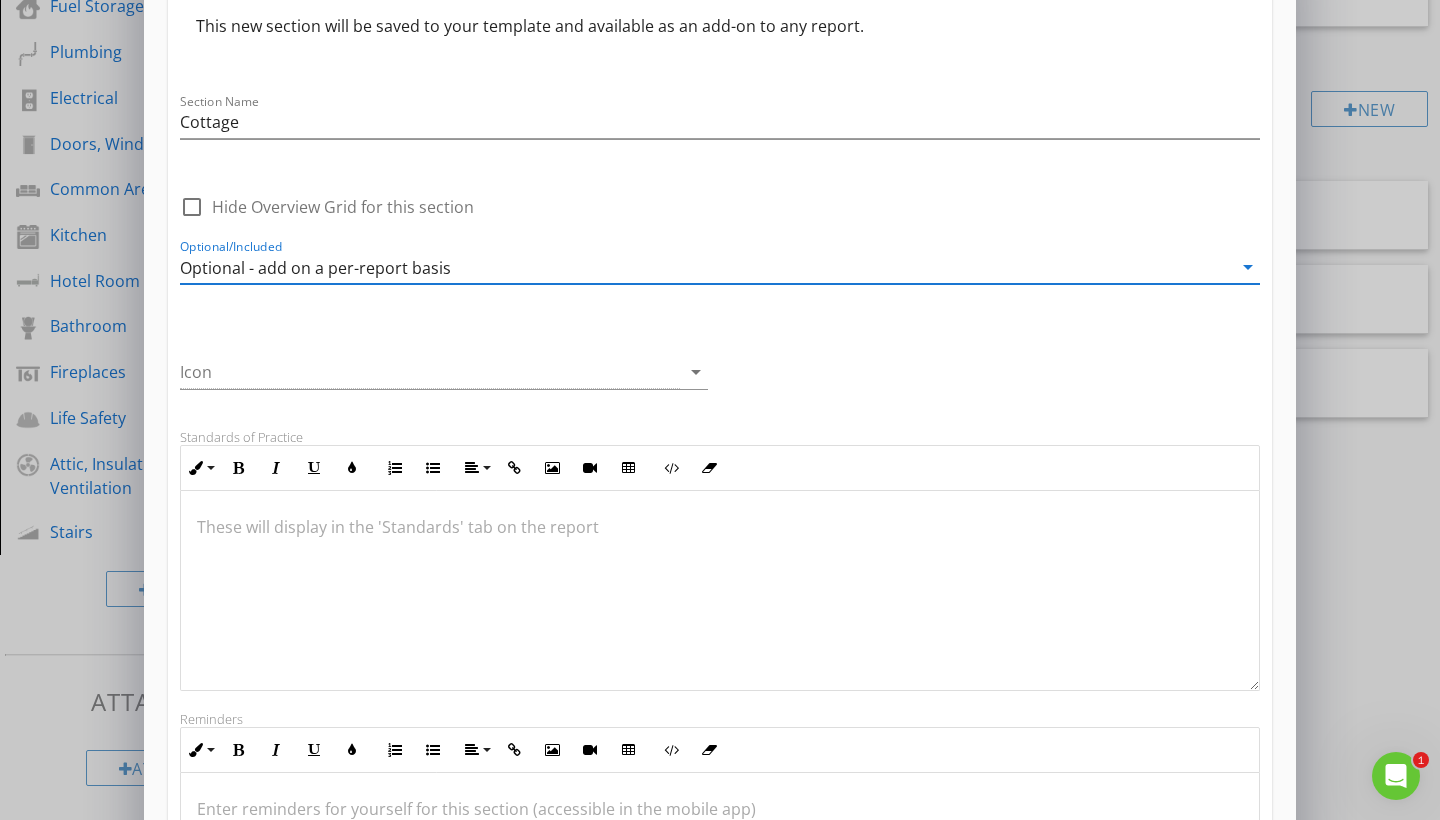 click on "check_box_outline_blank Hide Overview Grid for this section     Optional/Included Optional - add on a per-report basis arrow_drop_down" at bounding box center [720, 241] 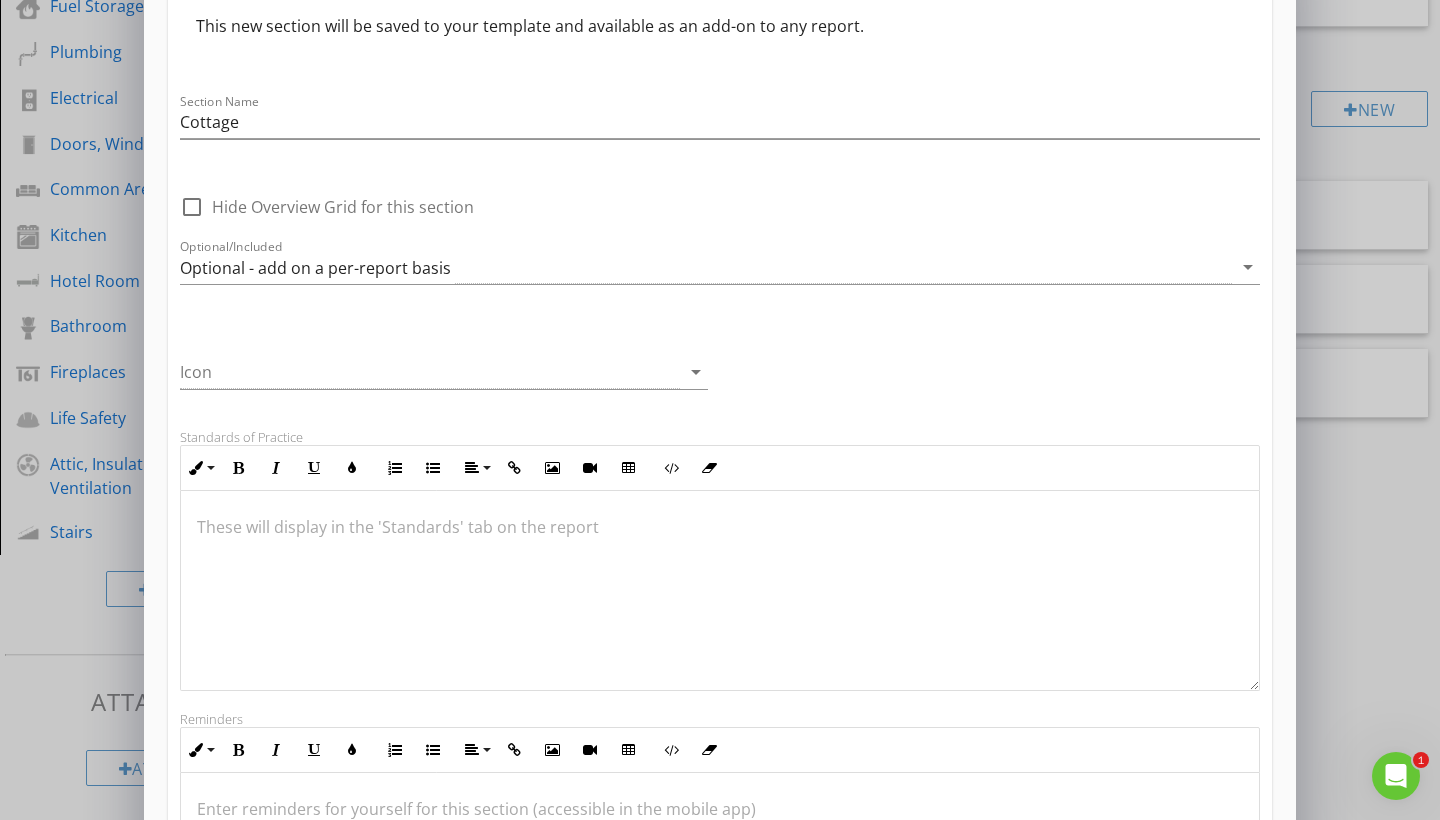 scroll, scrollTop: 357, scrollLeft: 0, axis: vertical 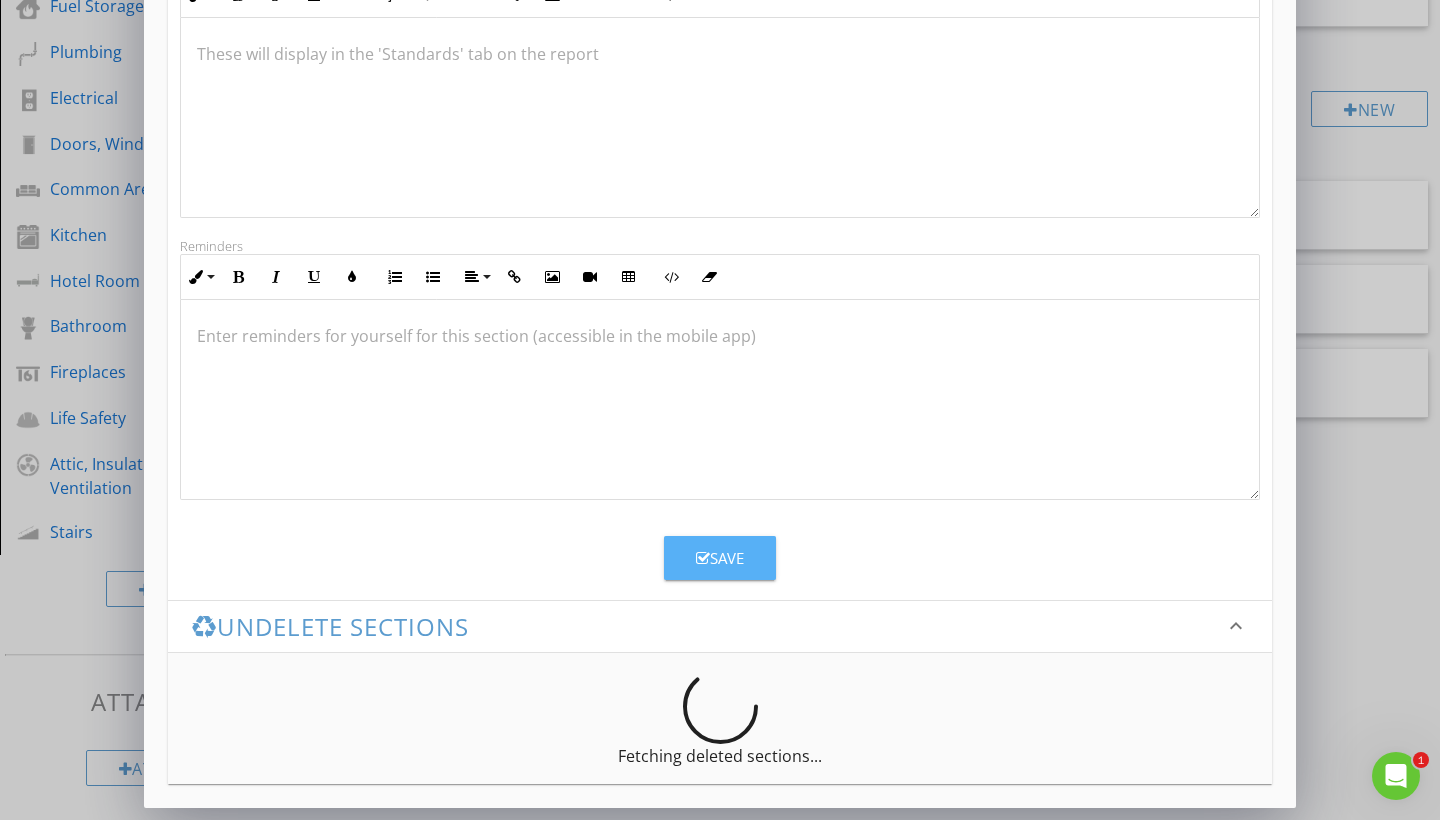 click on "Save" at bounding box center [720, 558] 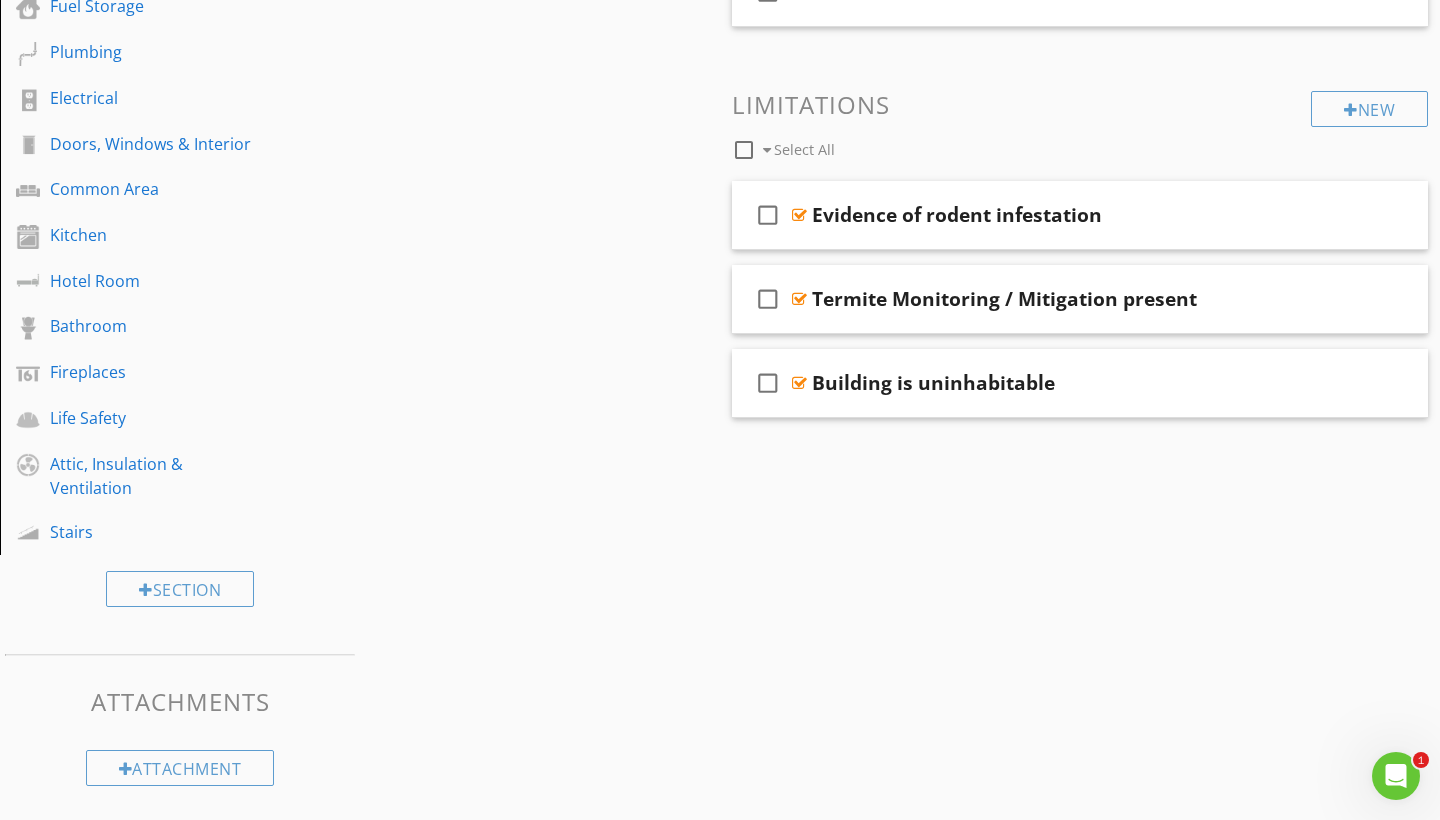 scroll, scrollTop: 334, scrollLeft: 0, axis: vertical 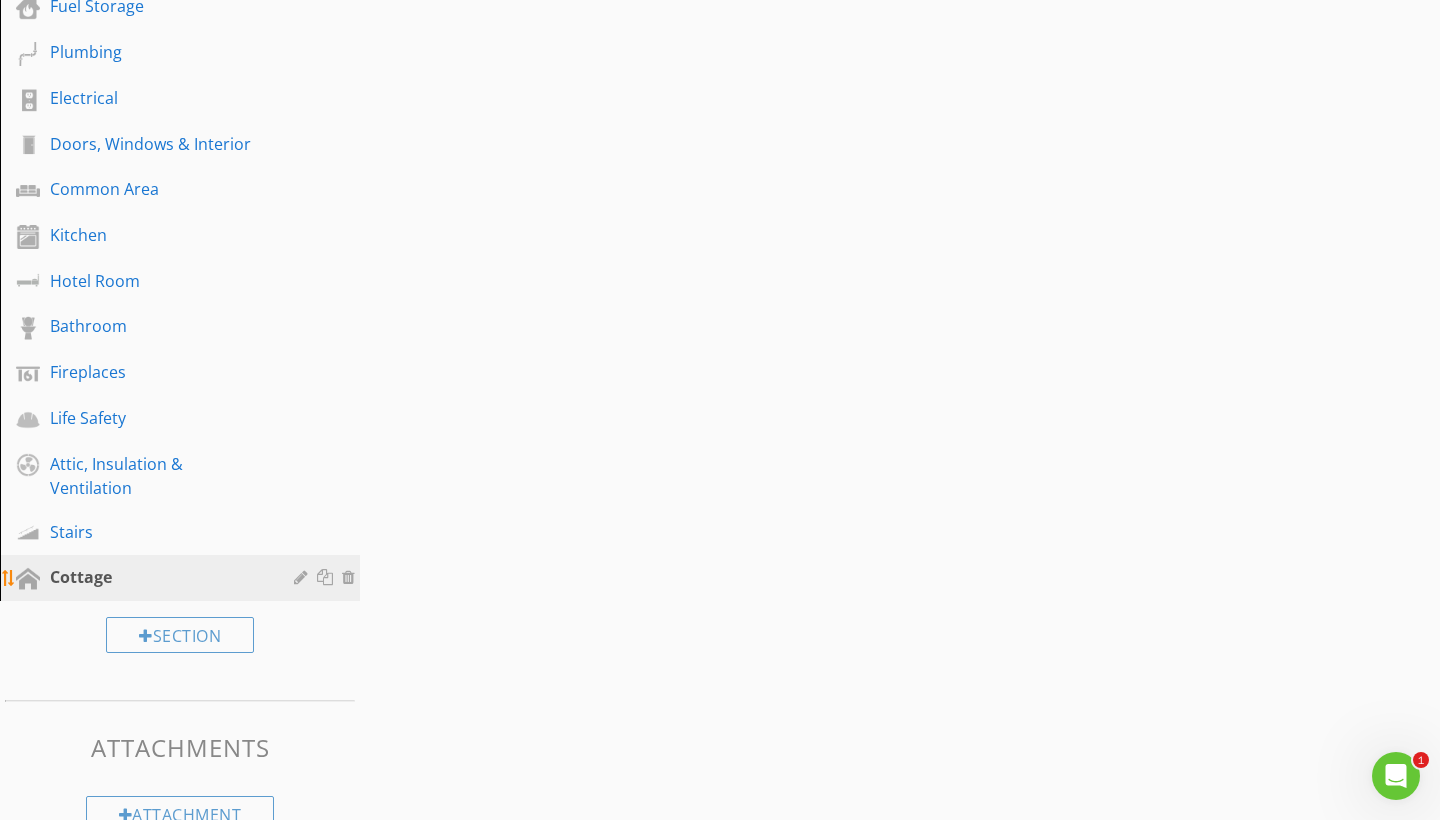 click on "Cottage" at bounding box center (157, 577) 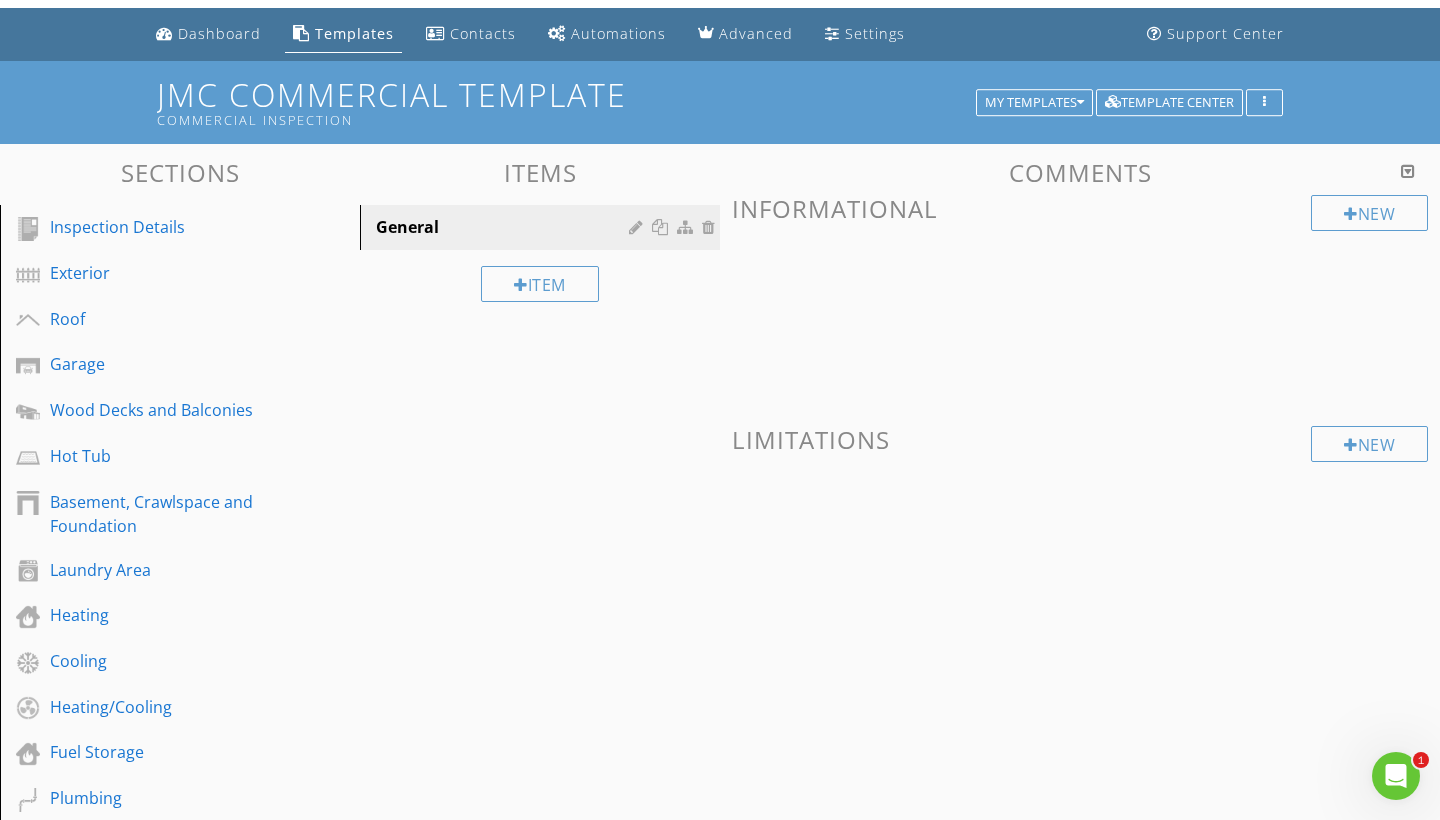 scroll, scrollTop: 54, scrollLeft: 0, axis: vertical 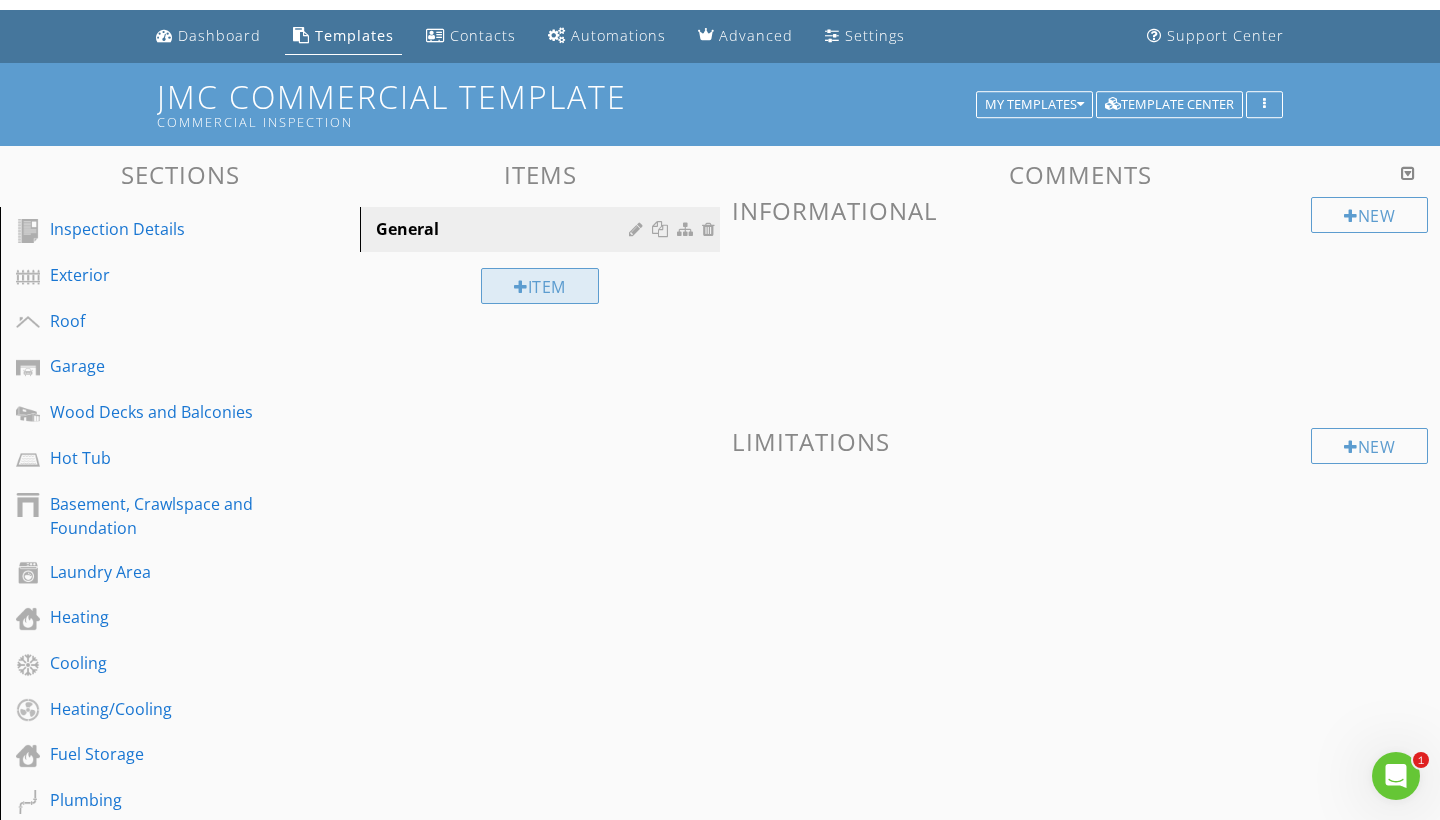 click on "Item" at bounding box center [540, 286] 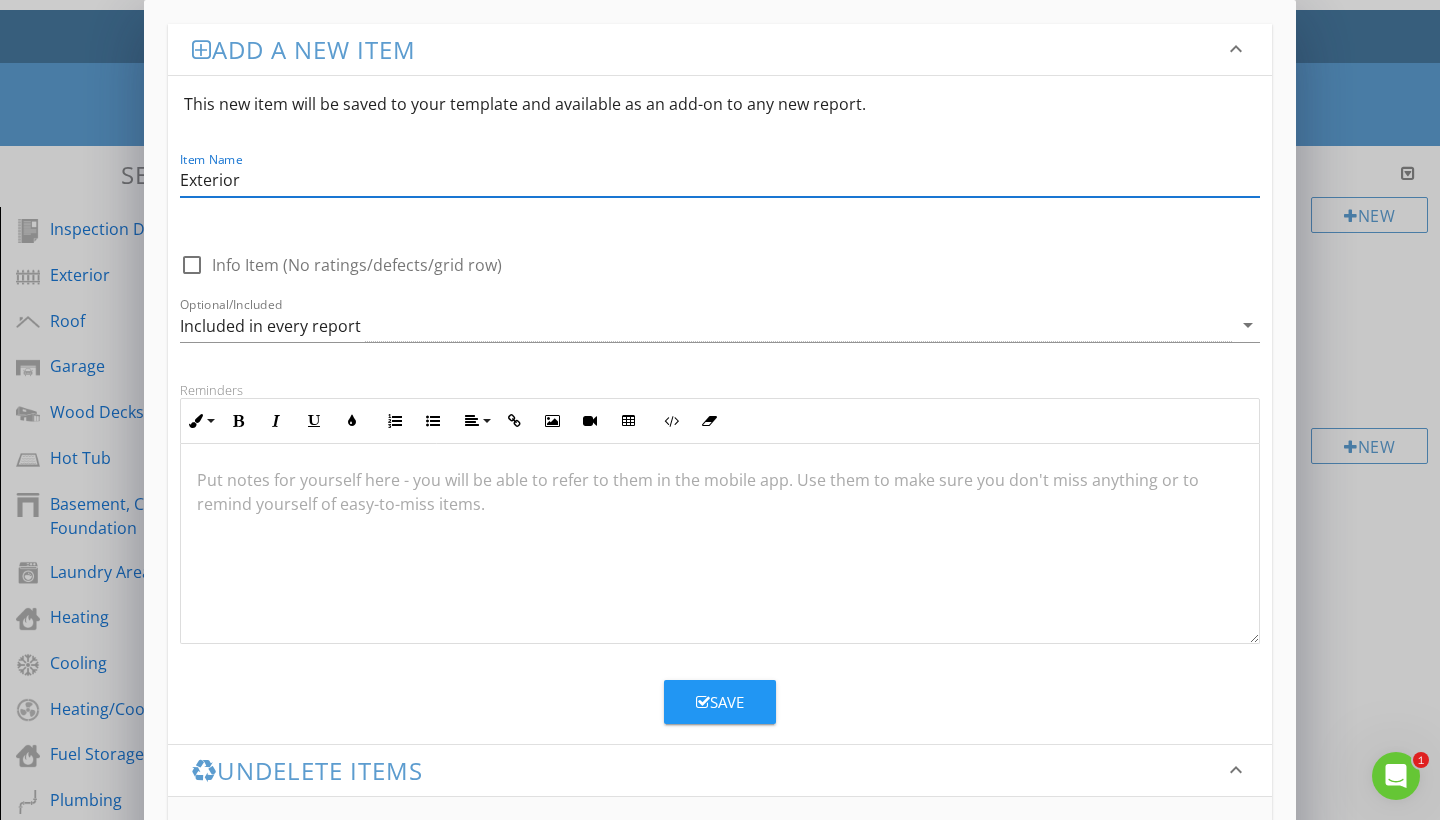click on "Exterior" at bounding box center [720, 180] 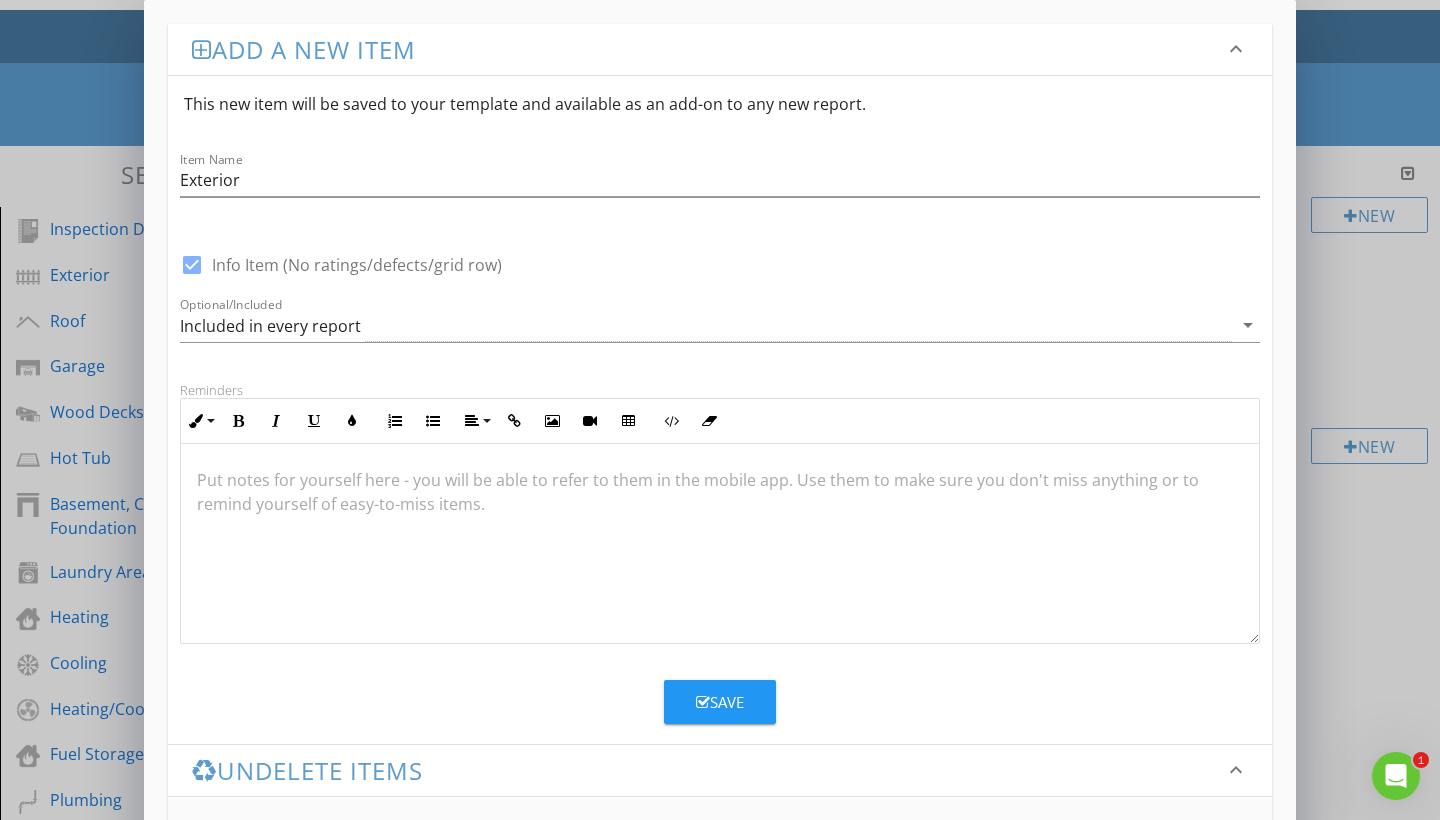 click at bounding box center (192, 265) 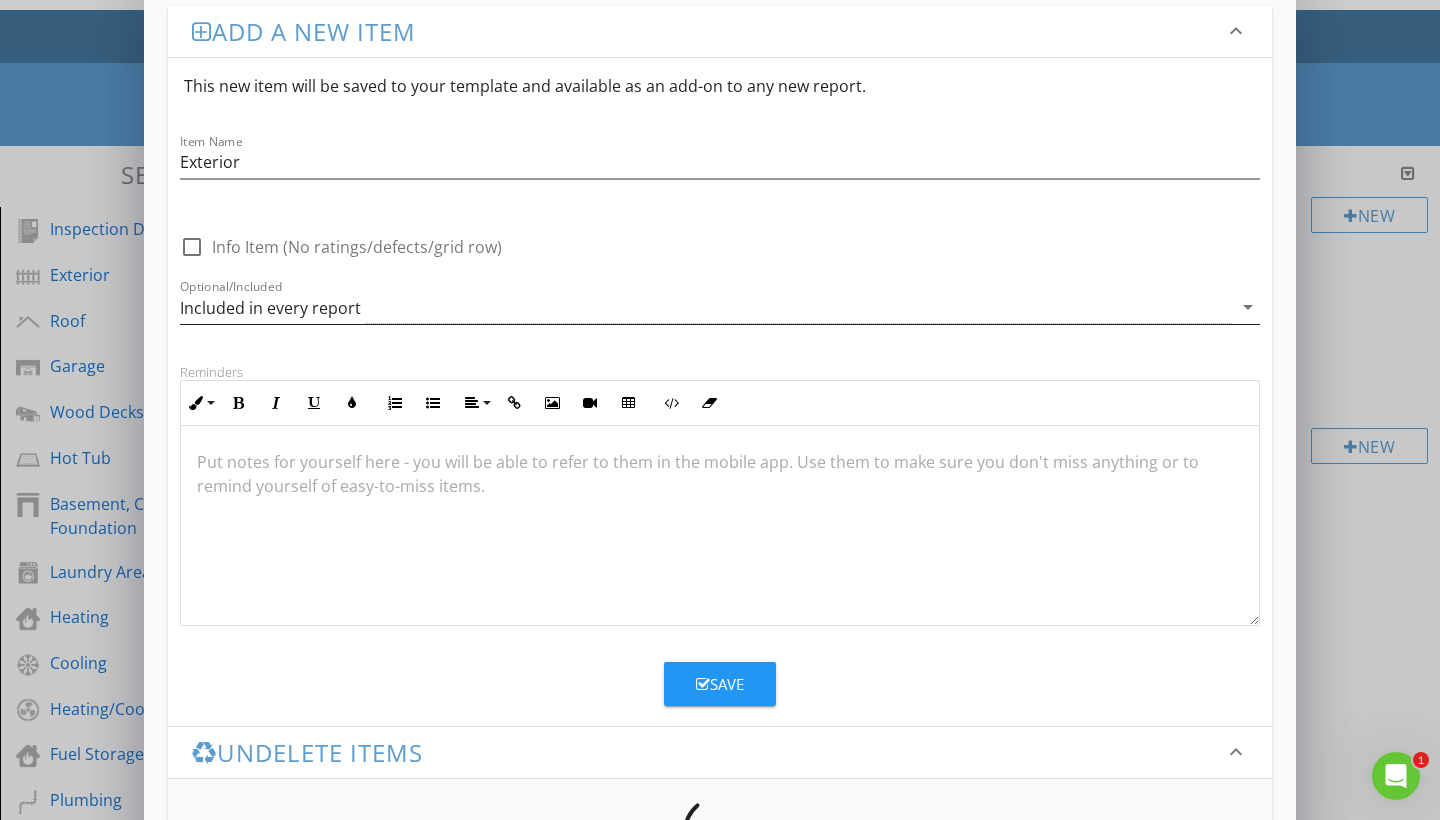 scroll, scrollTop: 28, scrollLeft: 0, axis: vertical 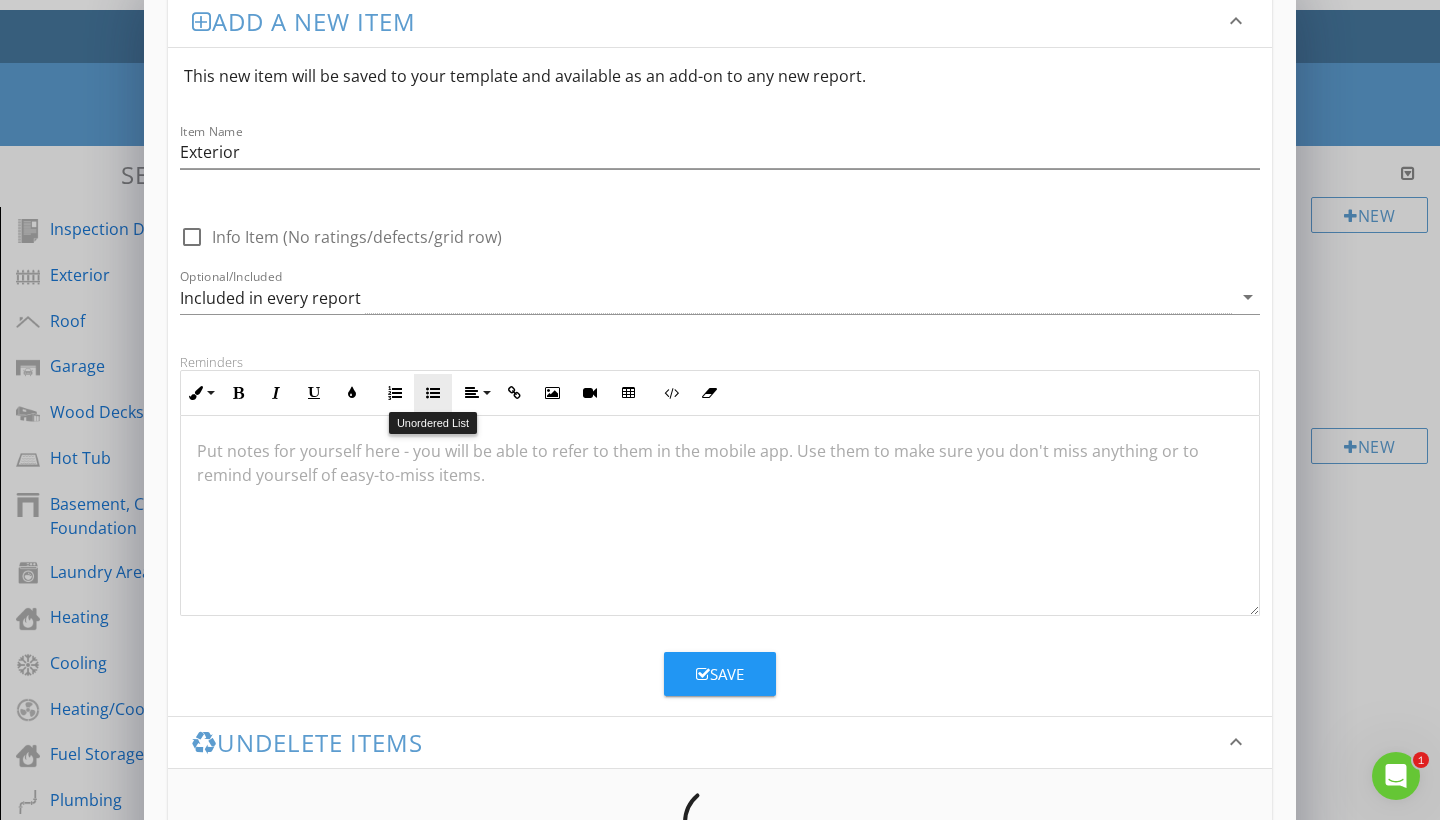 click at bounding box center (433, 393) 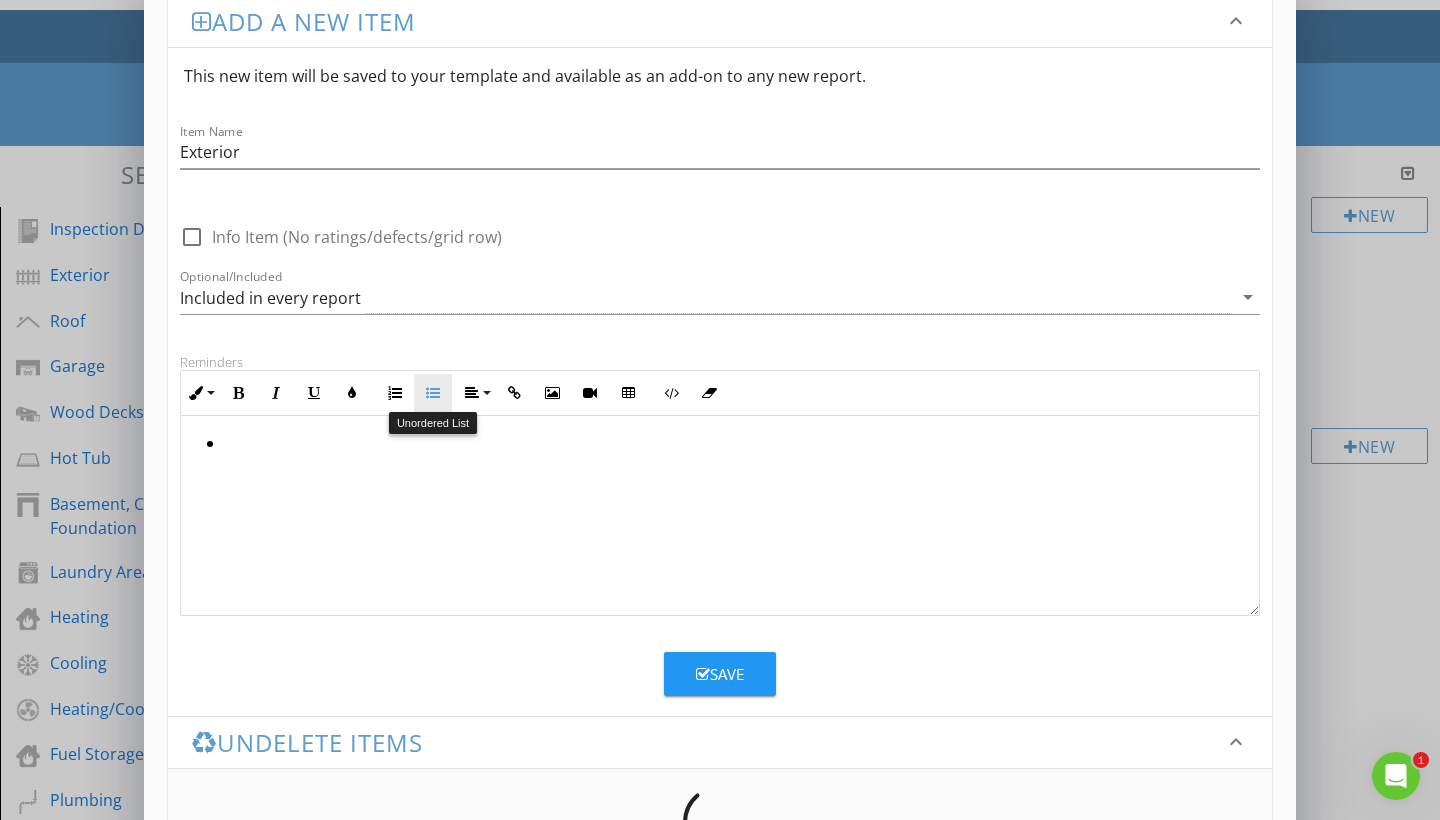 click at bounding box center (433, 393) 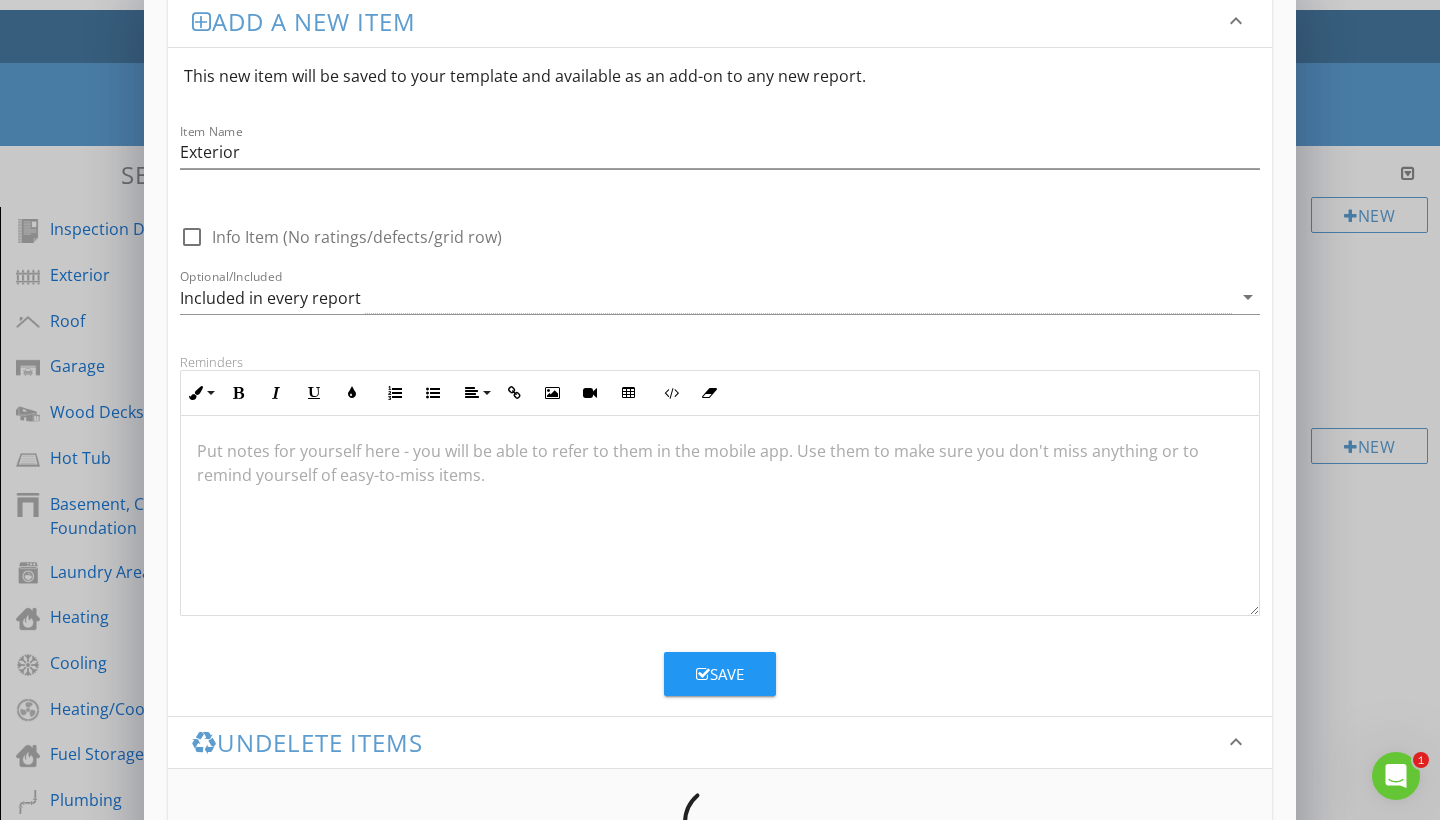 click on "Save" at bounding box center [720, 674] 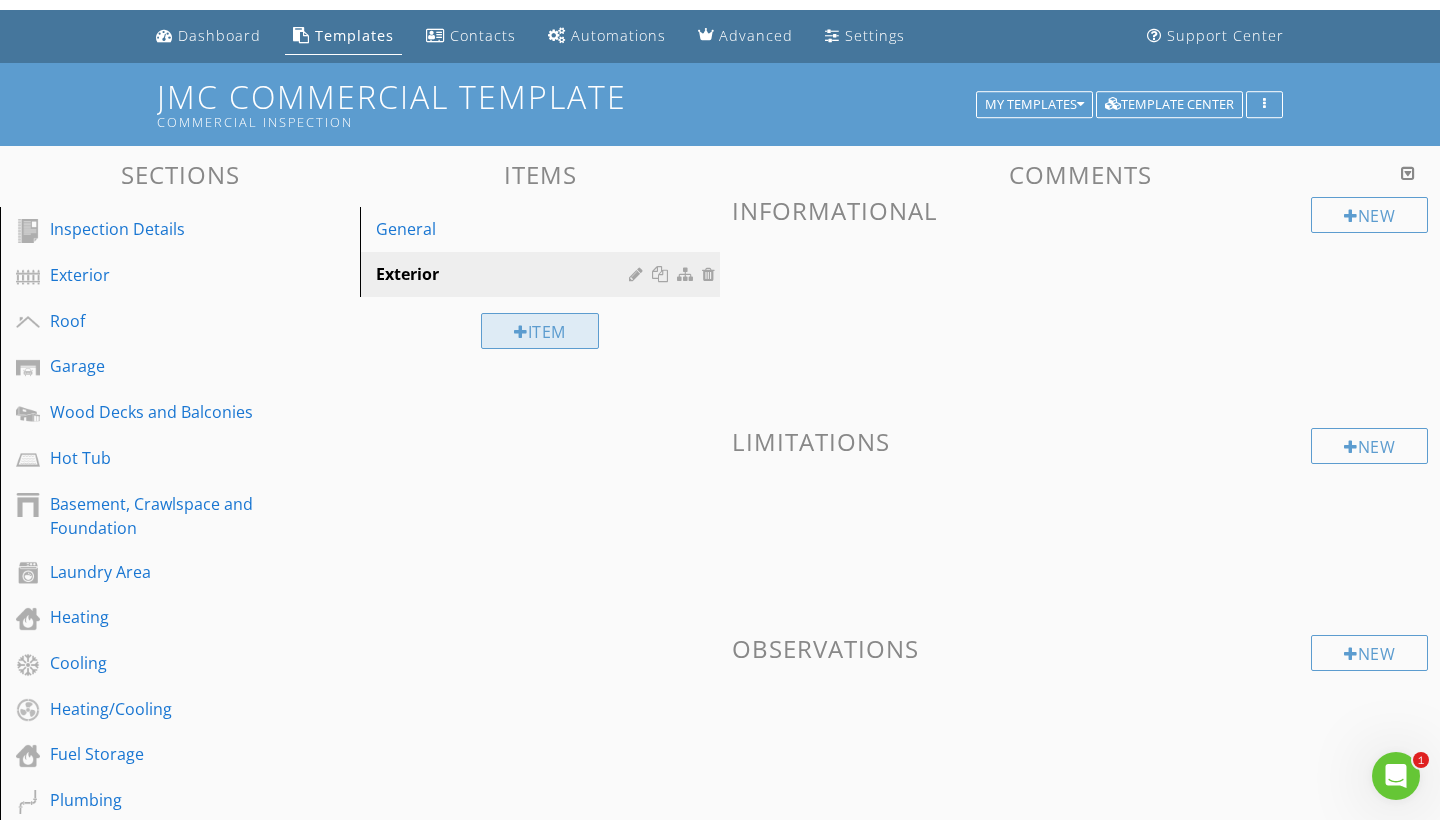 click on "Item" at bounding box center (540, 331) 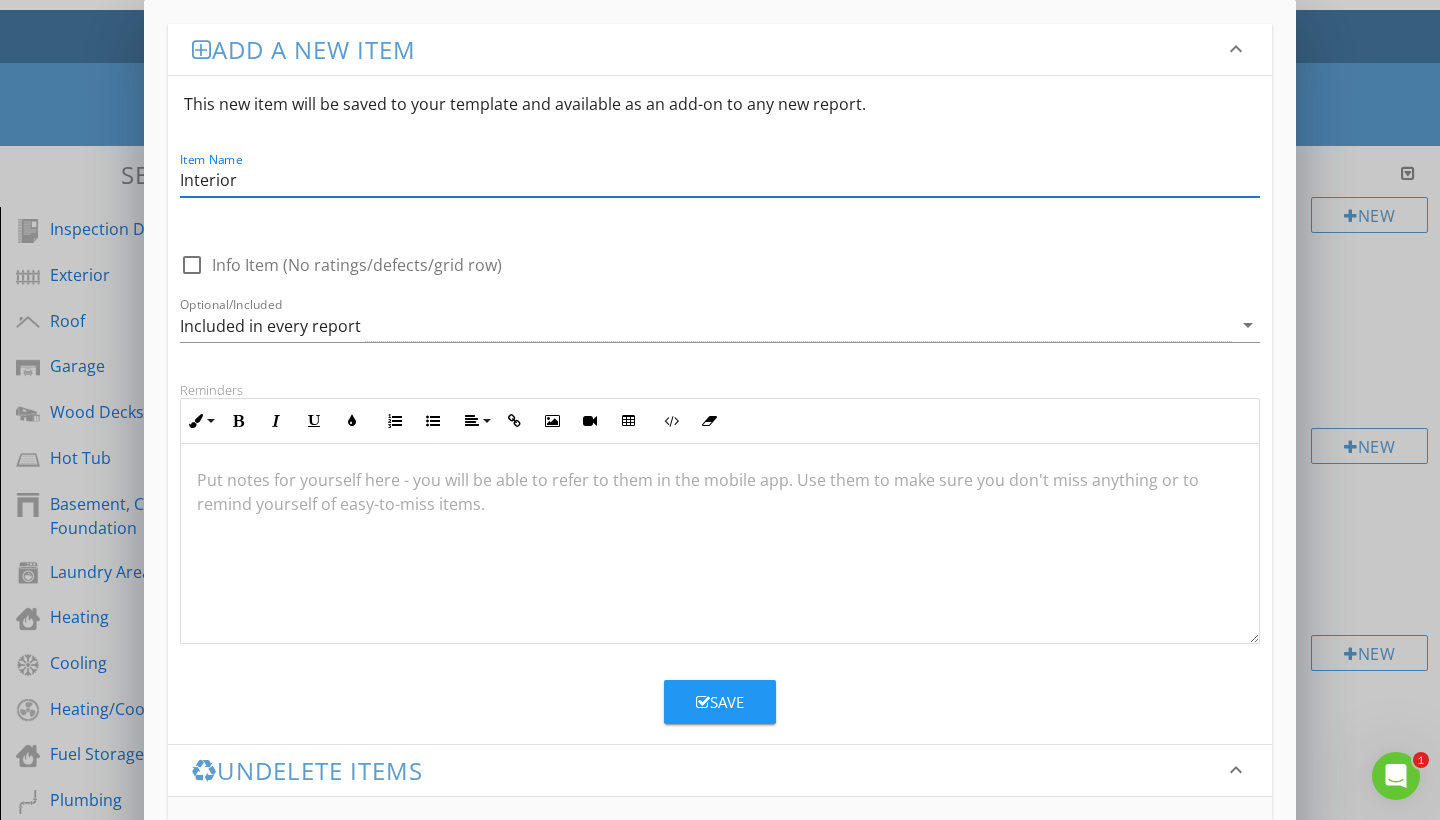 type on "Interior" 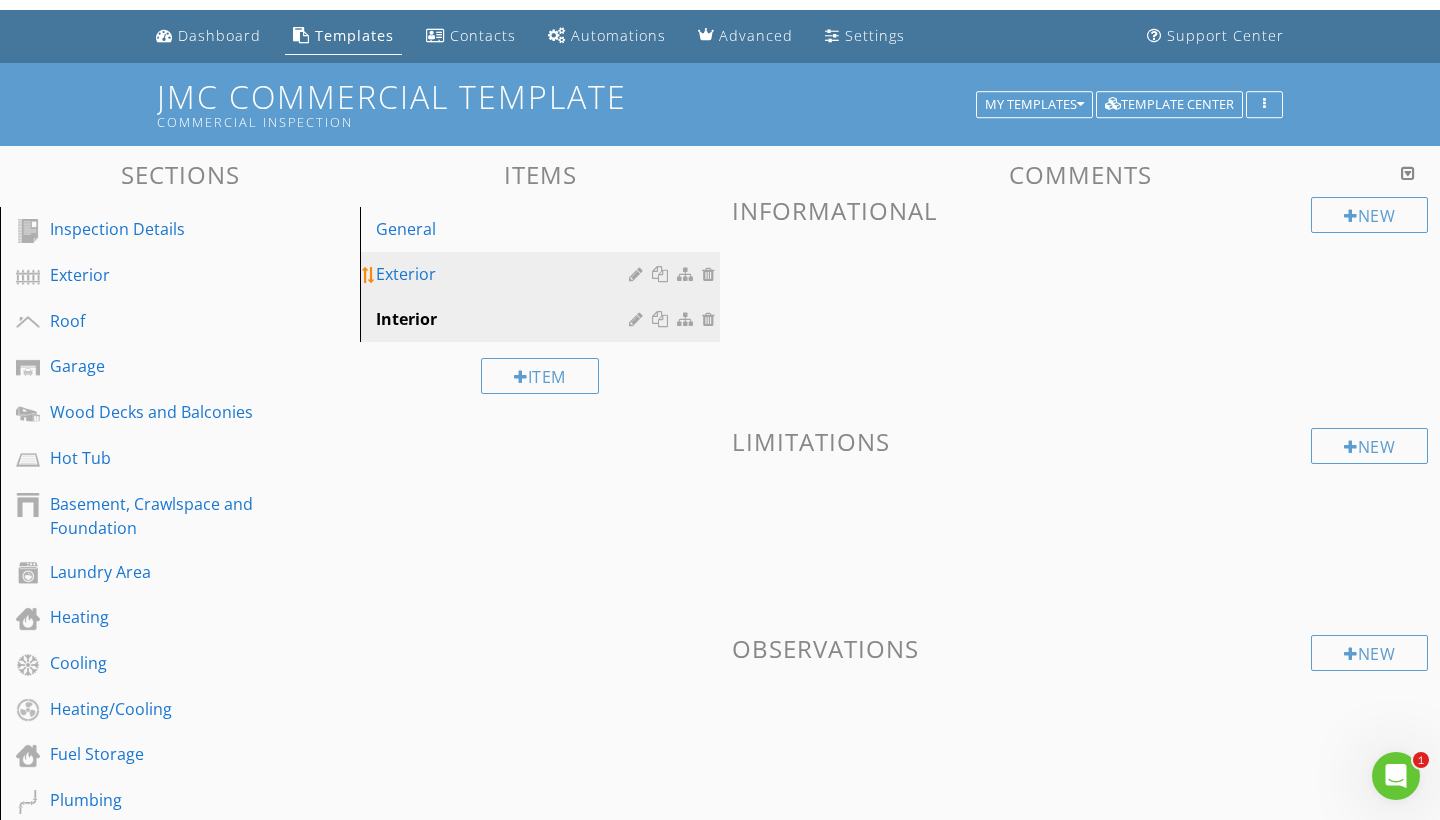 click on "Exterior" at bounding box center [505, 274] 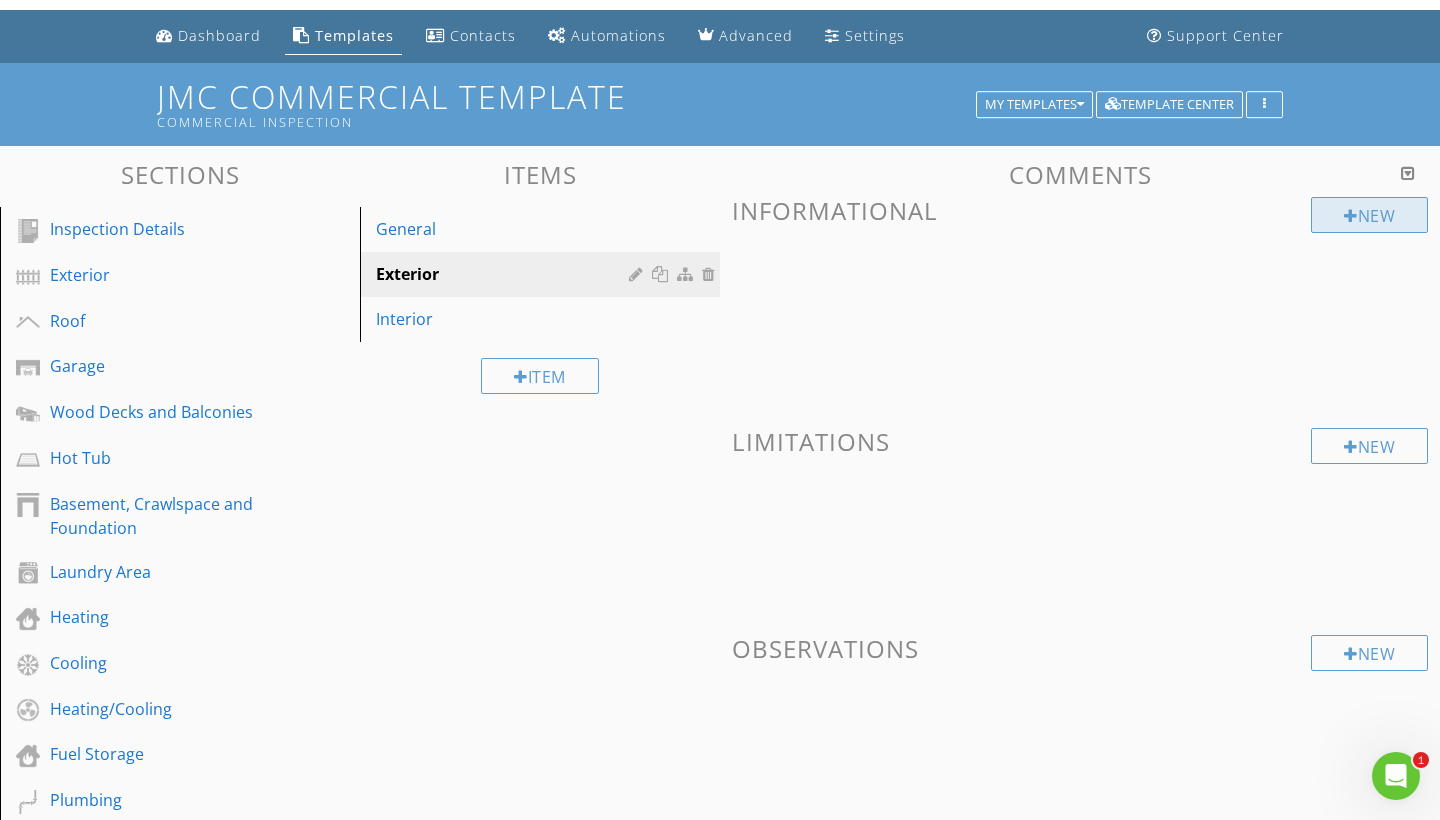 click on "New" at bounding box center (1369, 215) 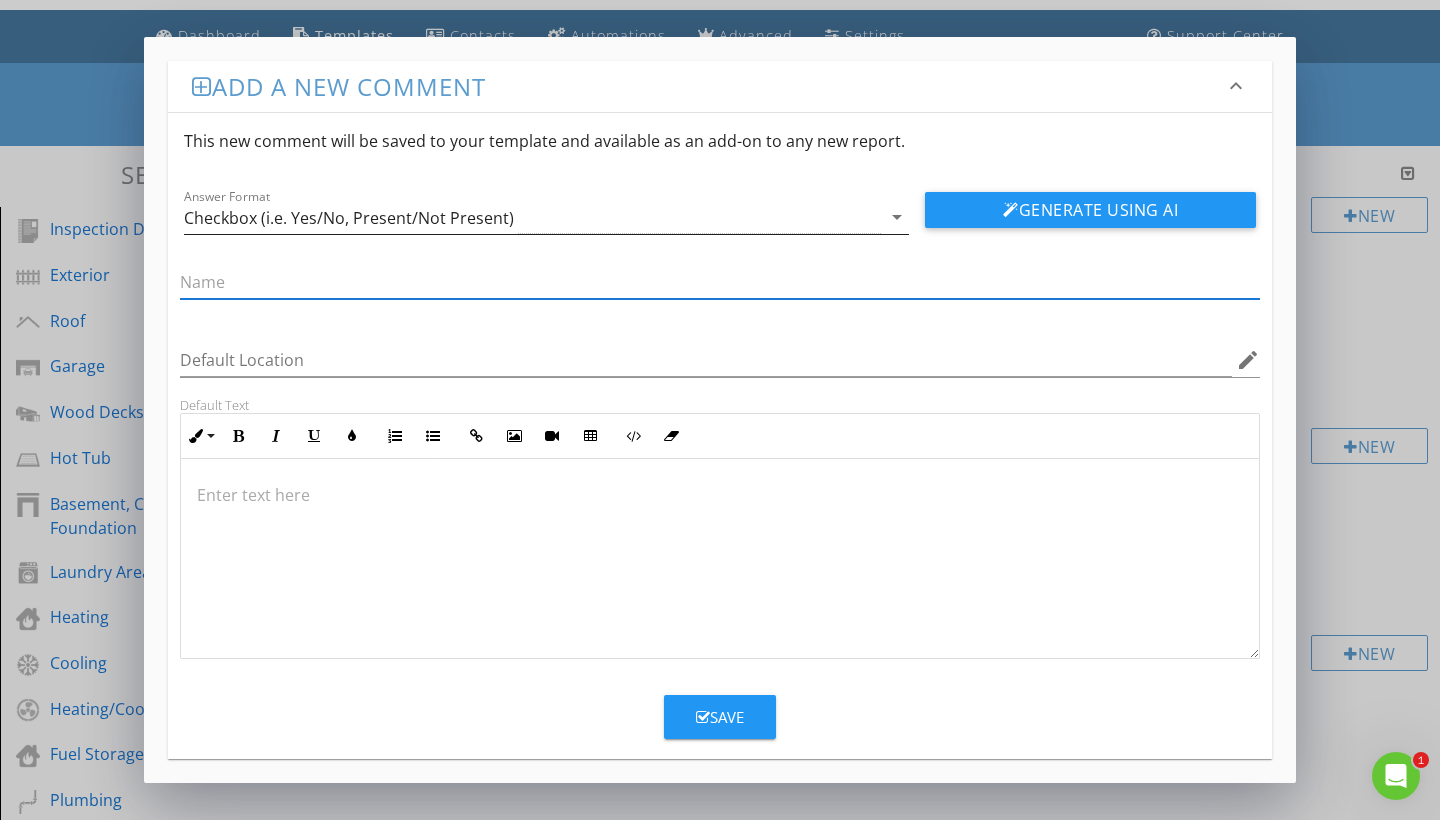 click on "Checkbox (i.e. Yes/No, Present/Not Present)" at bounding box center [349, 218] 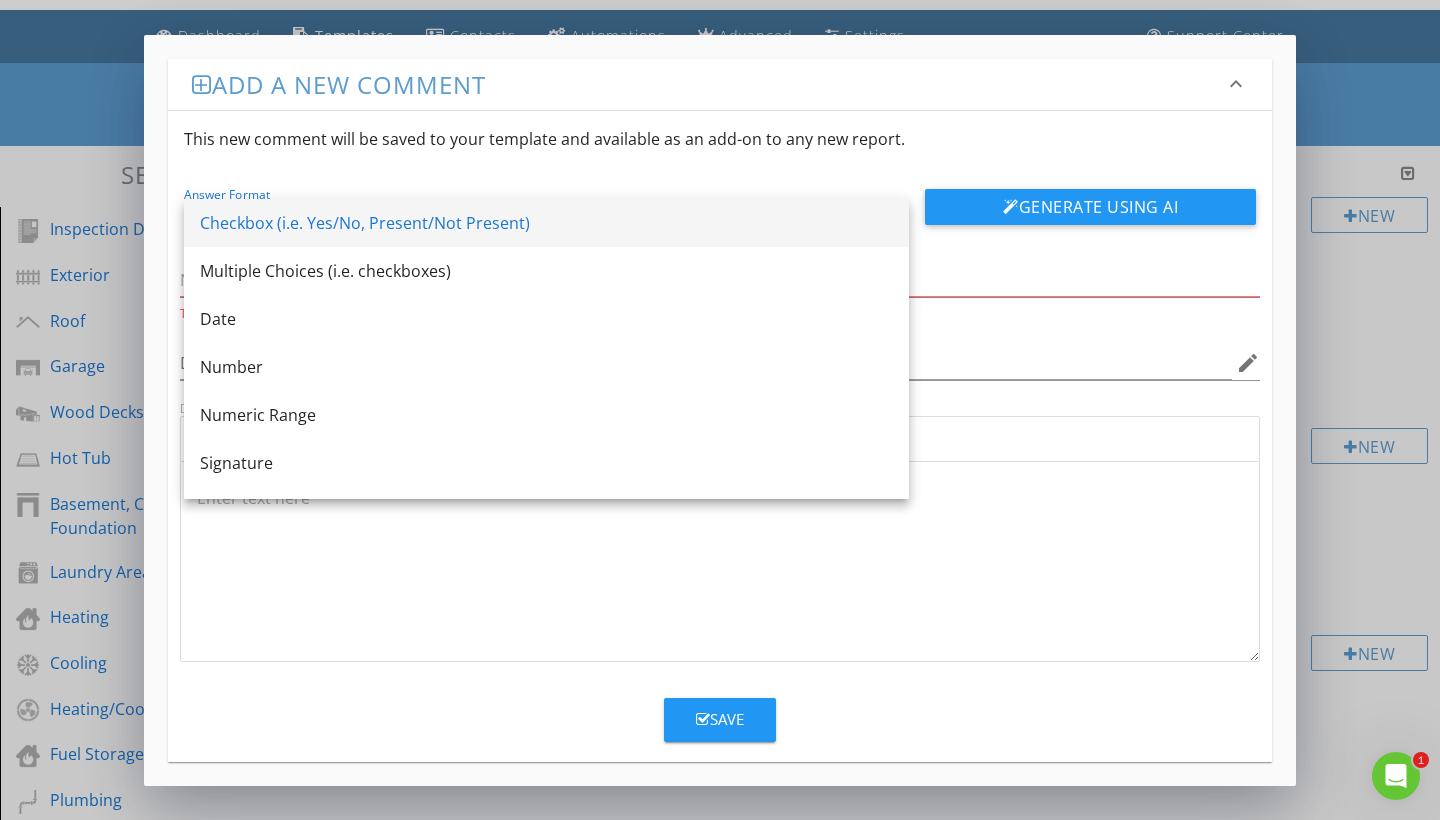 click on "Checkbox (i.e. Yes/No, Present/Not Present)" at bounding box center [546, 223] 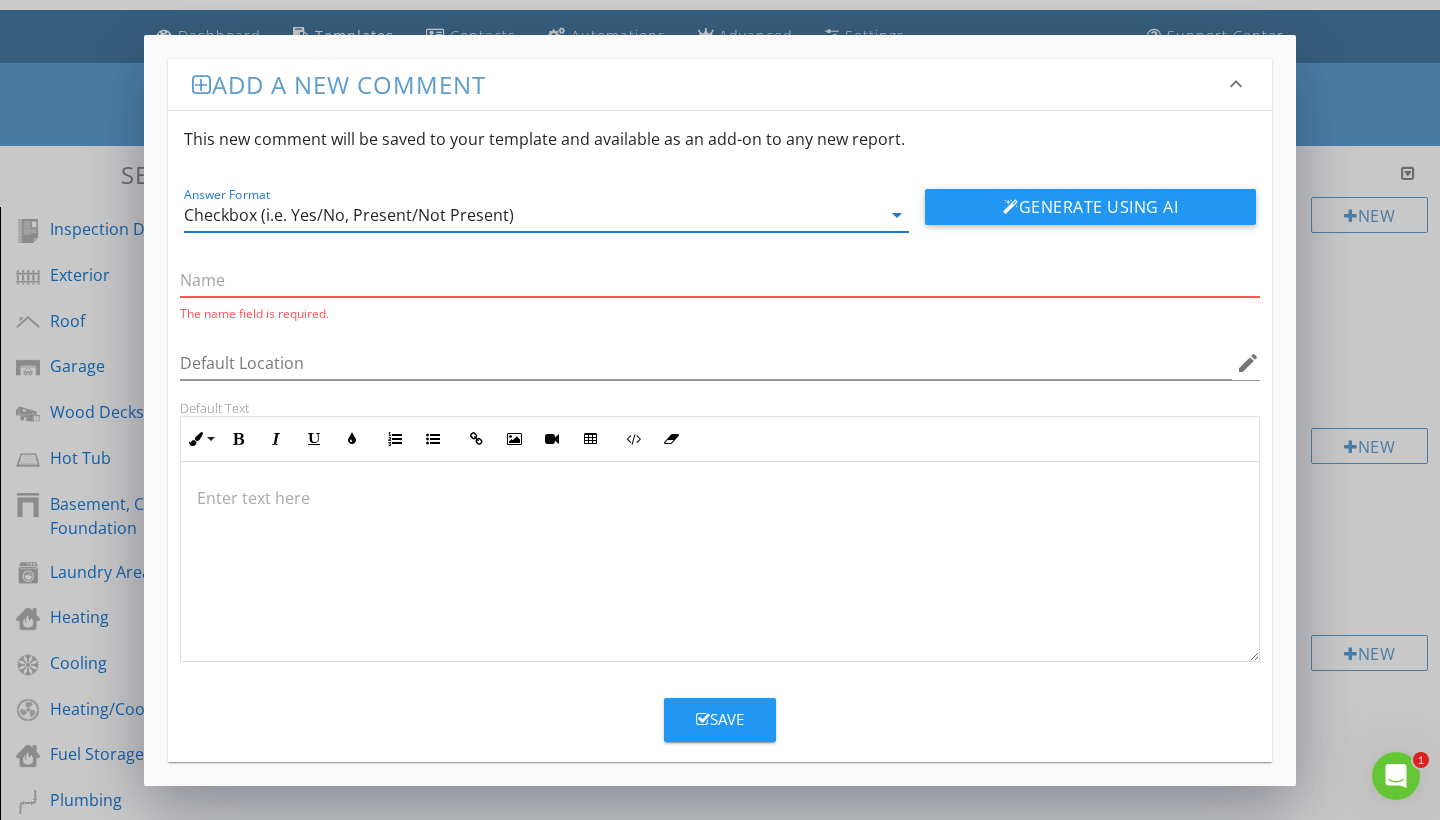 click at bounding box center [720, 280] 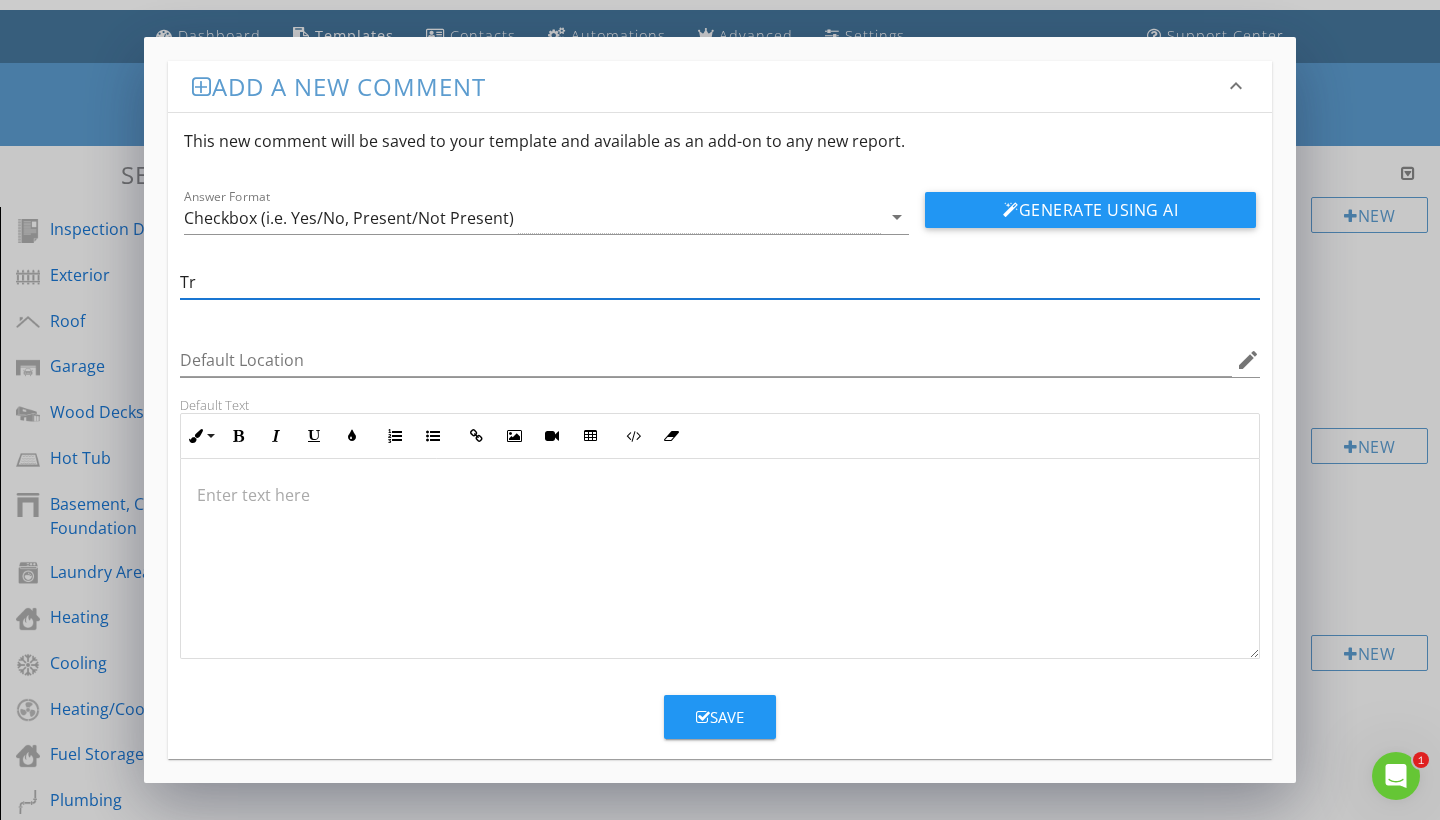 type on "T" 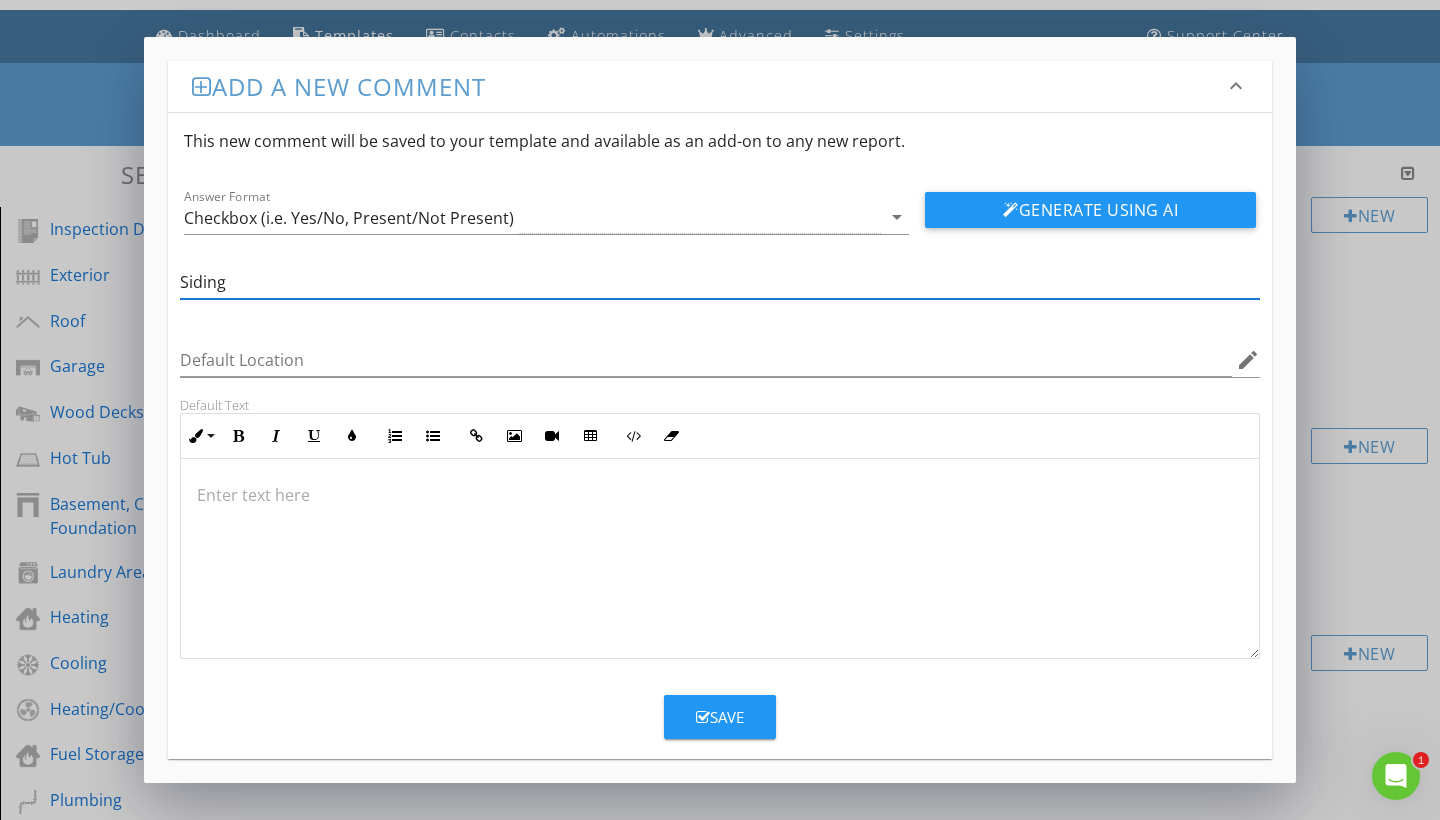 type on "Siding" 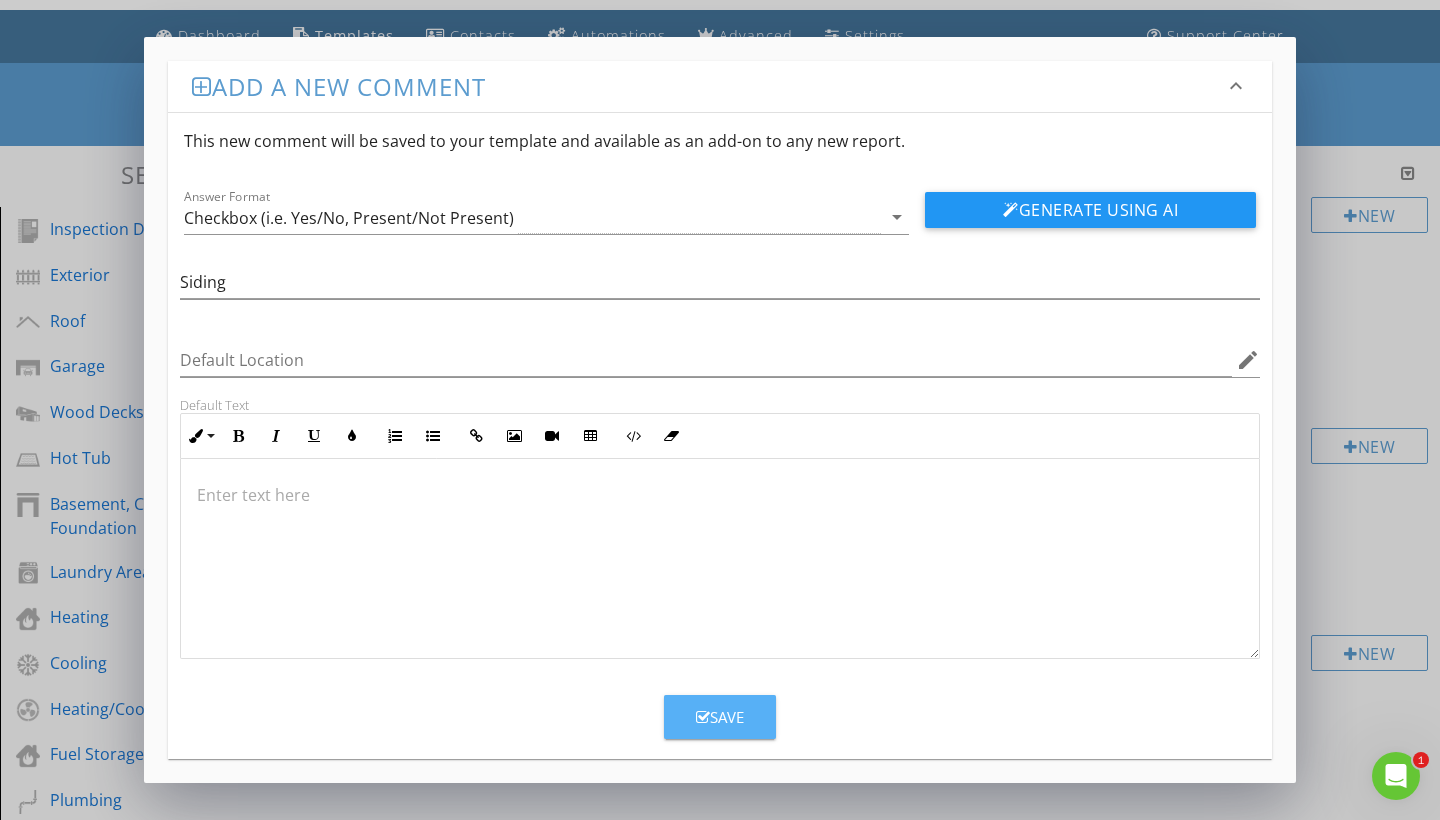 click on "Save" at bounding box center (720, 717) 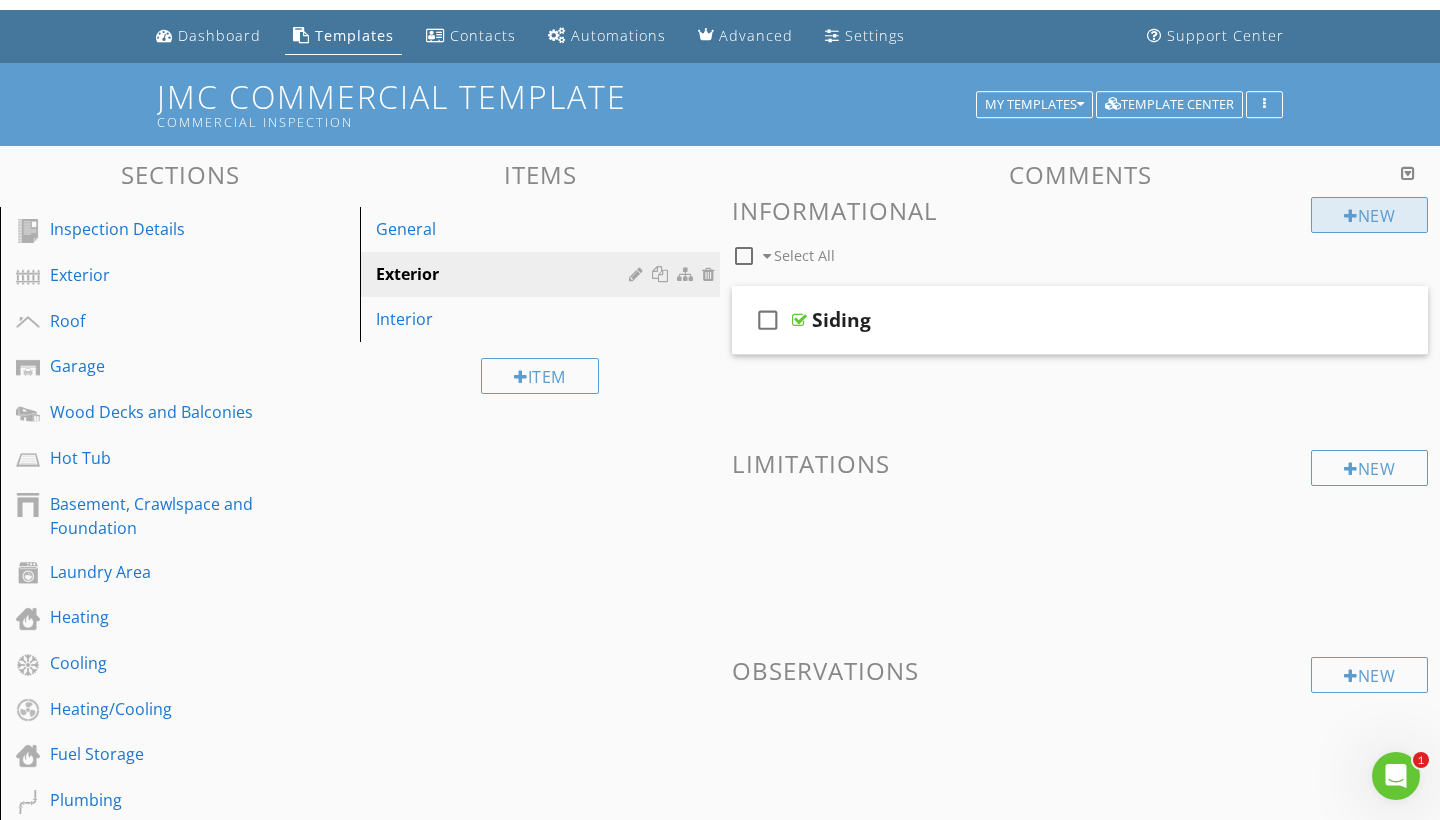 click on "New" at bounding box center (1369, 215) 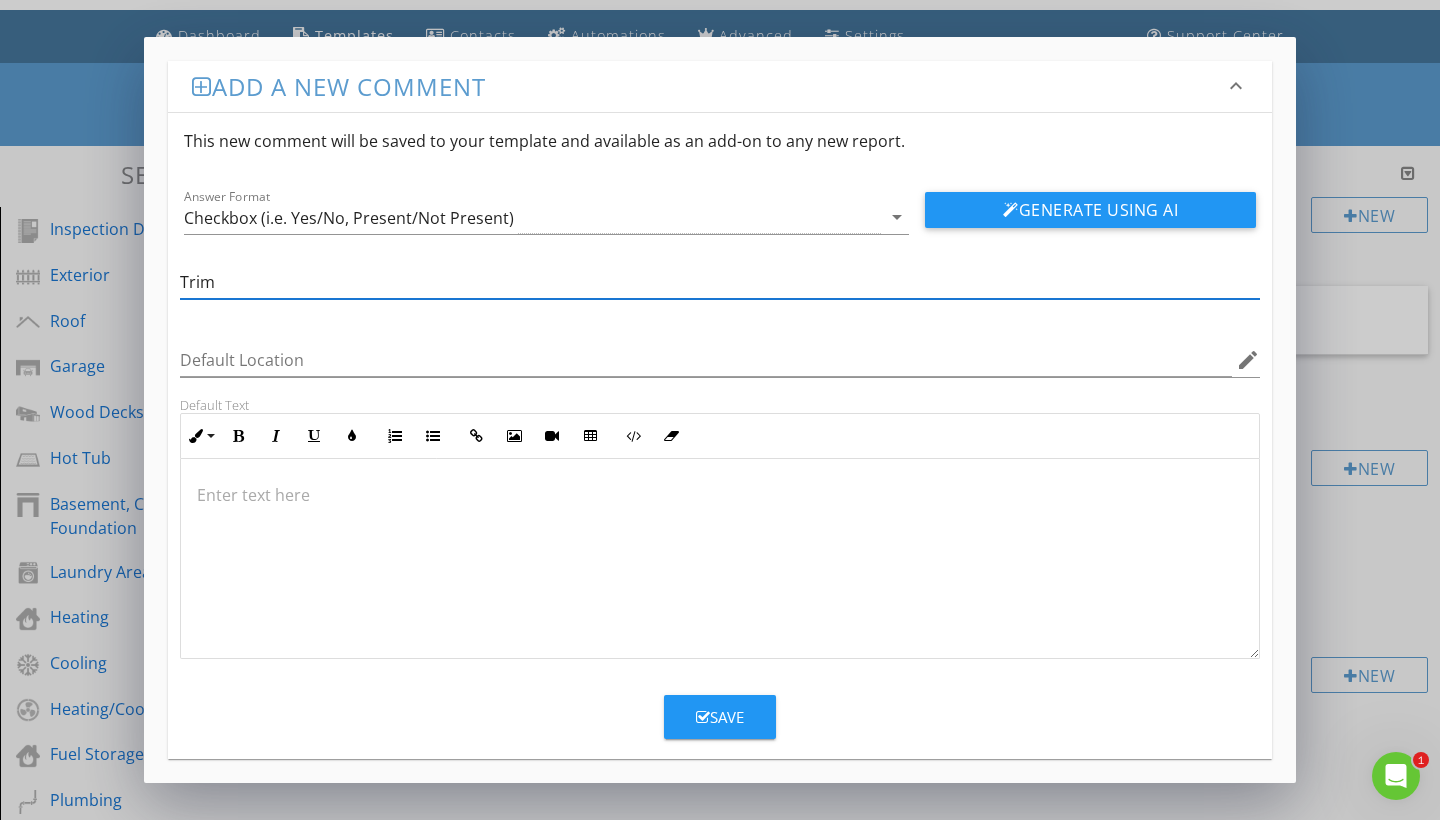 type on "Trim" 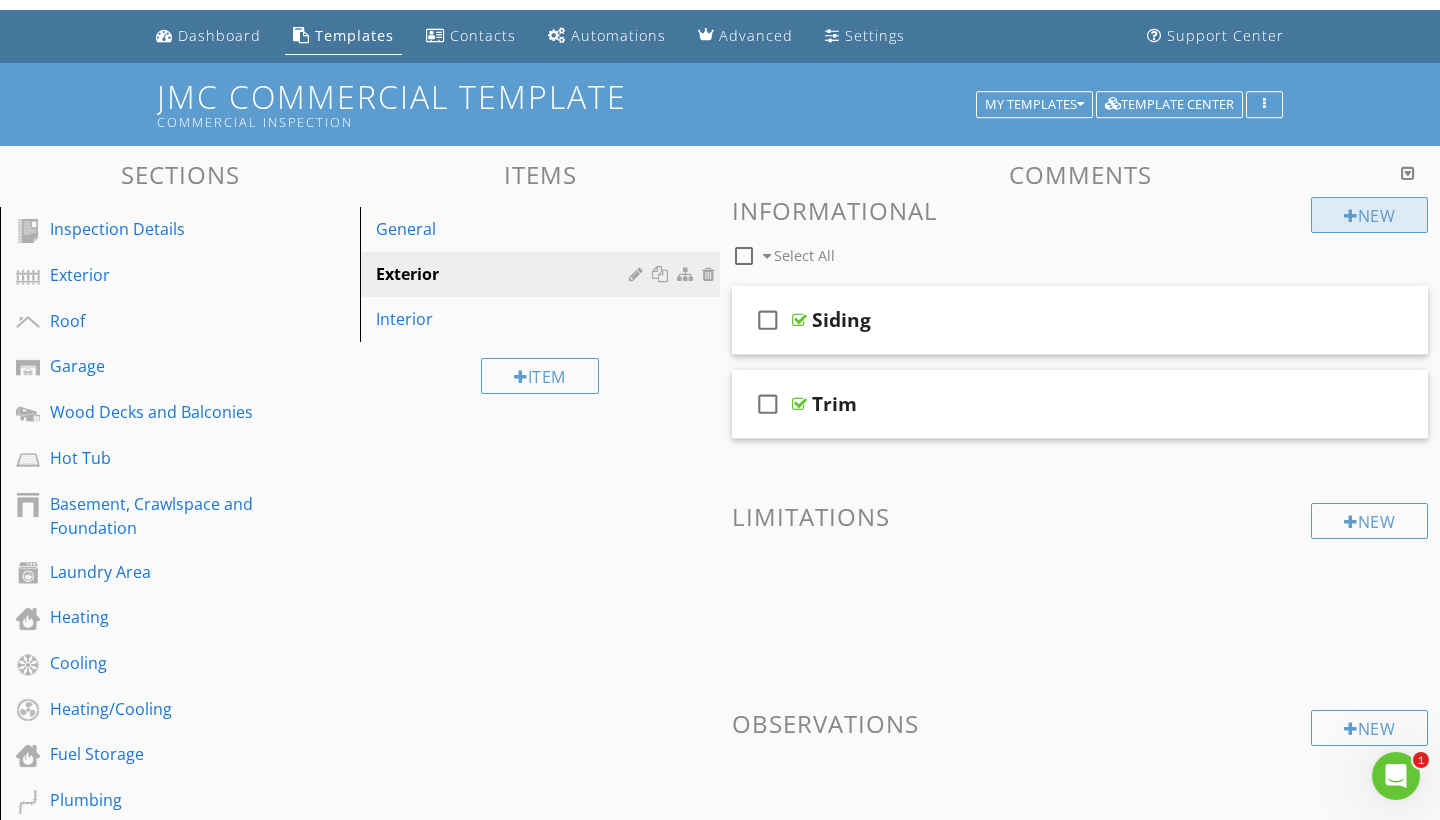 click at bounding box center (1351, 216) 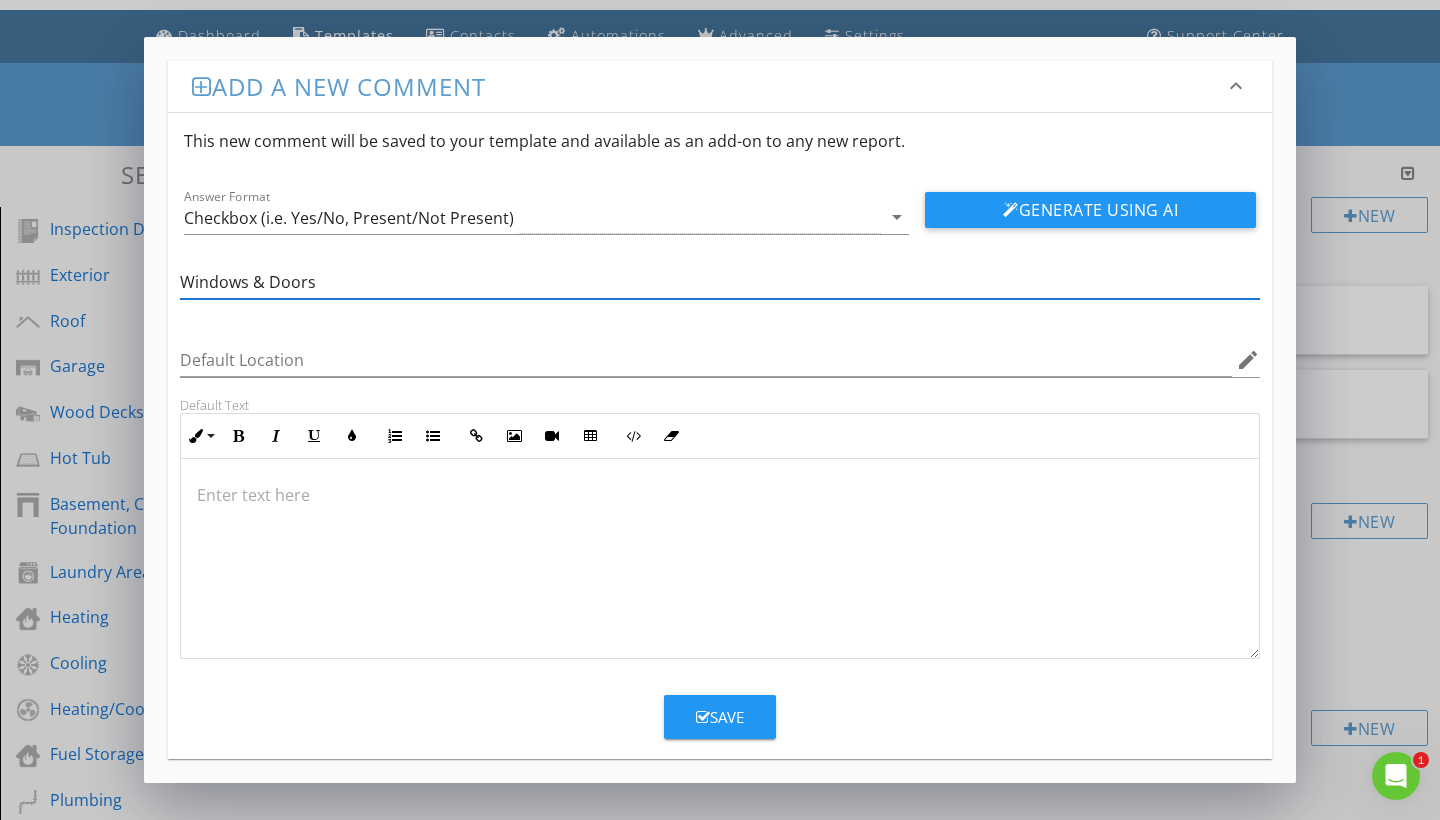 type on "Windows & Doors" 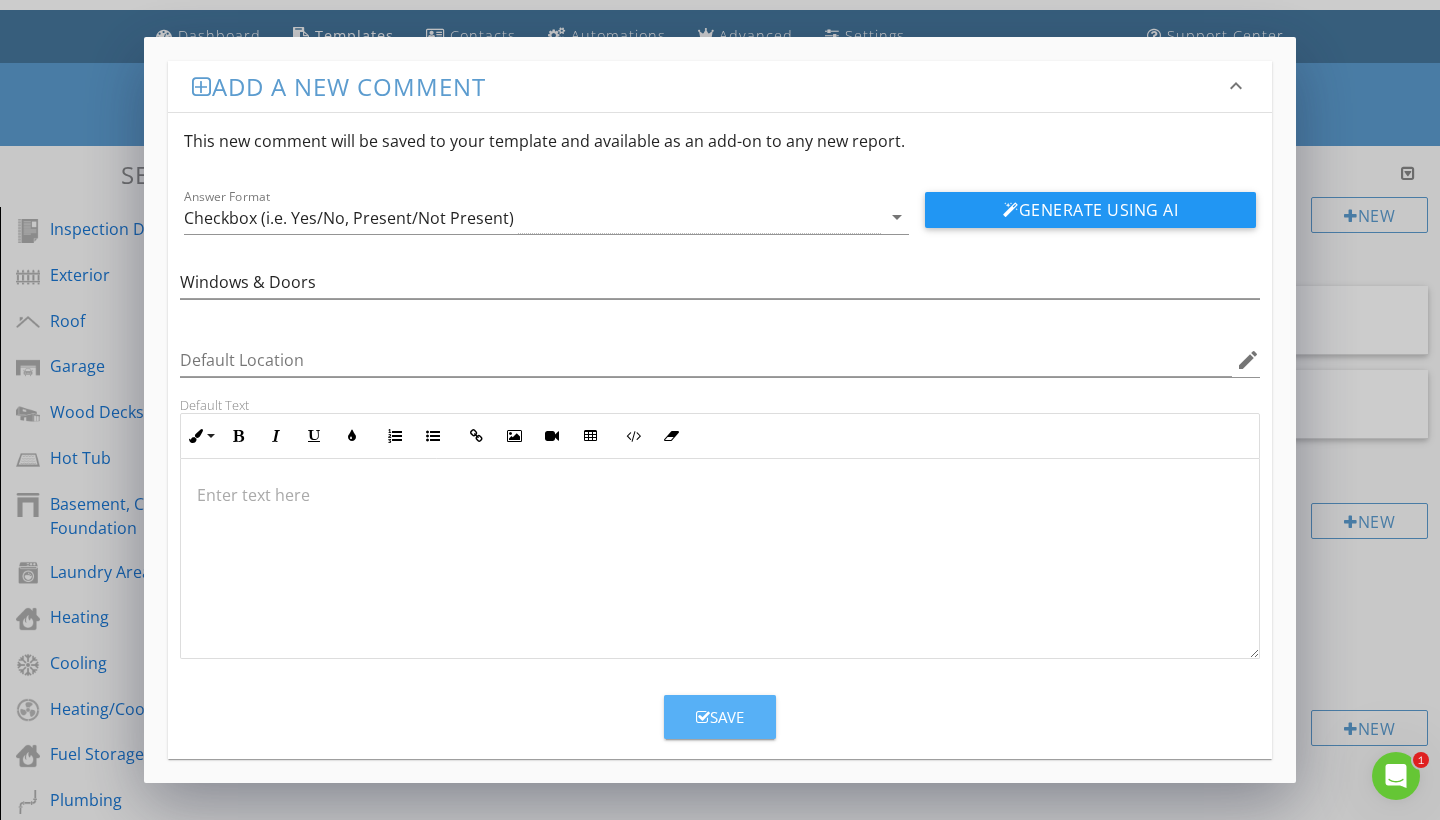 click on "Save" at bounding box center [720, 717] 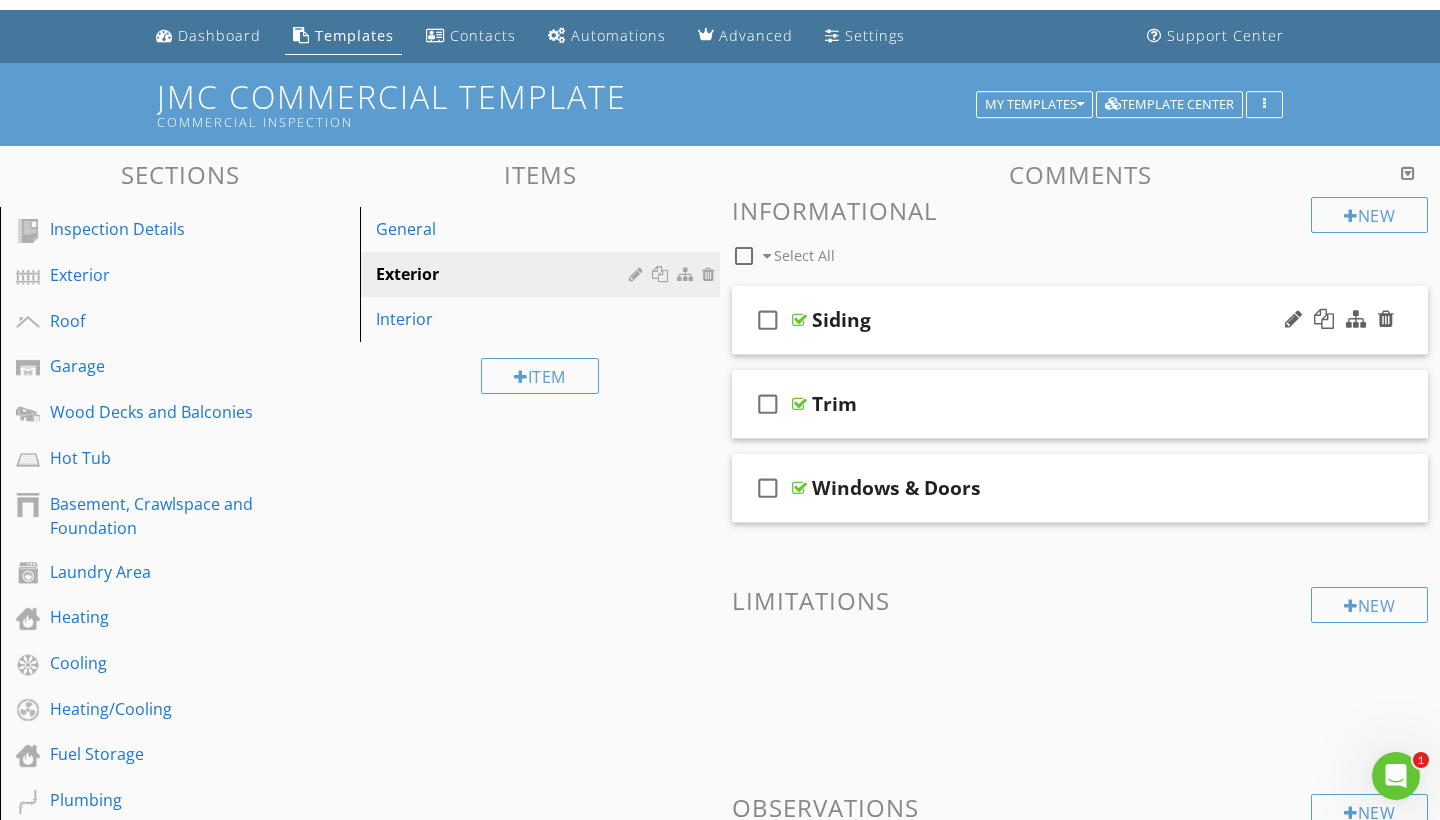 click on "check_box_outline_blank" at bounding box center [768, 320] 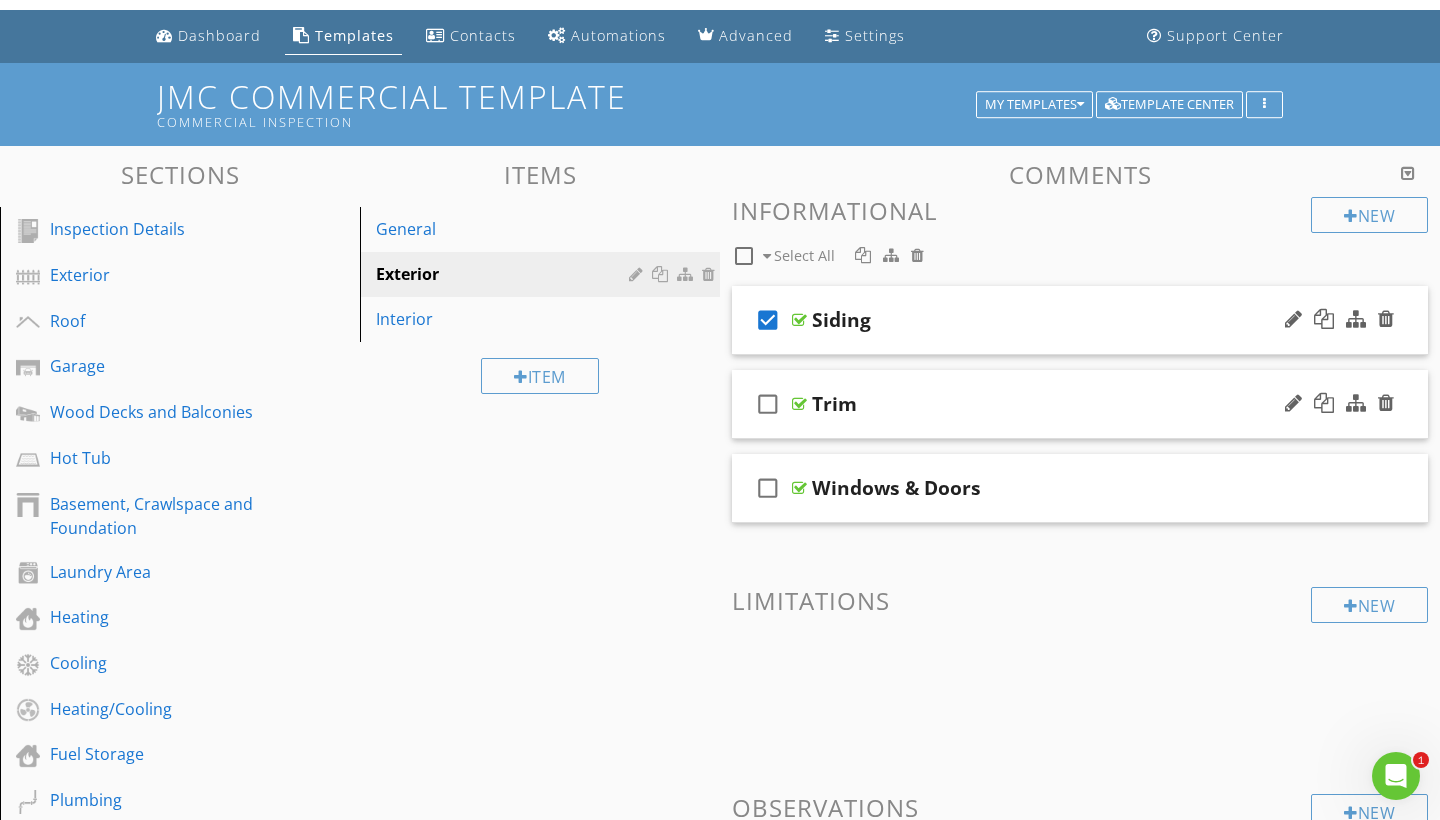click on "check_box_outline_blank" at bounding box center (768, 404) 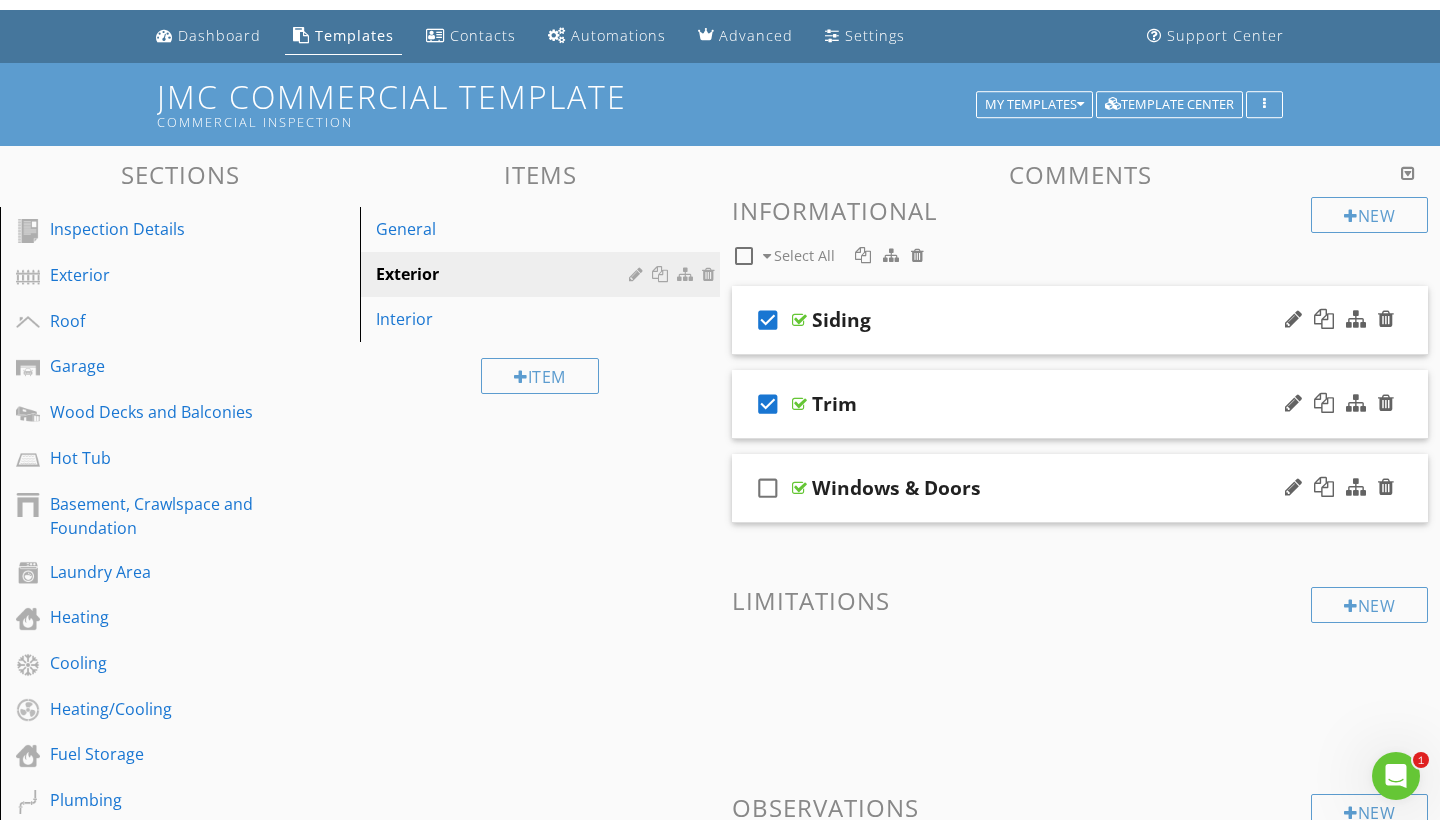 click on "check_box_outline_blank" at bounding box center (768, 488) 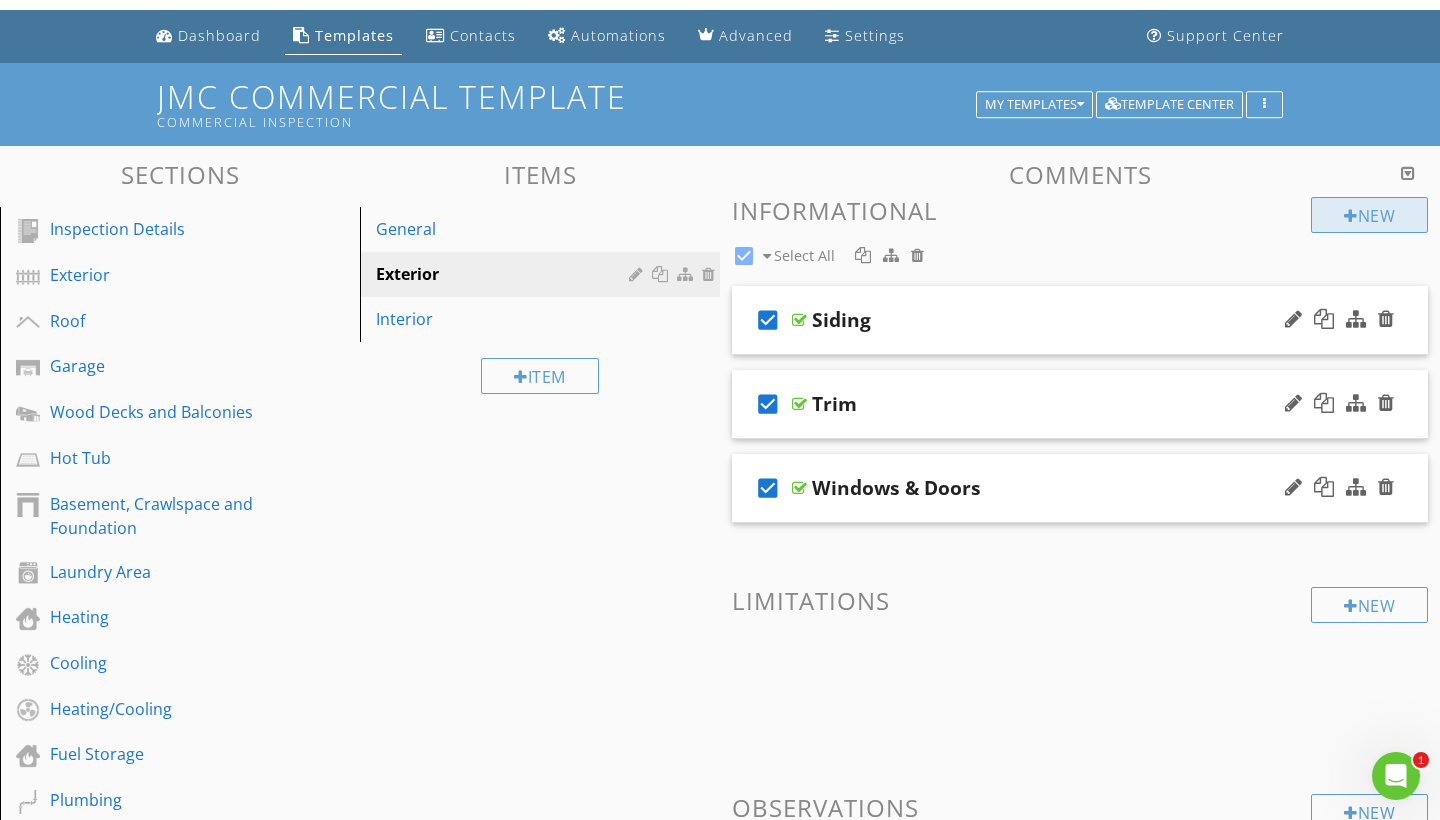 click on "New" at bounding box center (1369, 215) 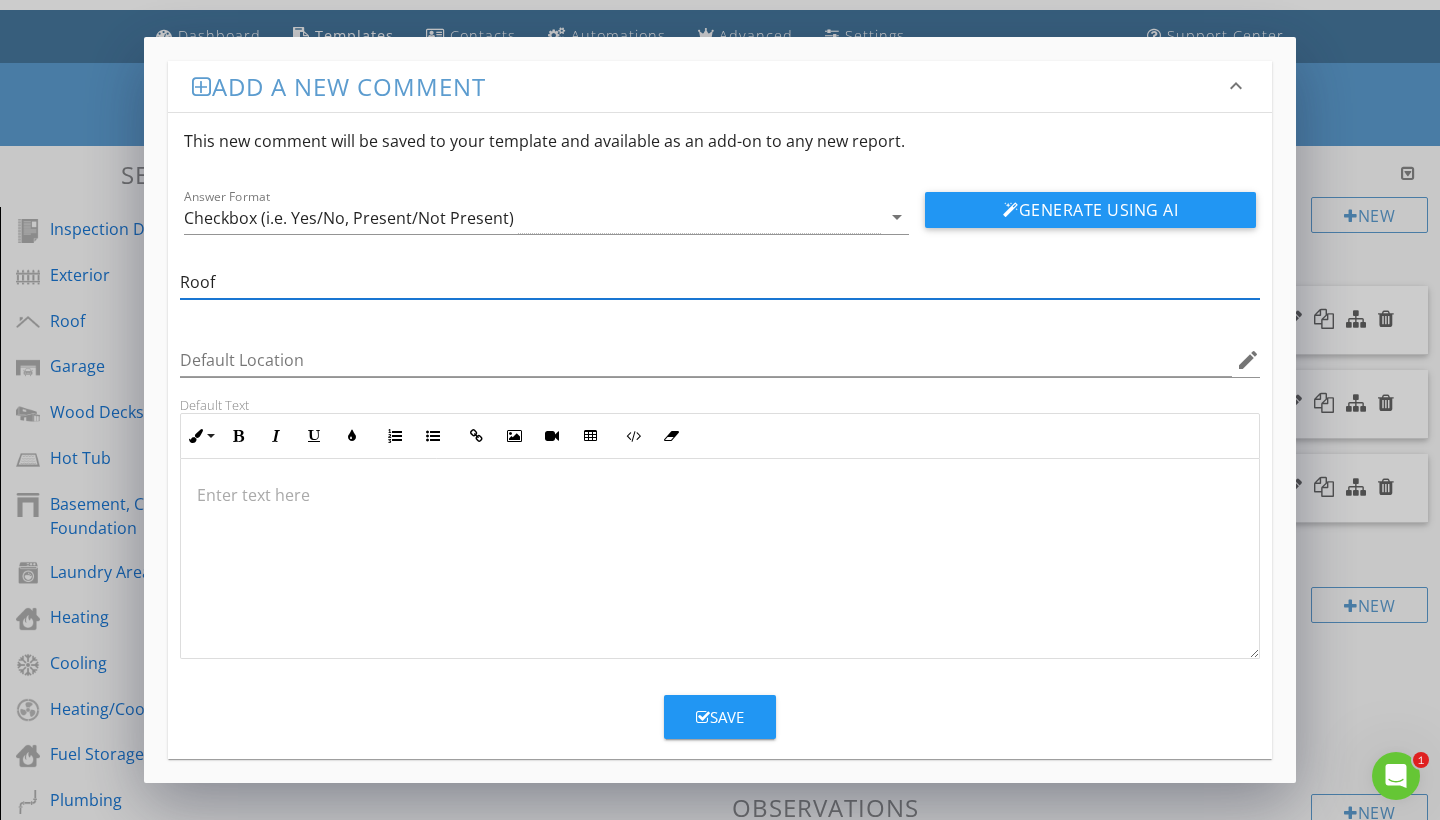 type on "Roof" 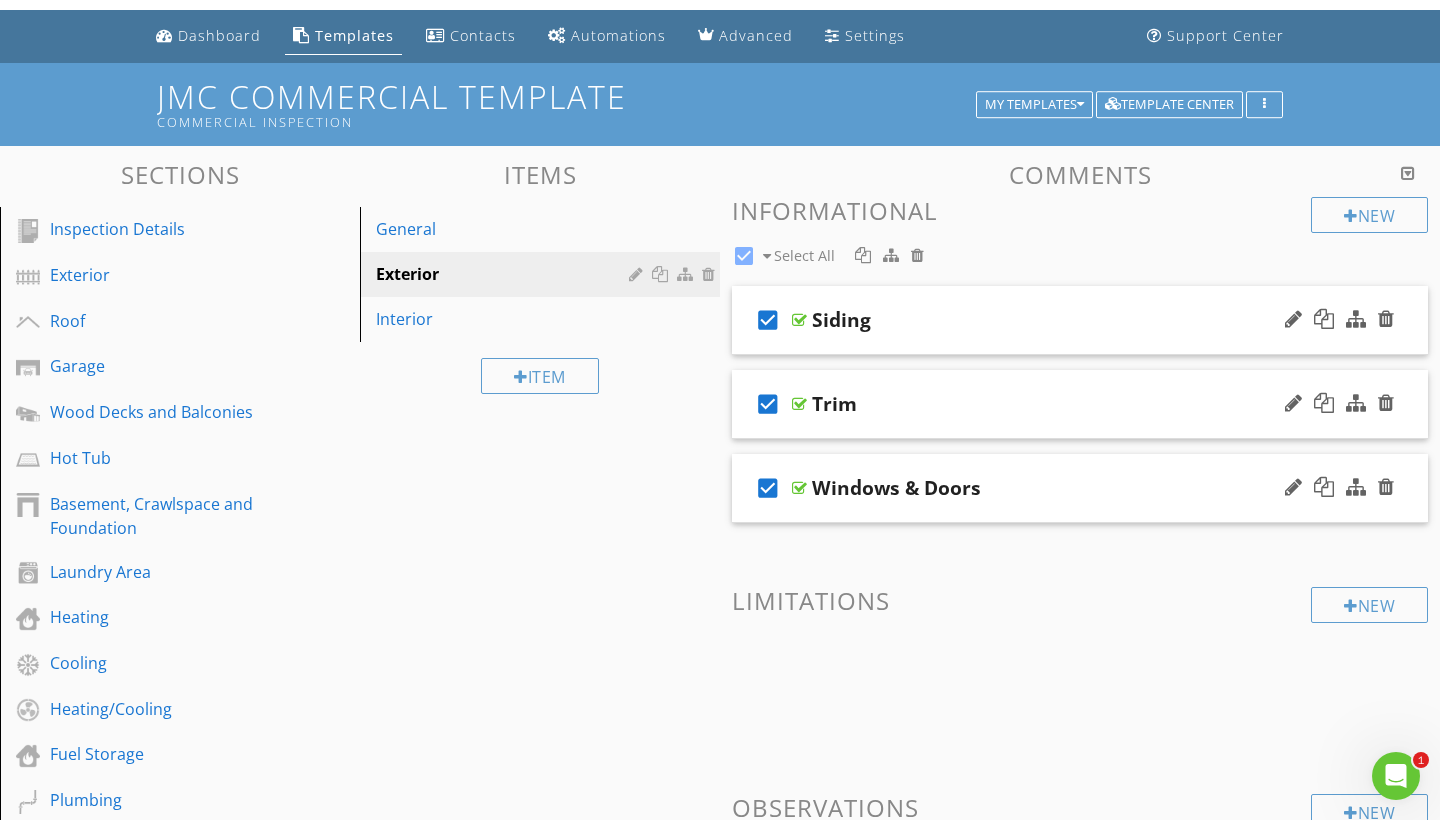 checkbox on "false" 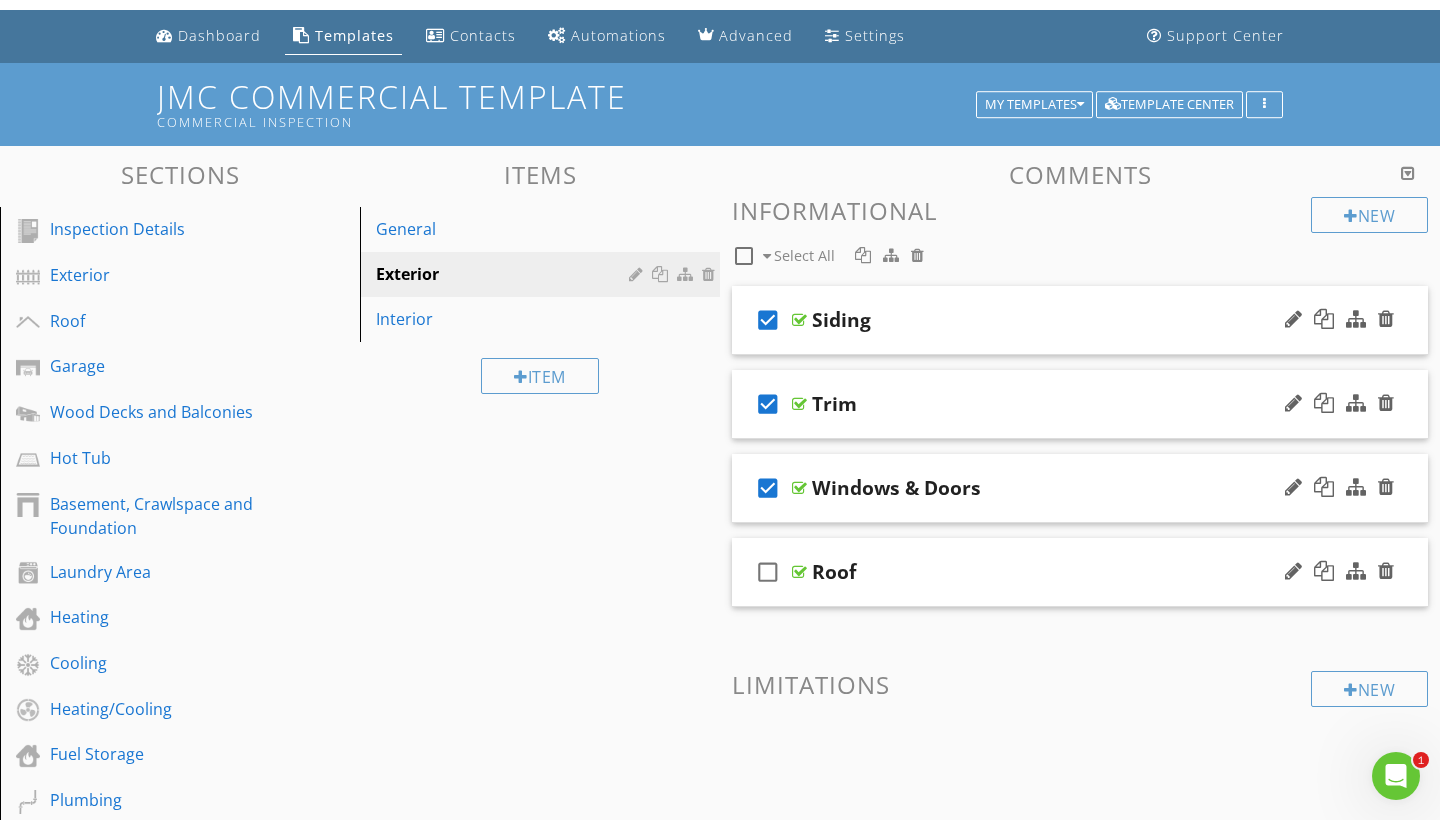 type 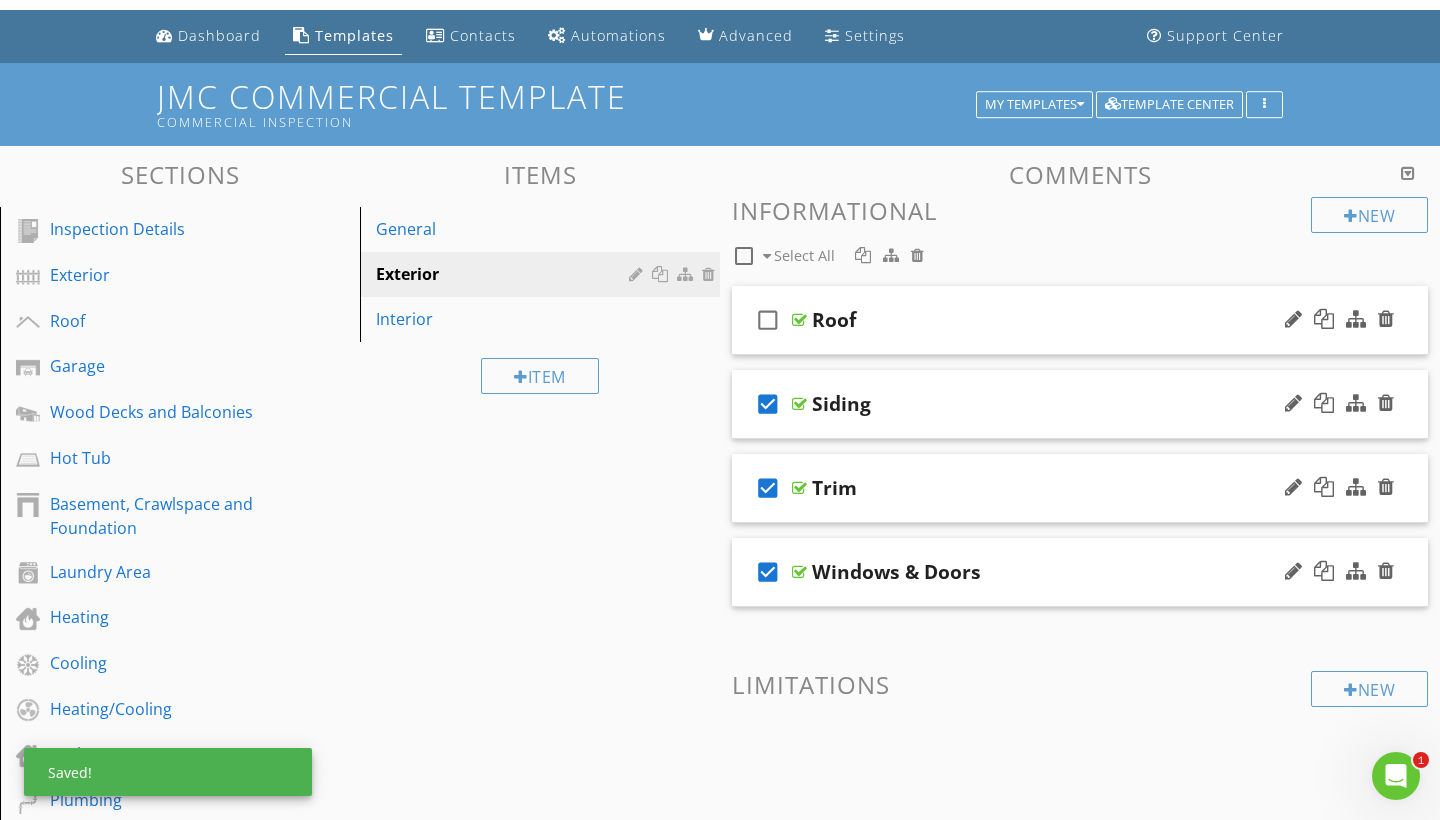 click on "check_box_outline_blank" at bounding box center (768, 320) 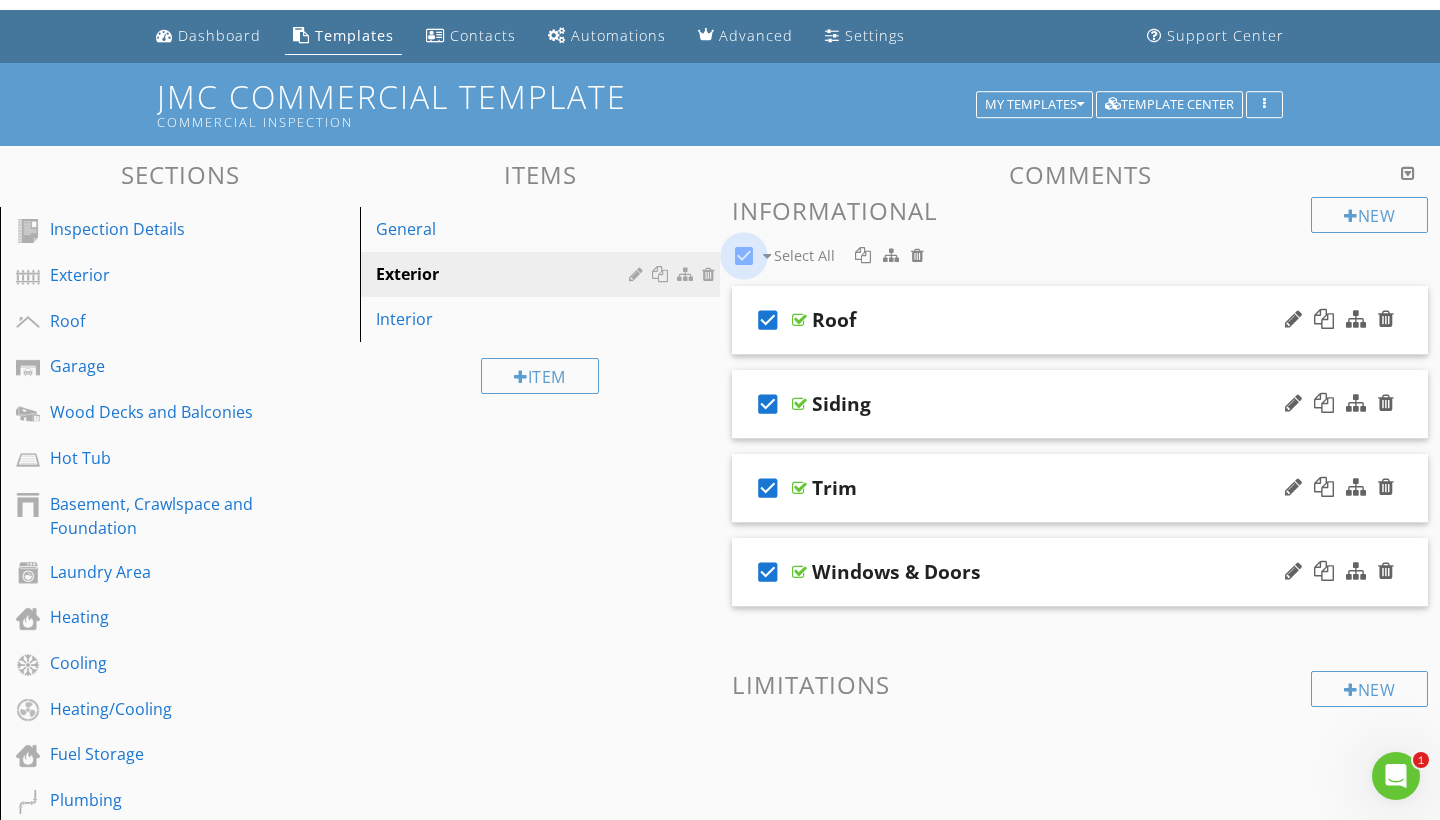 click at bounding box center [744, 256] 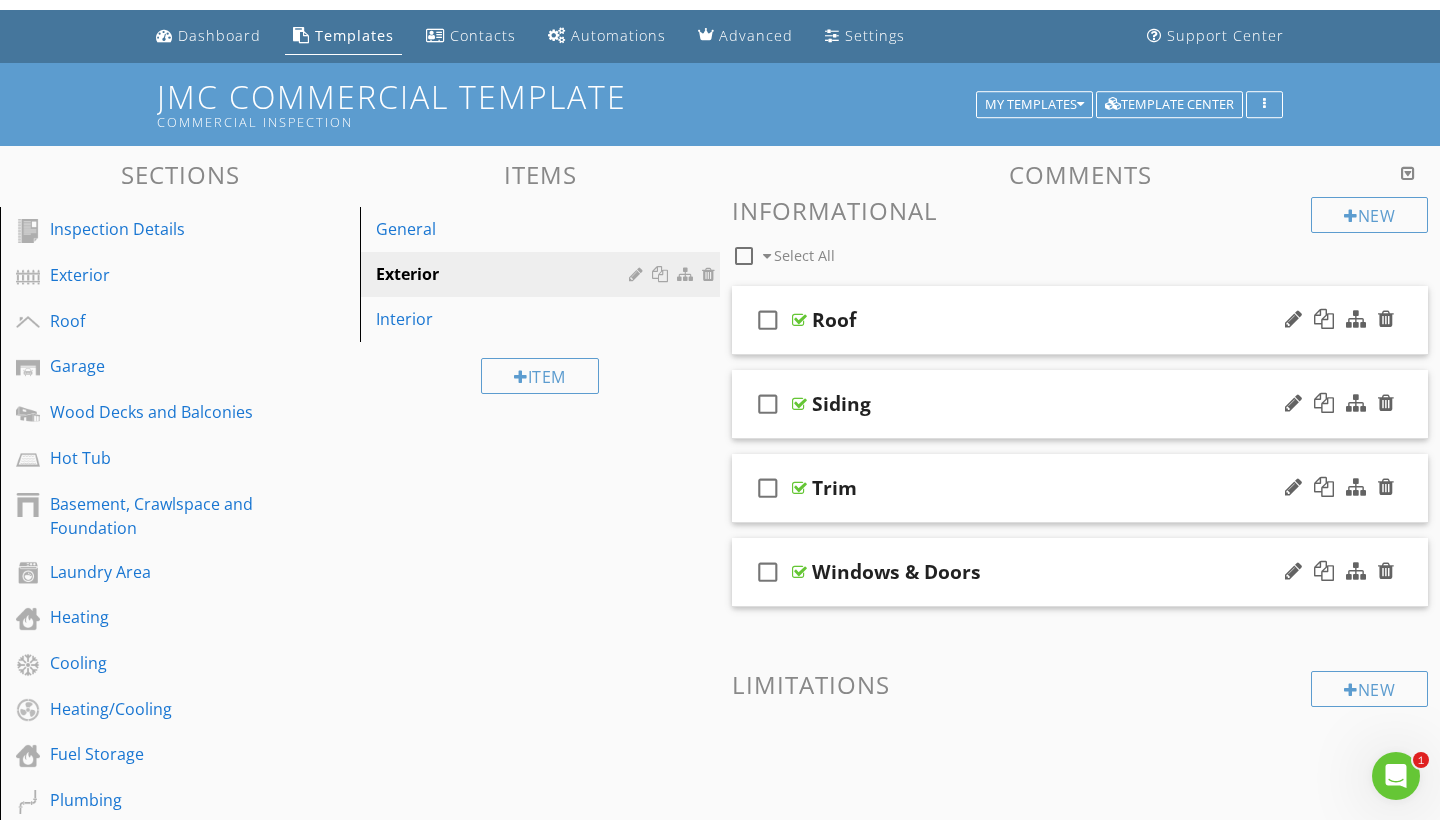 click at bounding box center [744, 256] 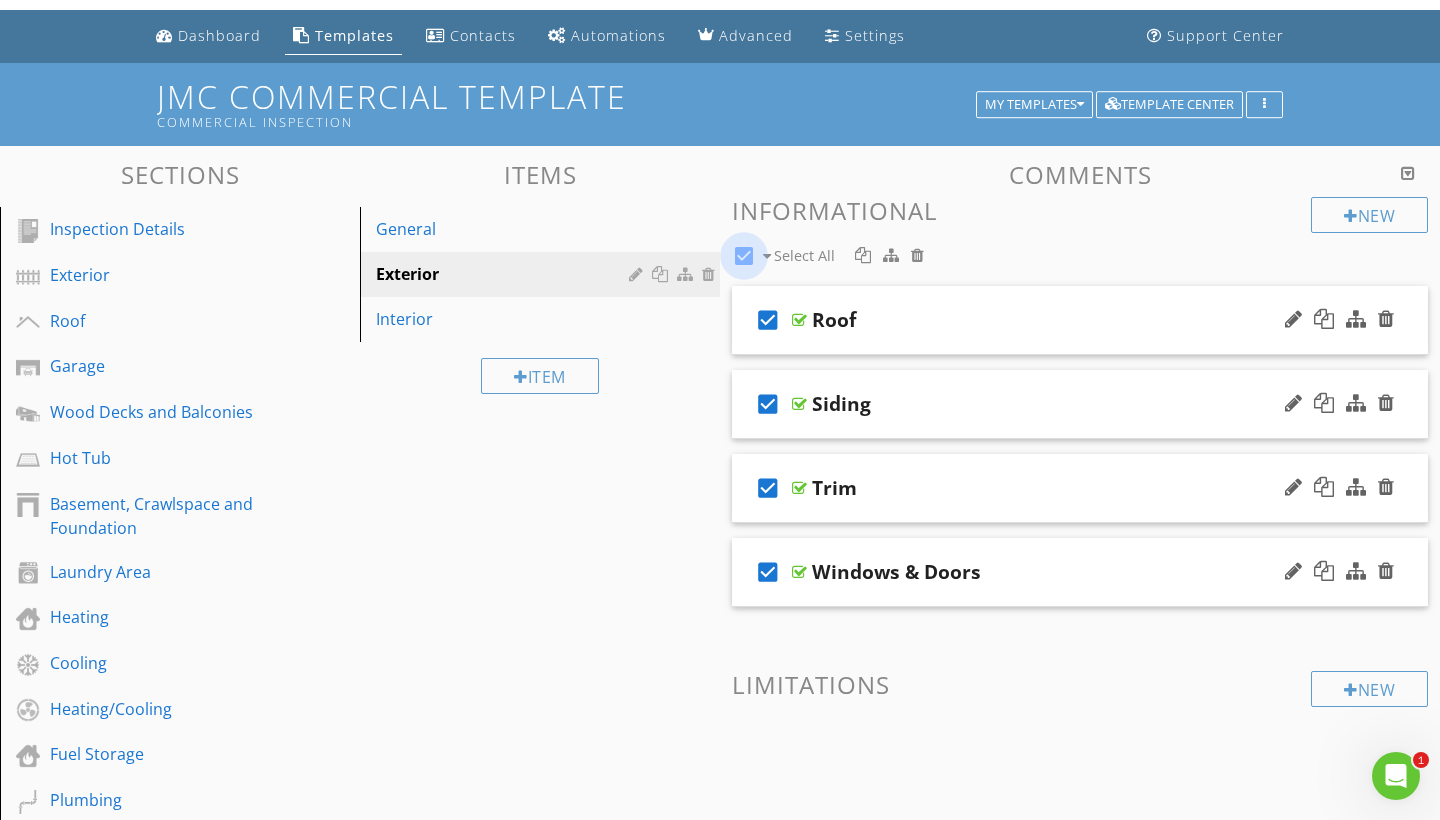 click at bounding box center (744, 256) 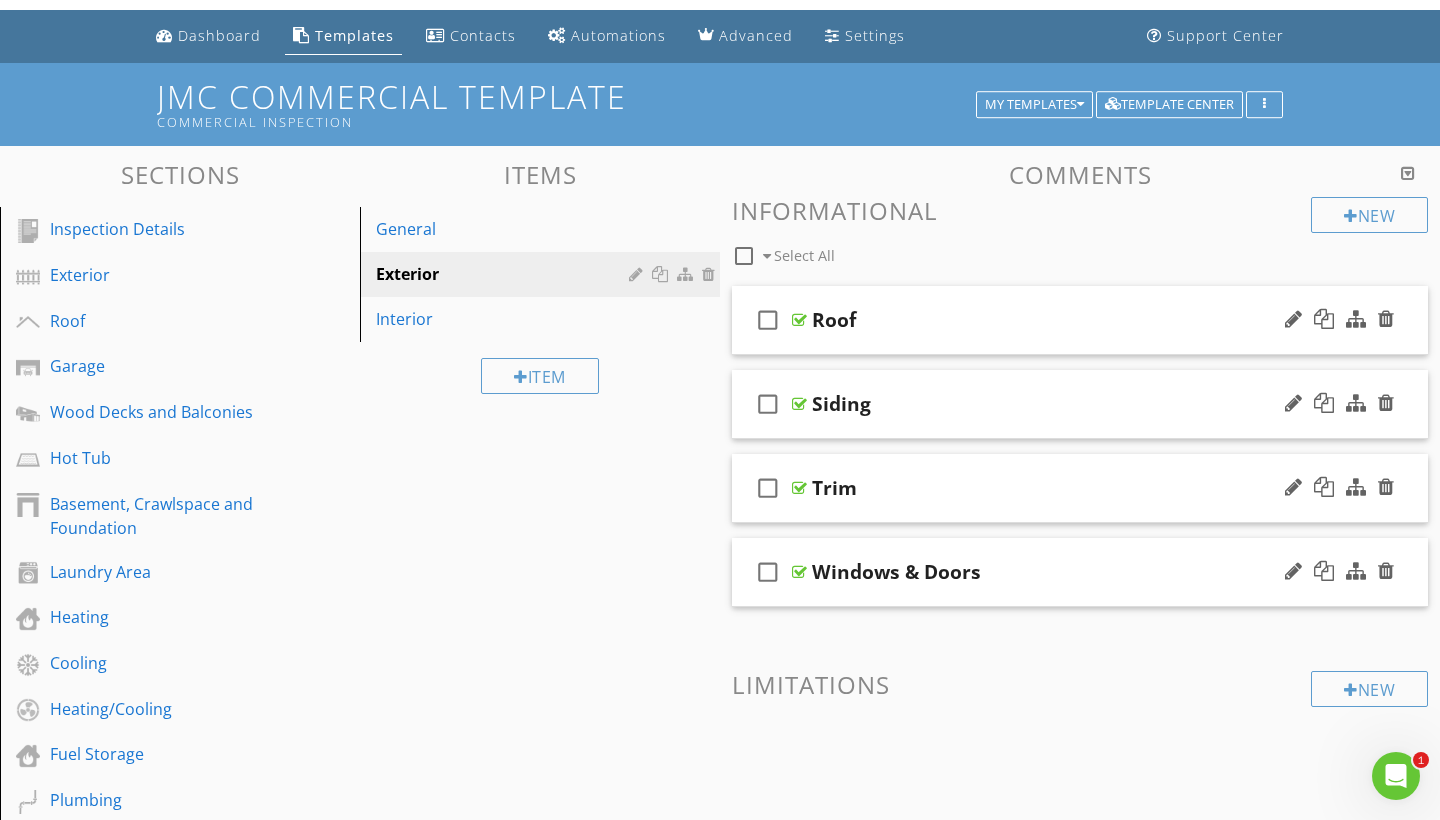 click at bounding box center [744, 256] 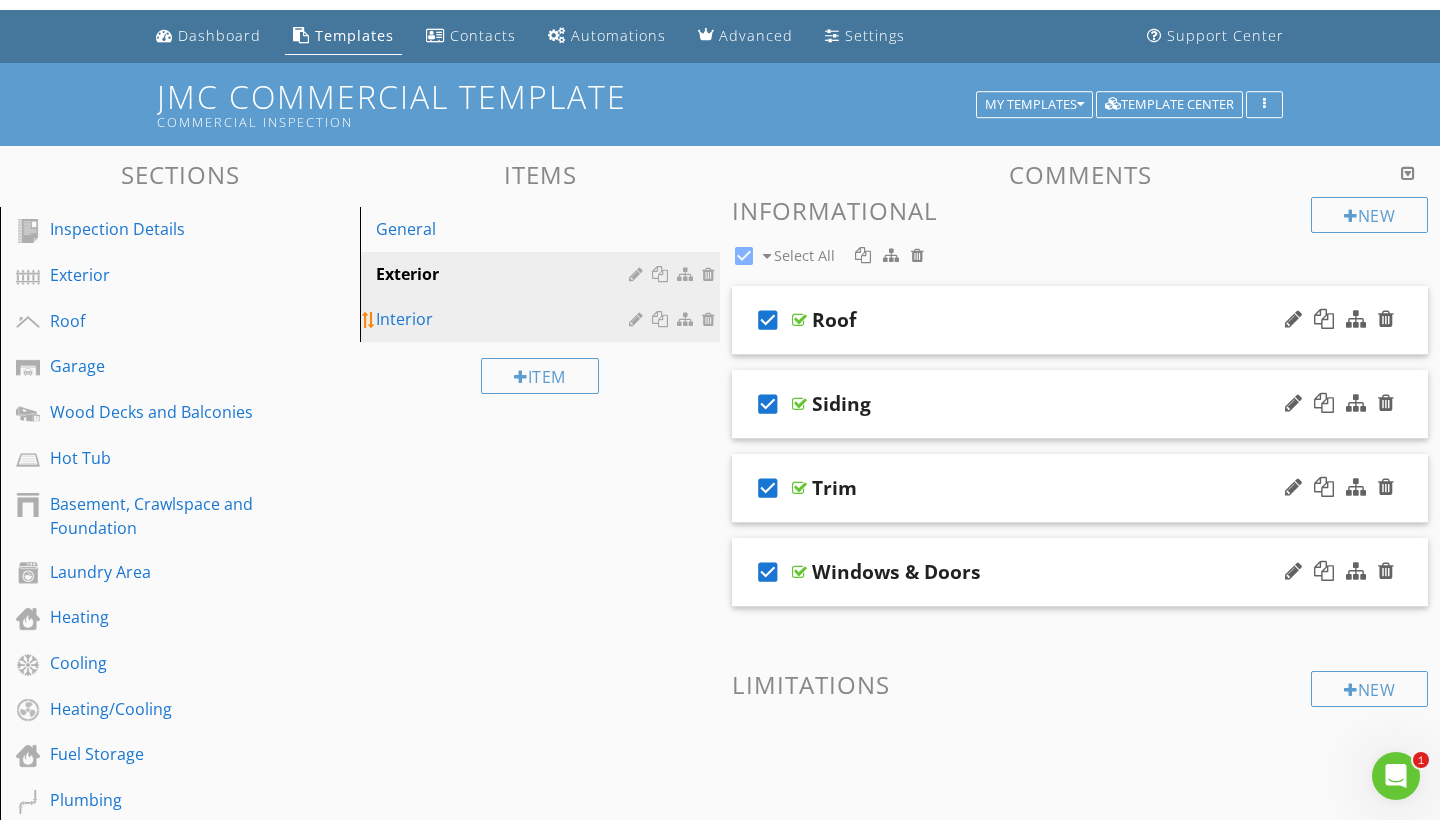 click on "Interior" at bounding box center (505, 319) 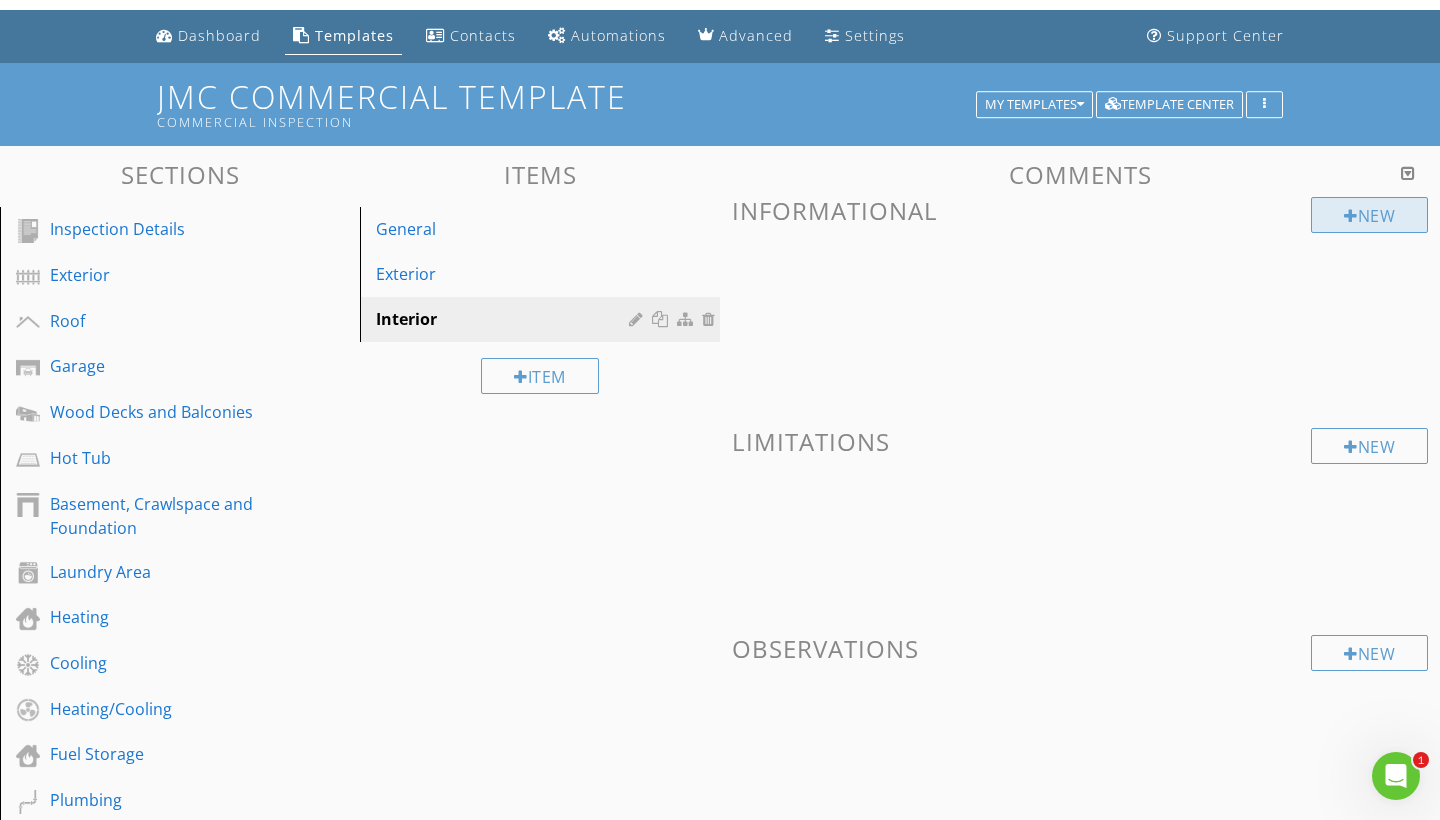 click on "New" at bounding box center [1369, 215] 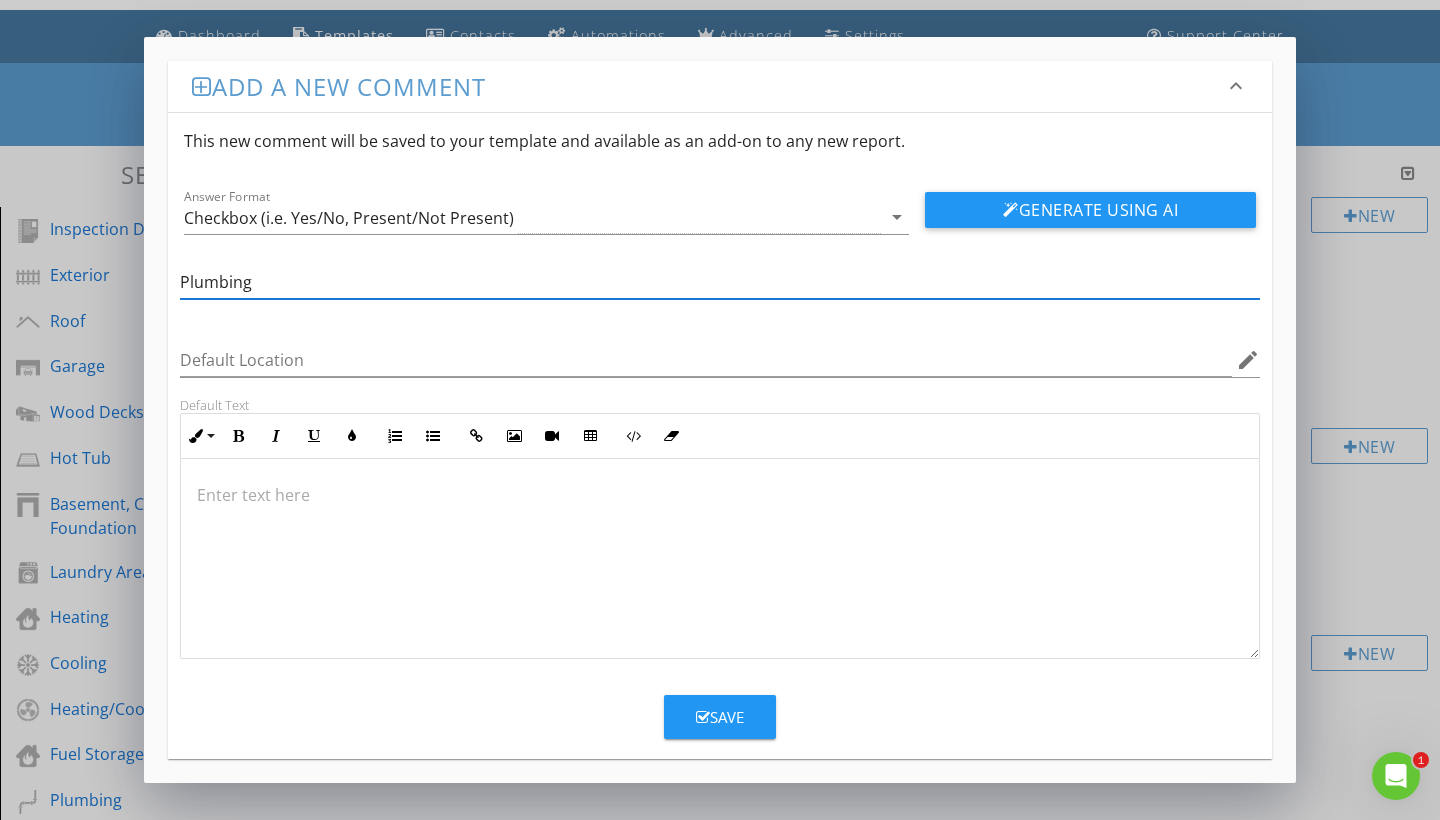 type on "Plumbing" 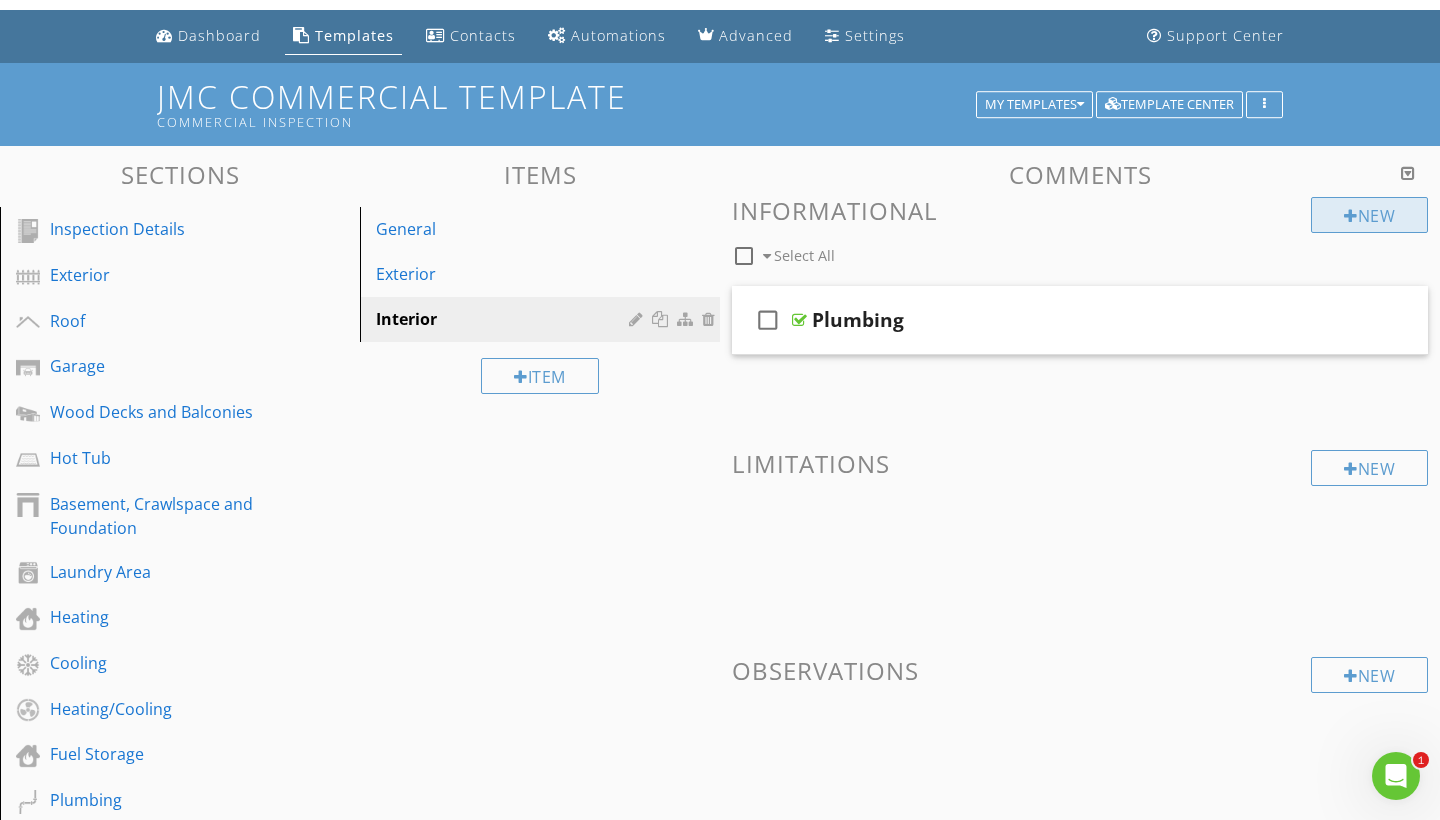 click on "New" at bounding box center (1369, 215) 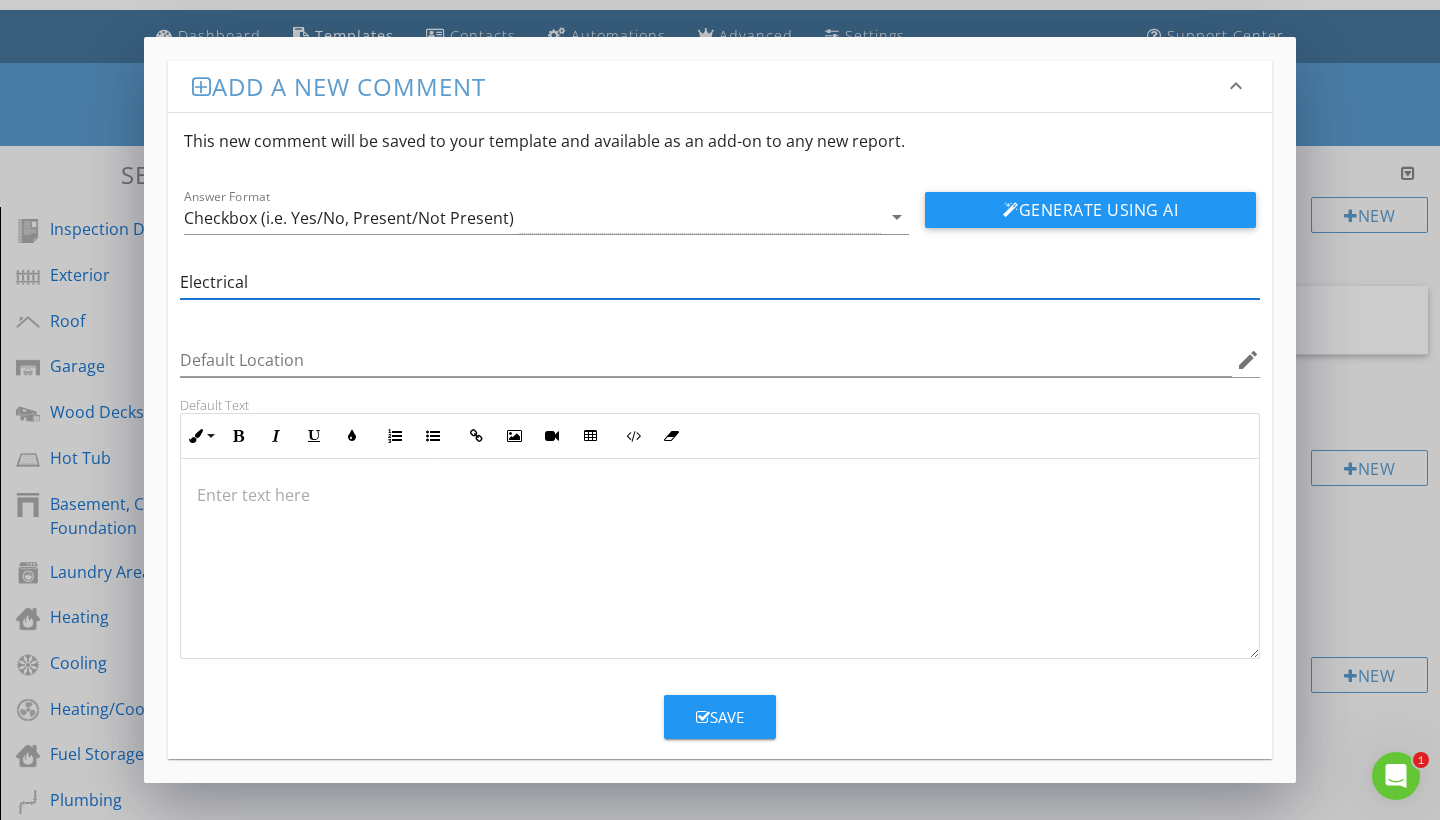 type on "Electrical" 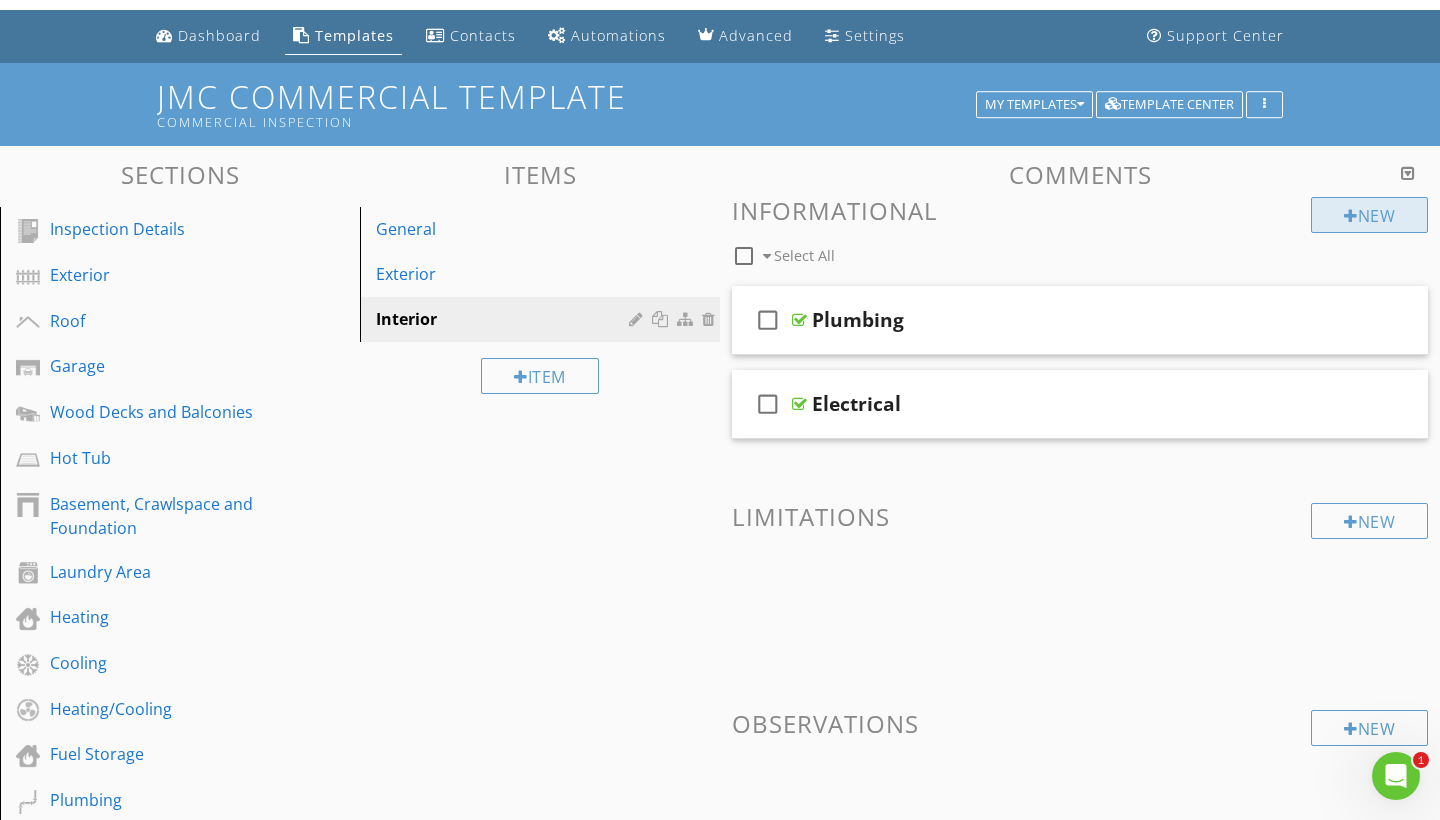 click on "New" at bounding box center (1369, 215) 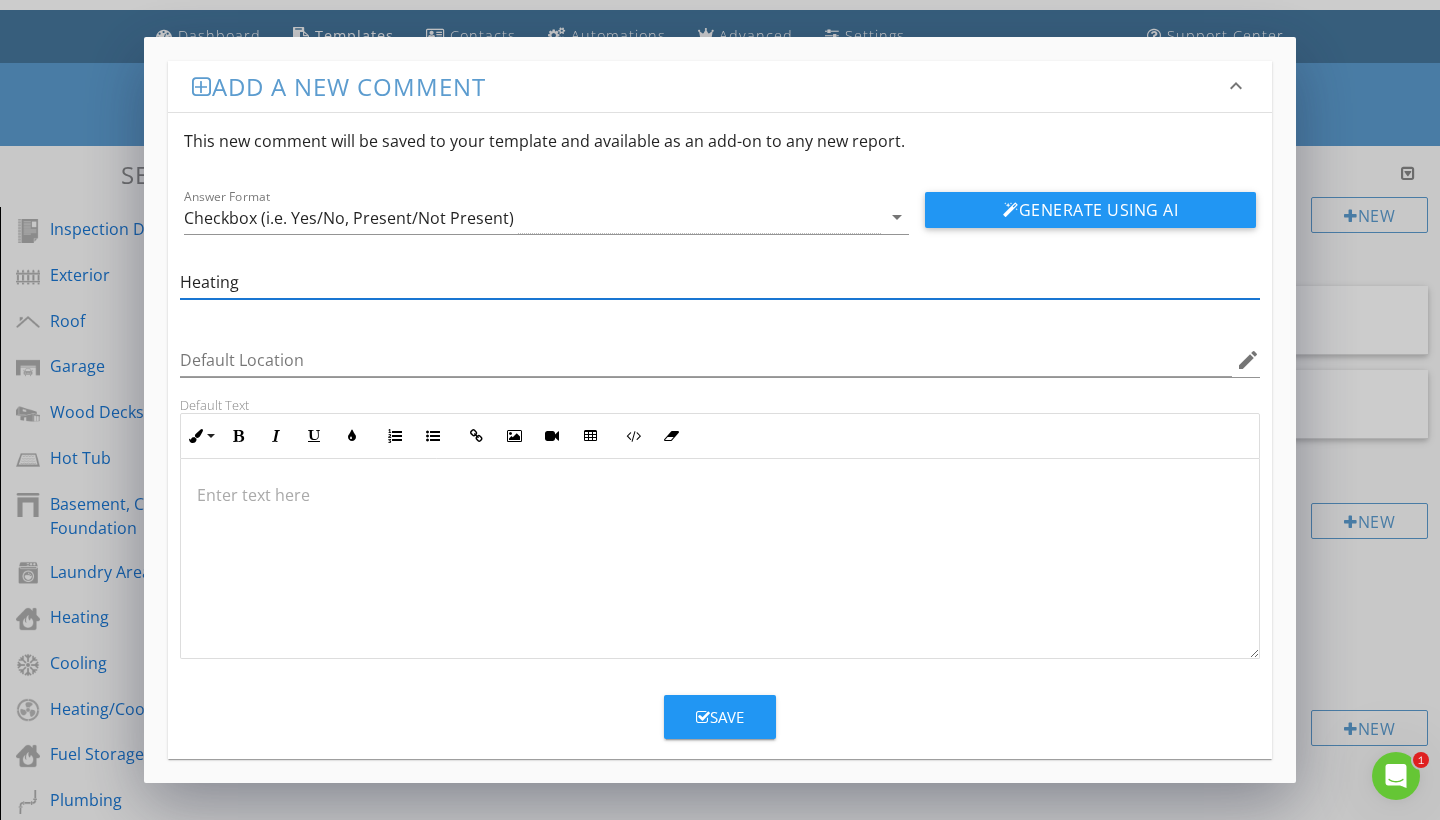type on "Heating" 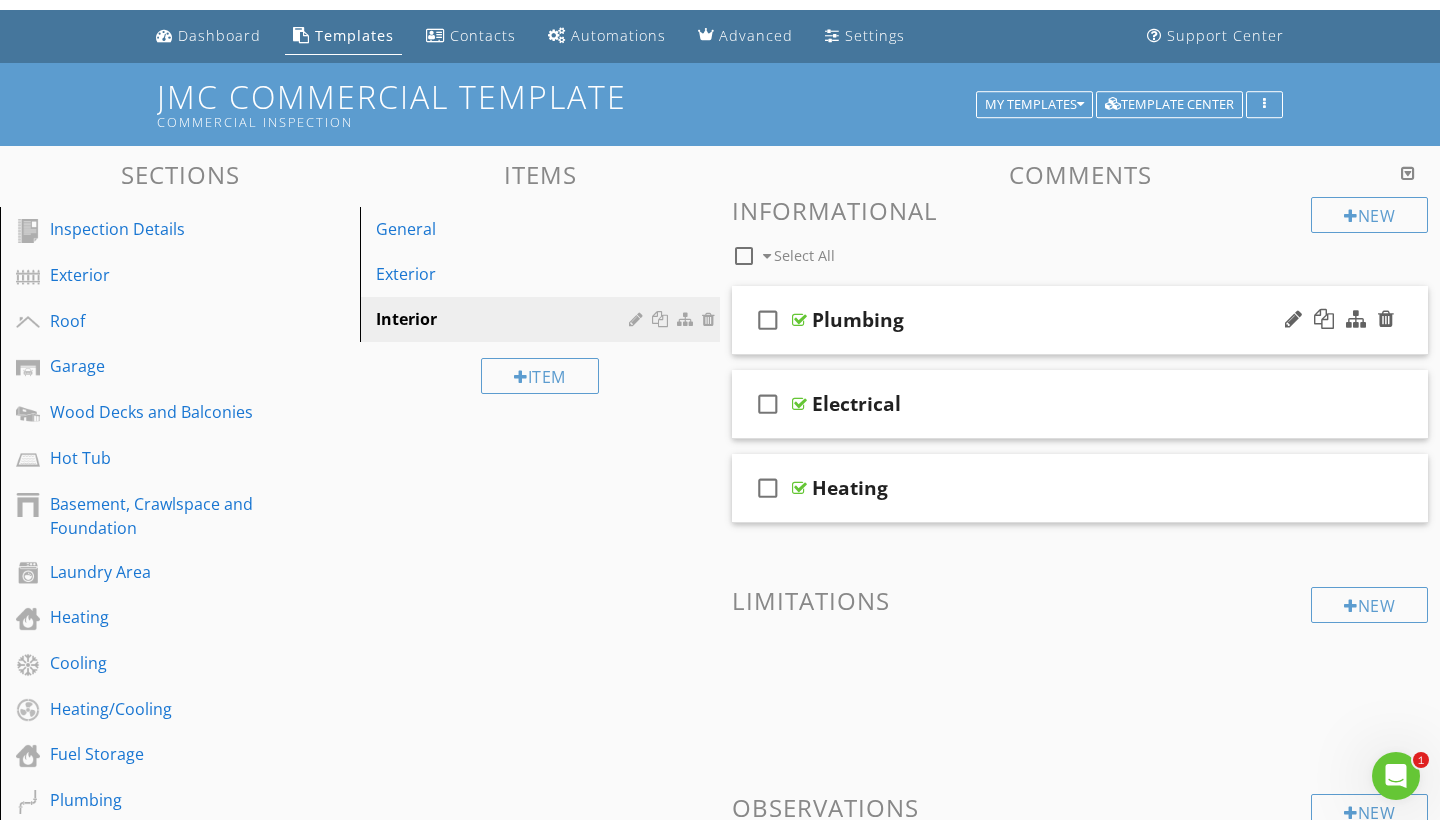 click on "Plumbing" at bounding box center (858, 320) 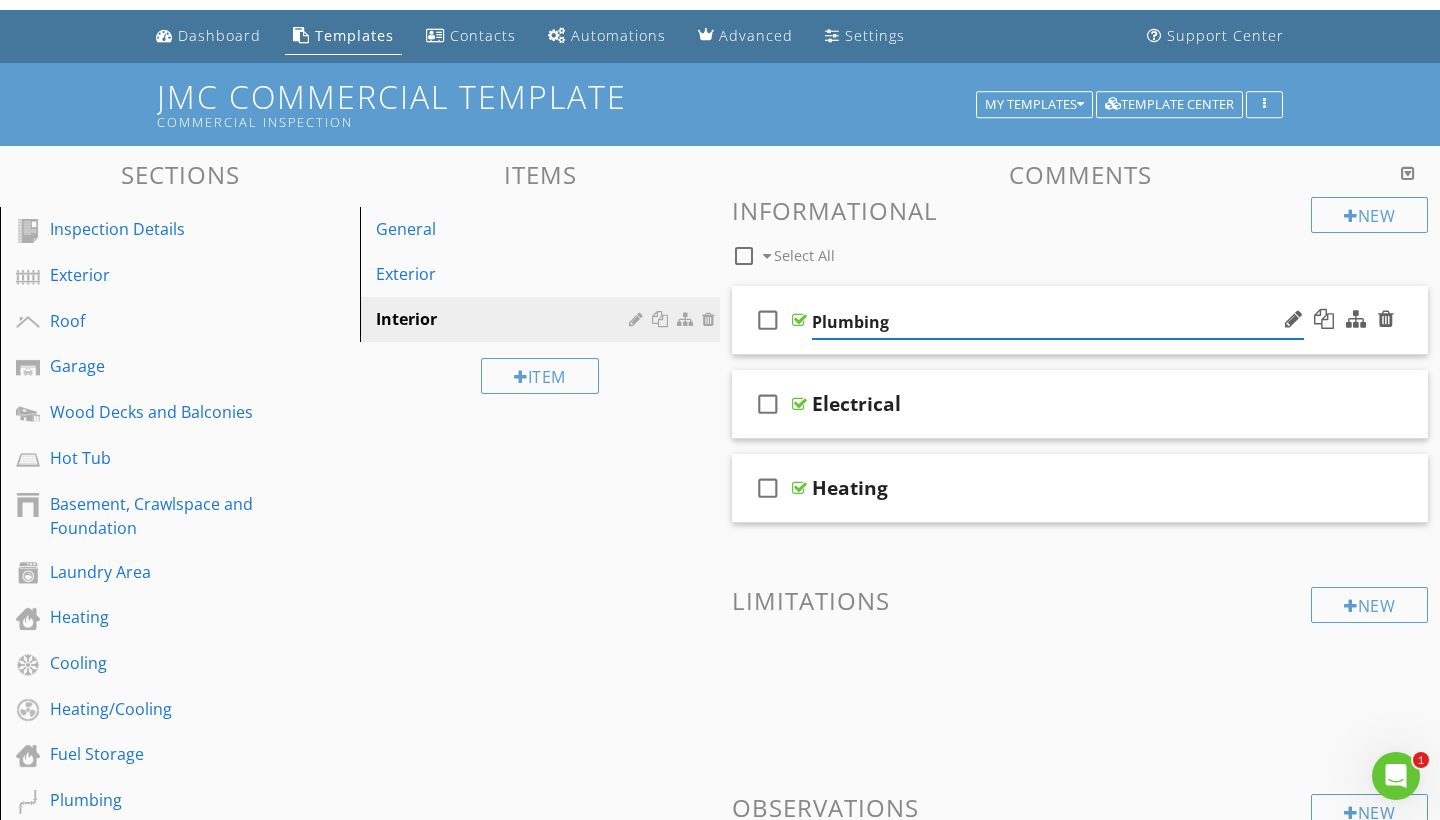click on "Plumbing" at bounding box center [1058, 322] 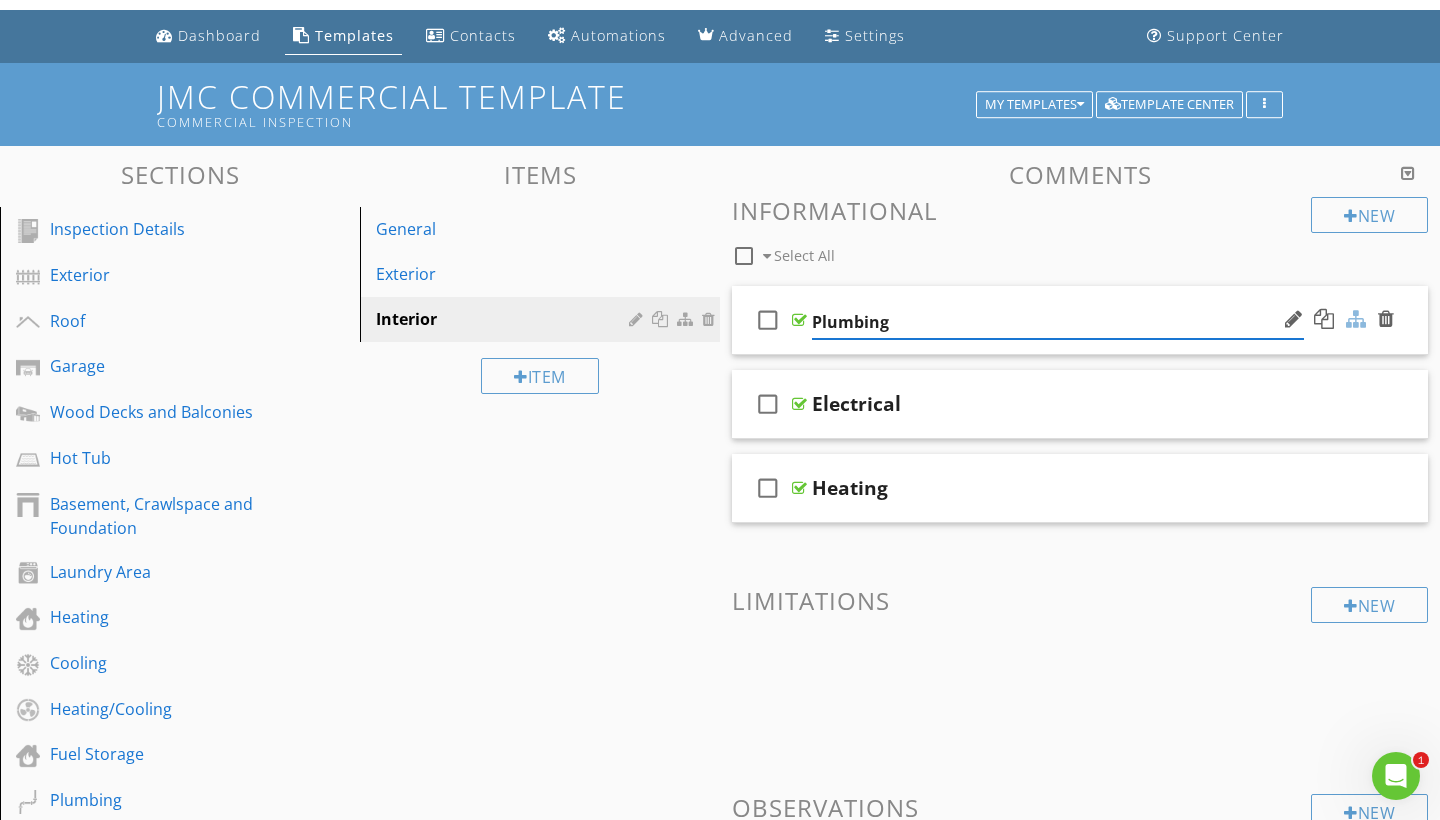 click at bounding box center [1356, 319] 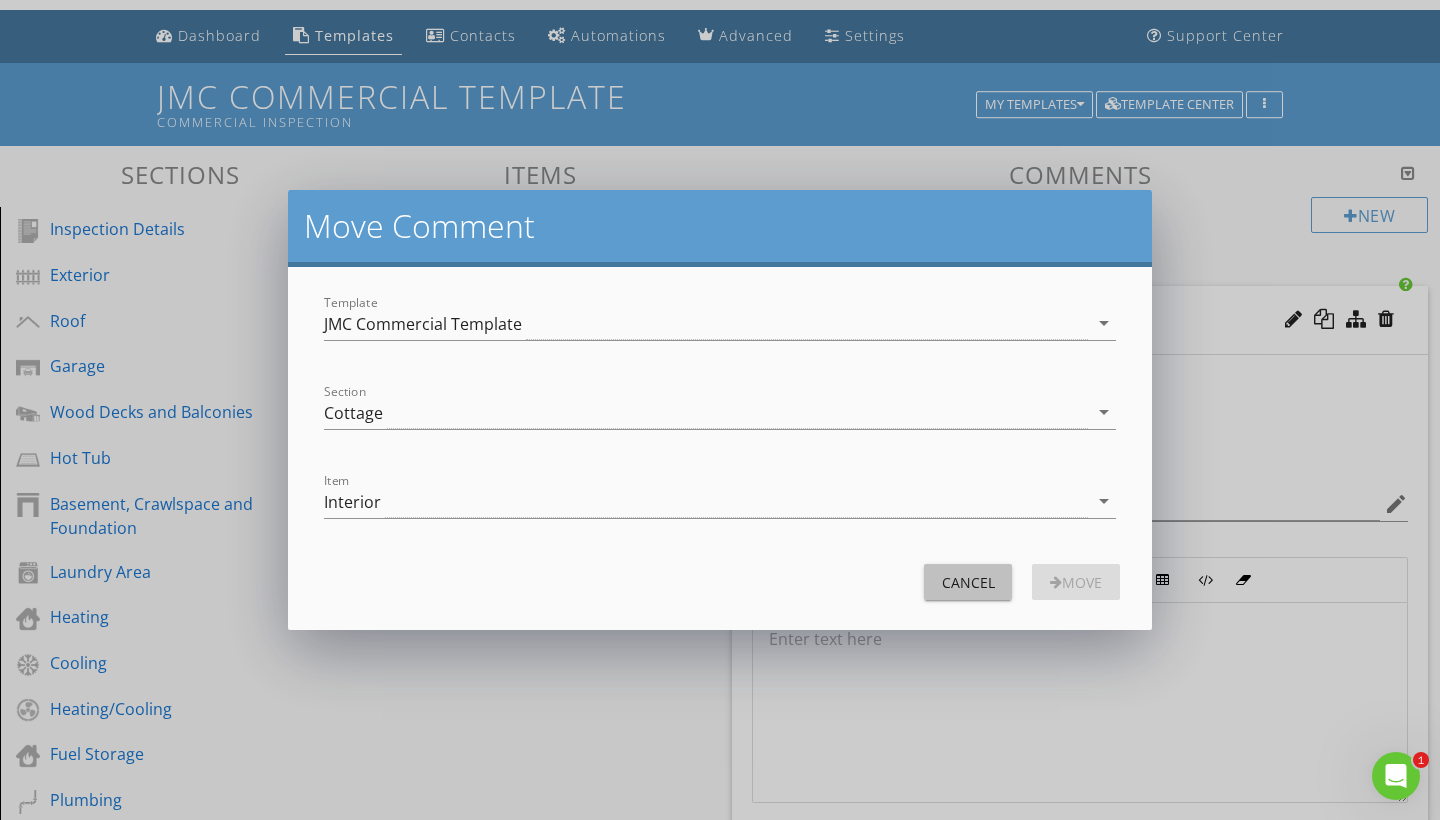click on "Cancel" at bounding box center [968, 582] 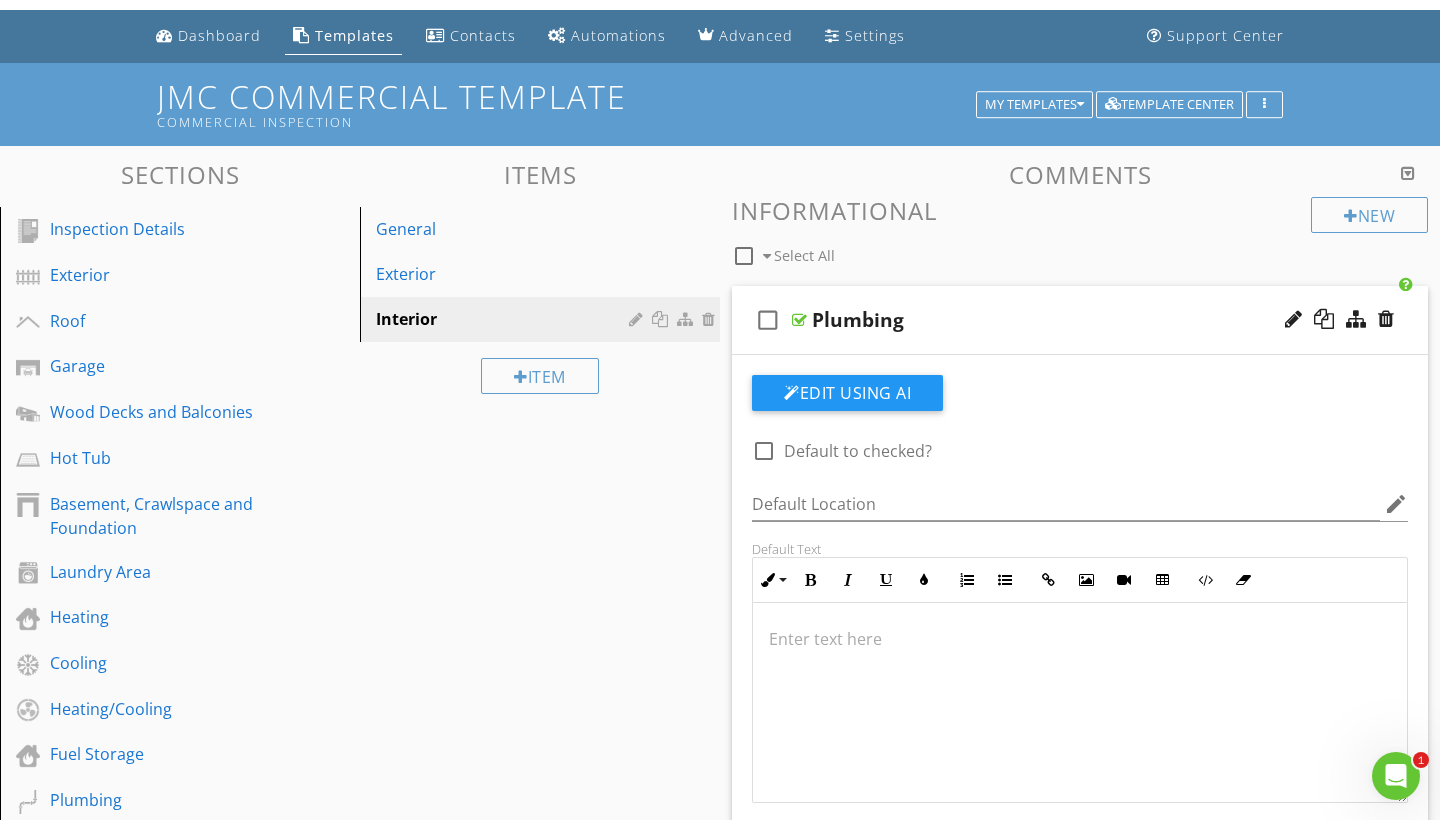 click on "Sections
Inspection Details           Exterior           Roof           Garage           Wood Decks and Balconies           Hot Tub           Basement, Crawlspace and Foundation           Laundry Area           Heating           Cooling           Heating/Cooling           Fuel Storage           Plumbing           Electrical           Doors, Windows & Interior           Common Area           Kitchen           Hotel Room           Bathroom           Fireplaces           Life Safety           Attic, Insulation & Ventilation           Stairs           Cottage
Section
Attachments
Attachment
Items
General           Exterior           Interior
Item
Comments
New
Informational   check_box_outline_blank     Select All       check_box_outline_blank
Plumbing" at bounding box center (720, 873) 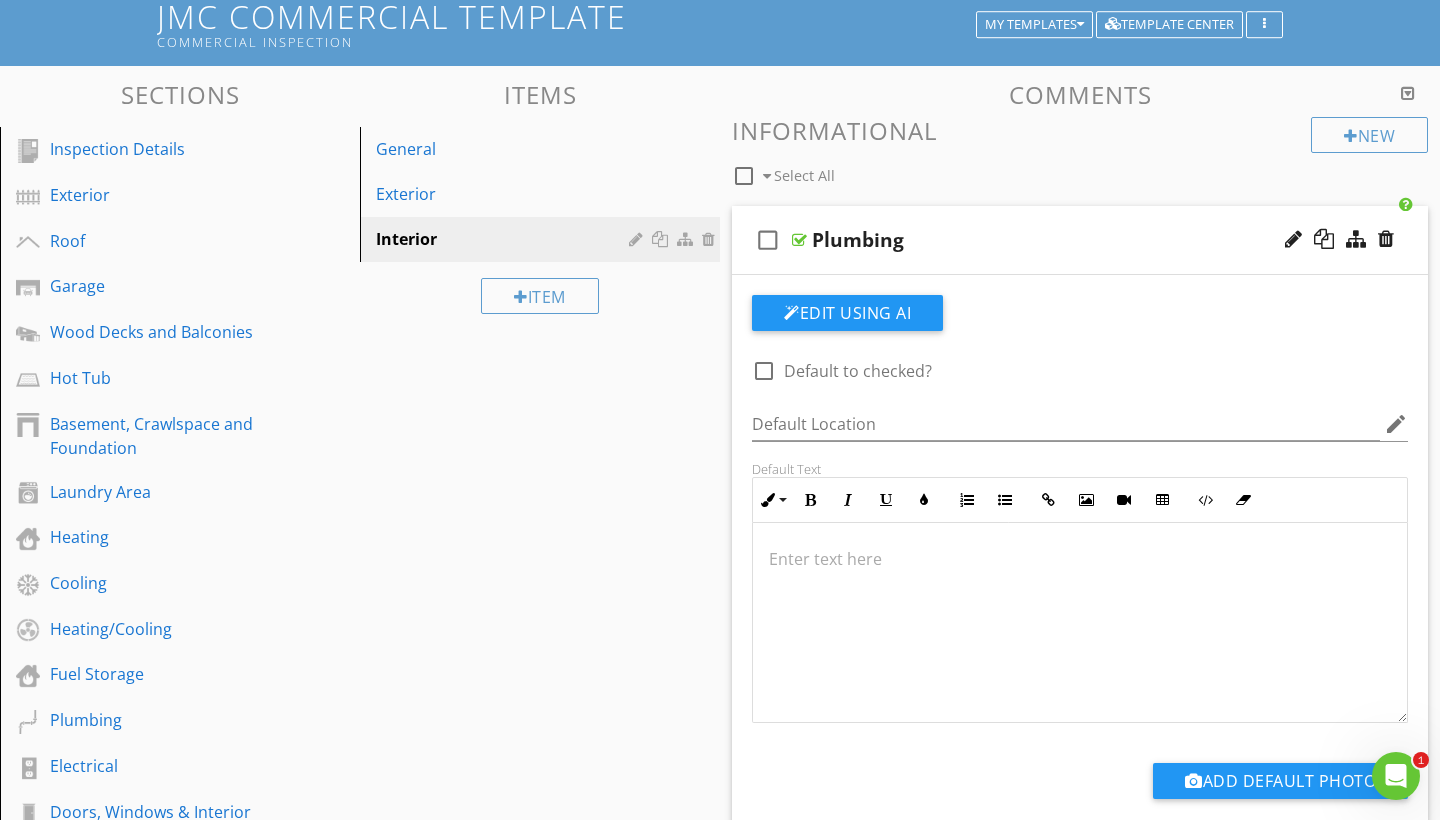 scroll, scrollTop: 135, scrollLeft: 0, axis: vertical 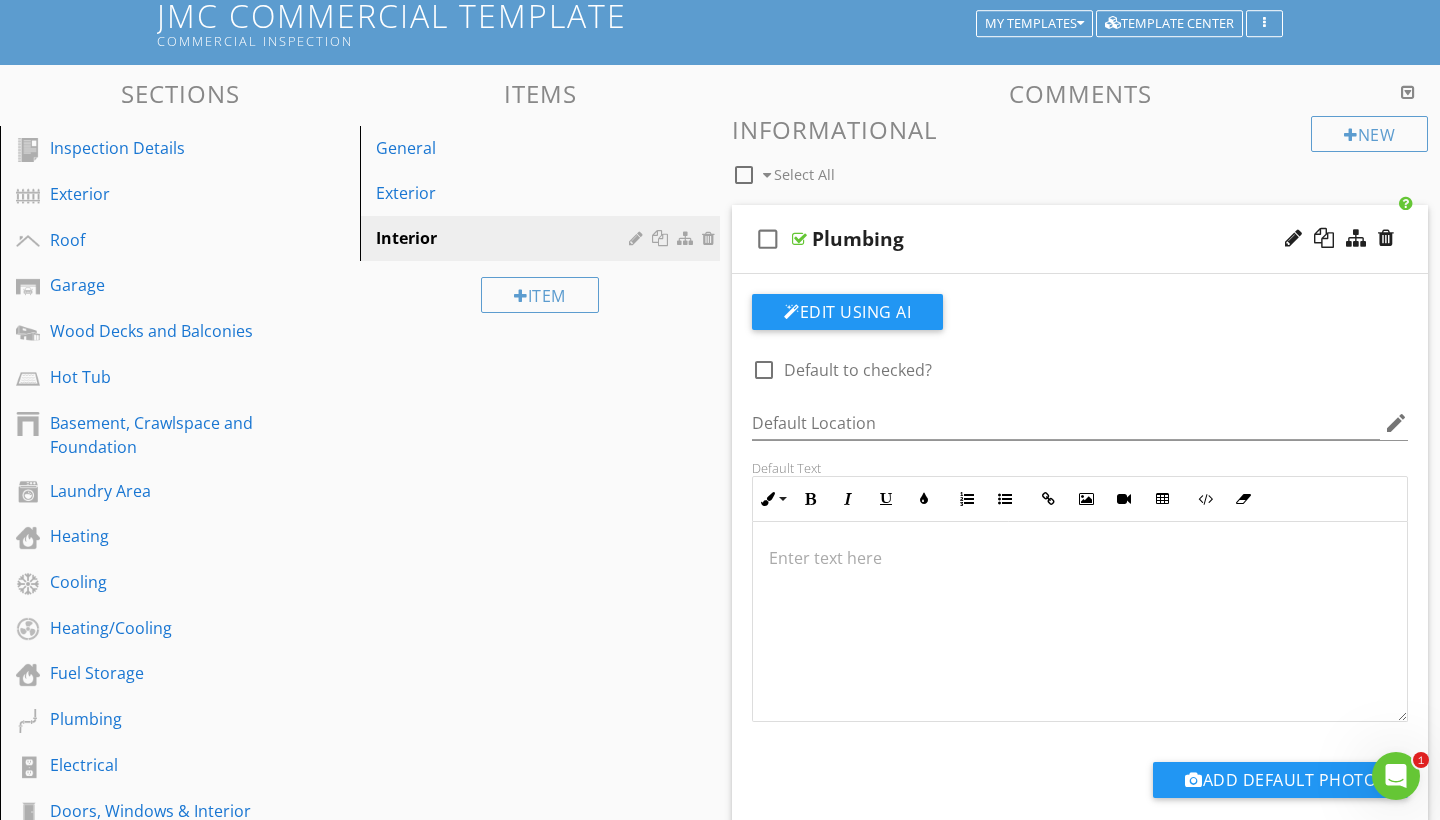 click at bounding box center (1080, 558) 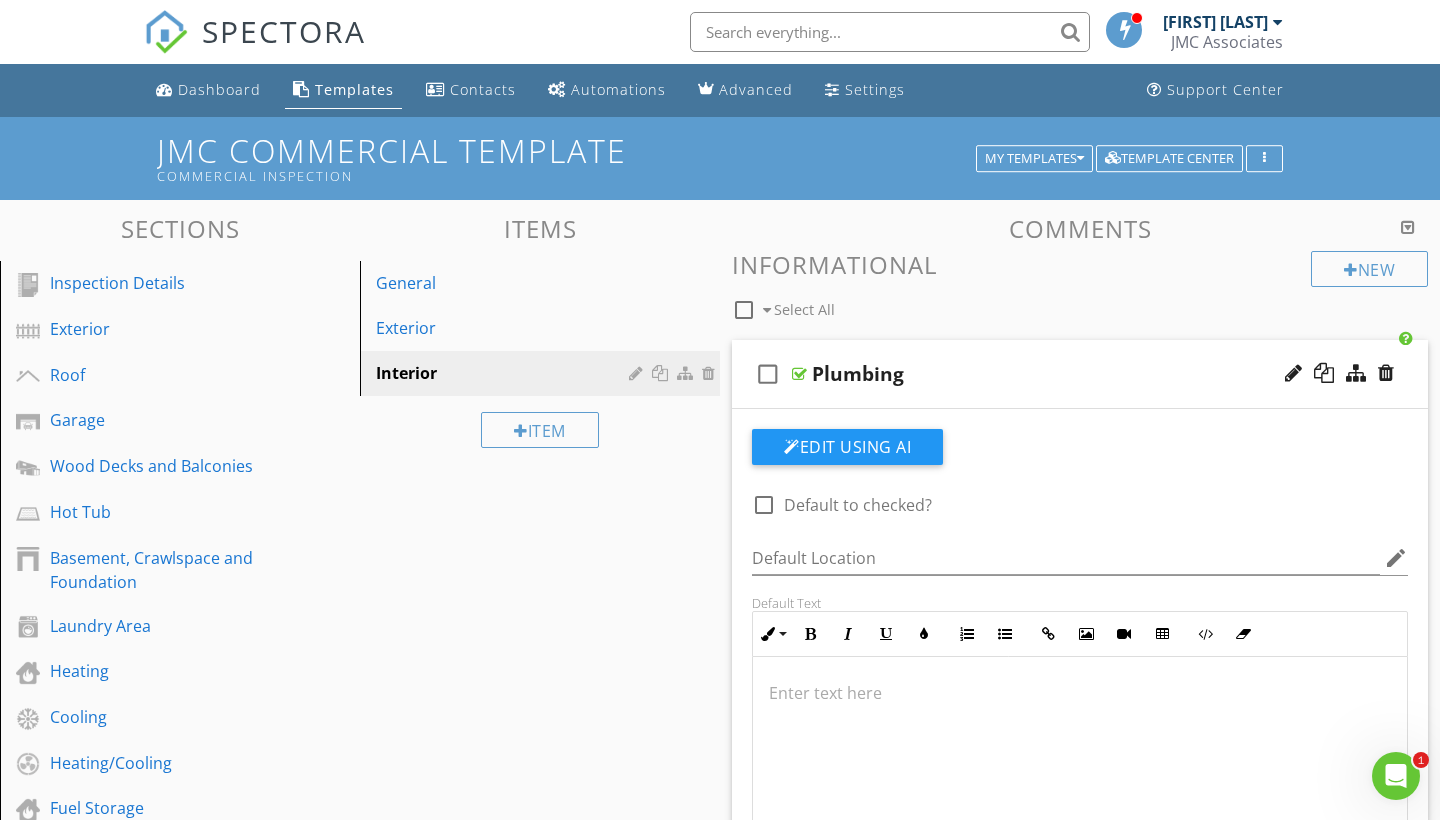 scroll, scrollTop: 0, scrollLeft: 0, axis: both 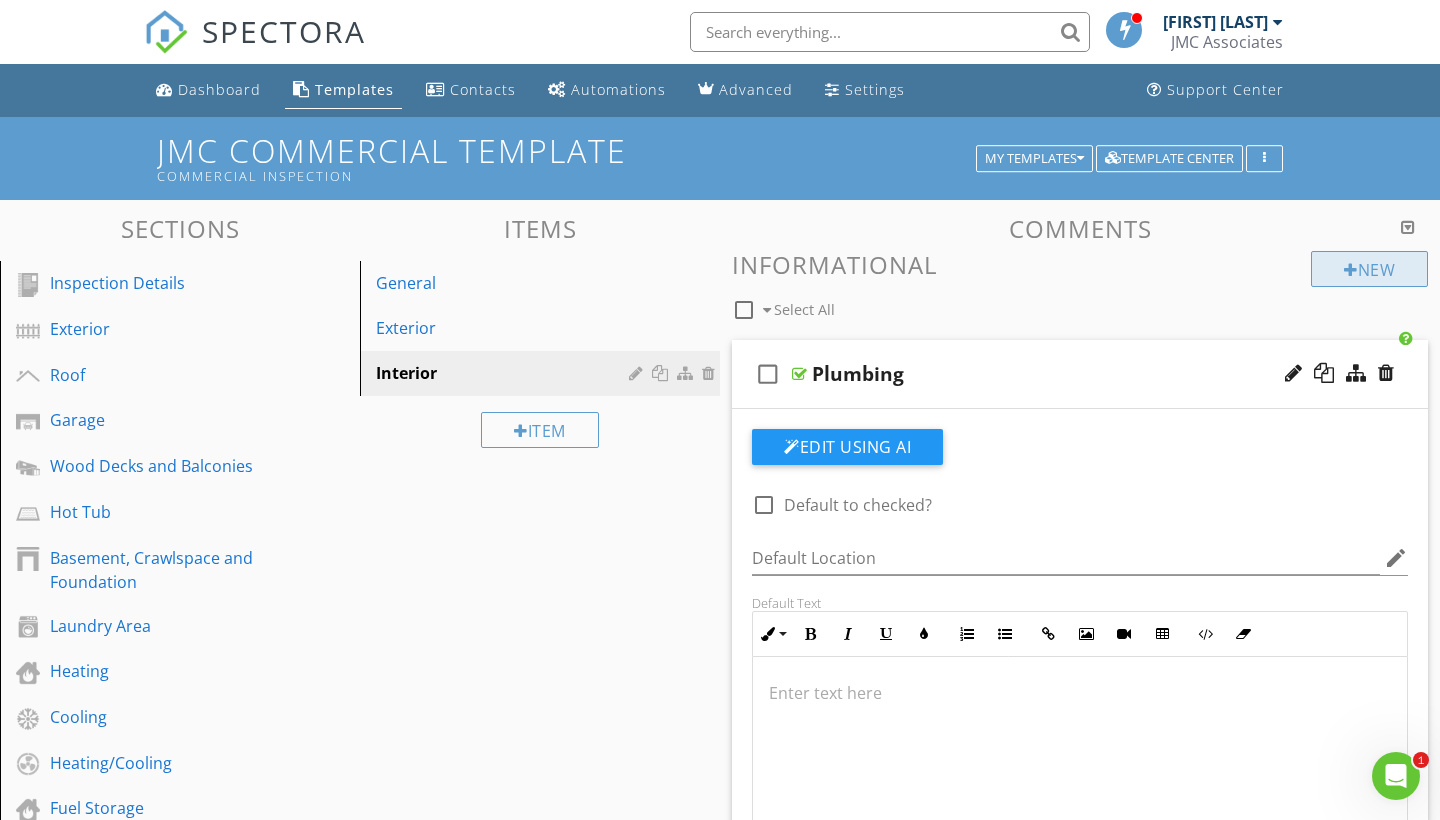 click on "New" at bounding box center (1369, 269) 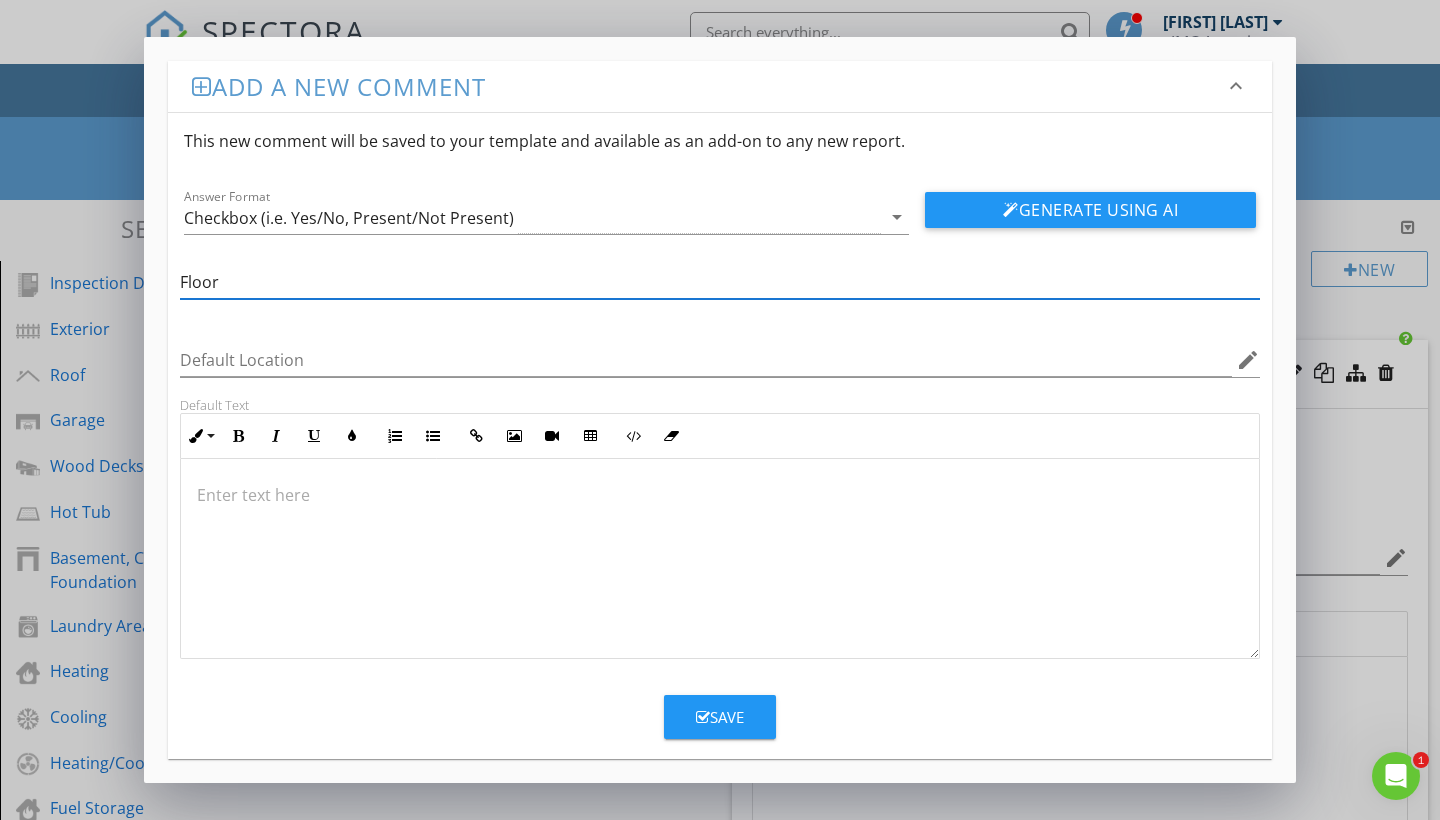 type on "Floor" 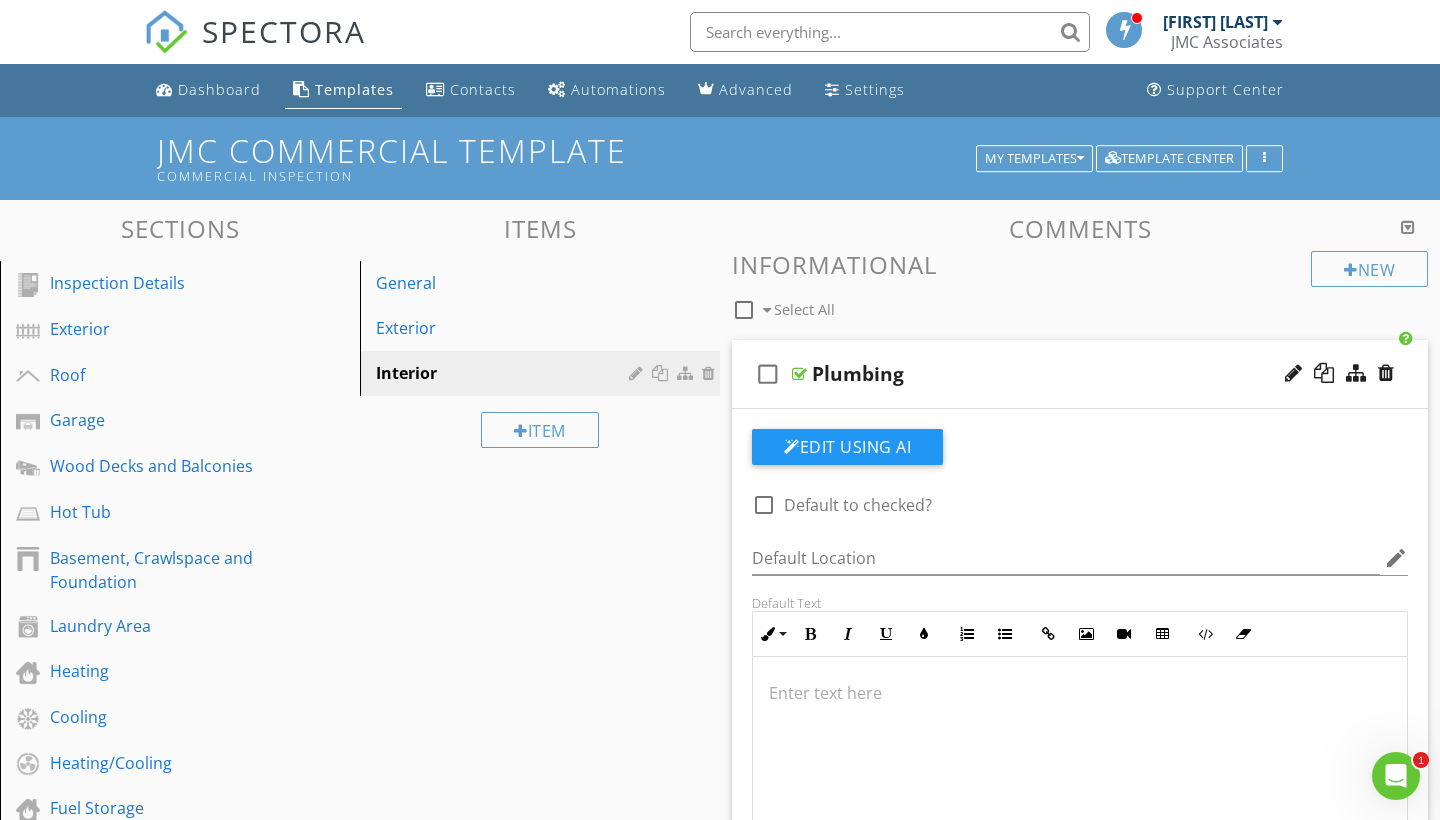 scroll, scrollTop: 0, scrollLeft: 0, axis: both 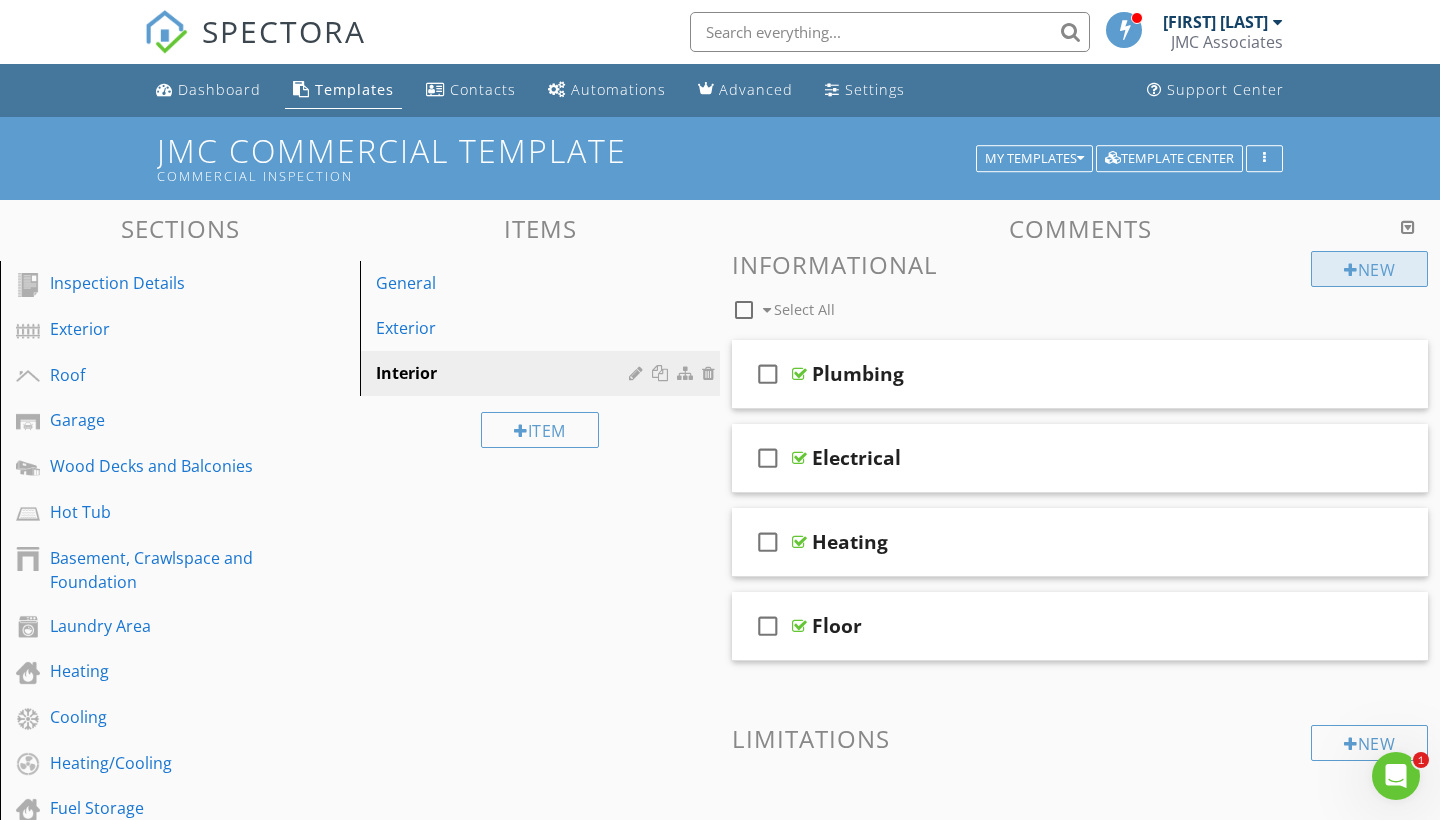 click on "New" at bounding box center (1369, 269) 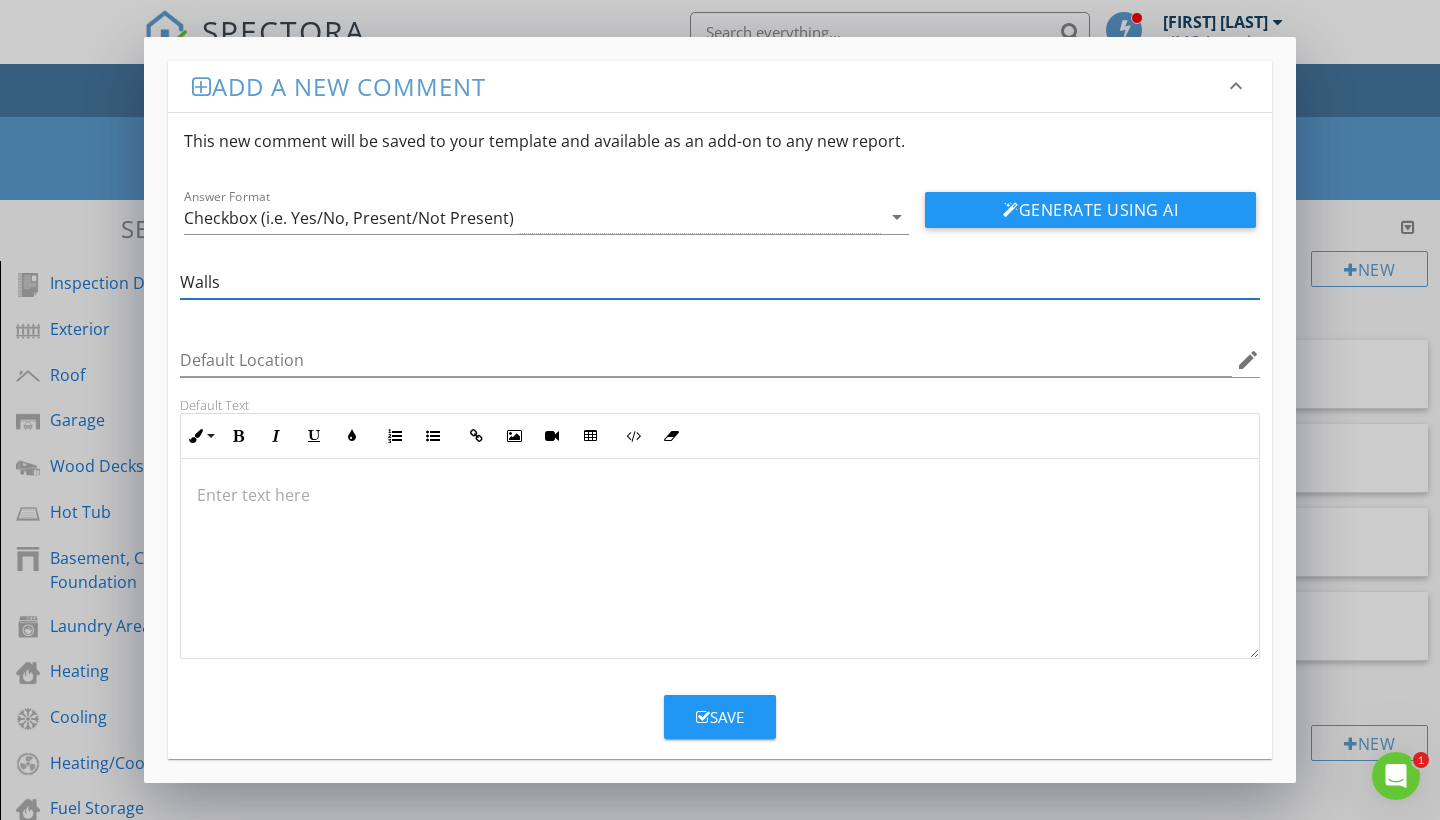 type on "Walls" 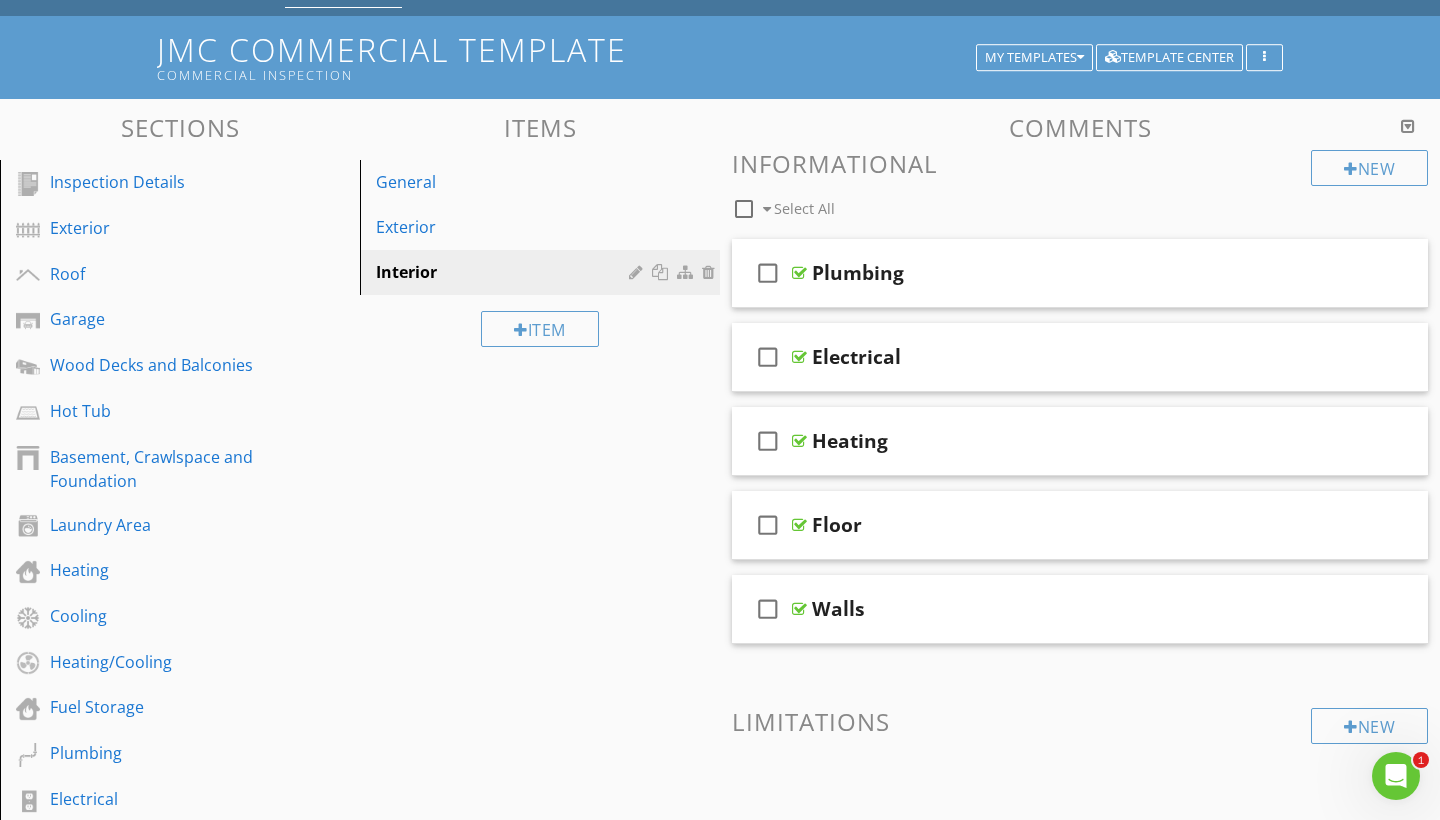 scroll, scrollTop: 147, scrollLeft: 0, axis: vertical 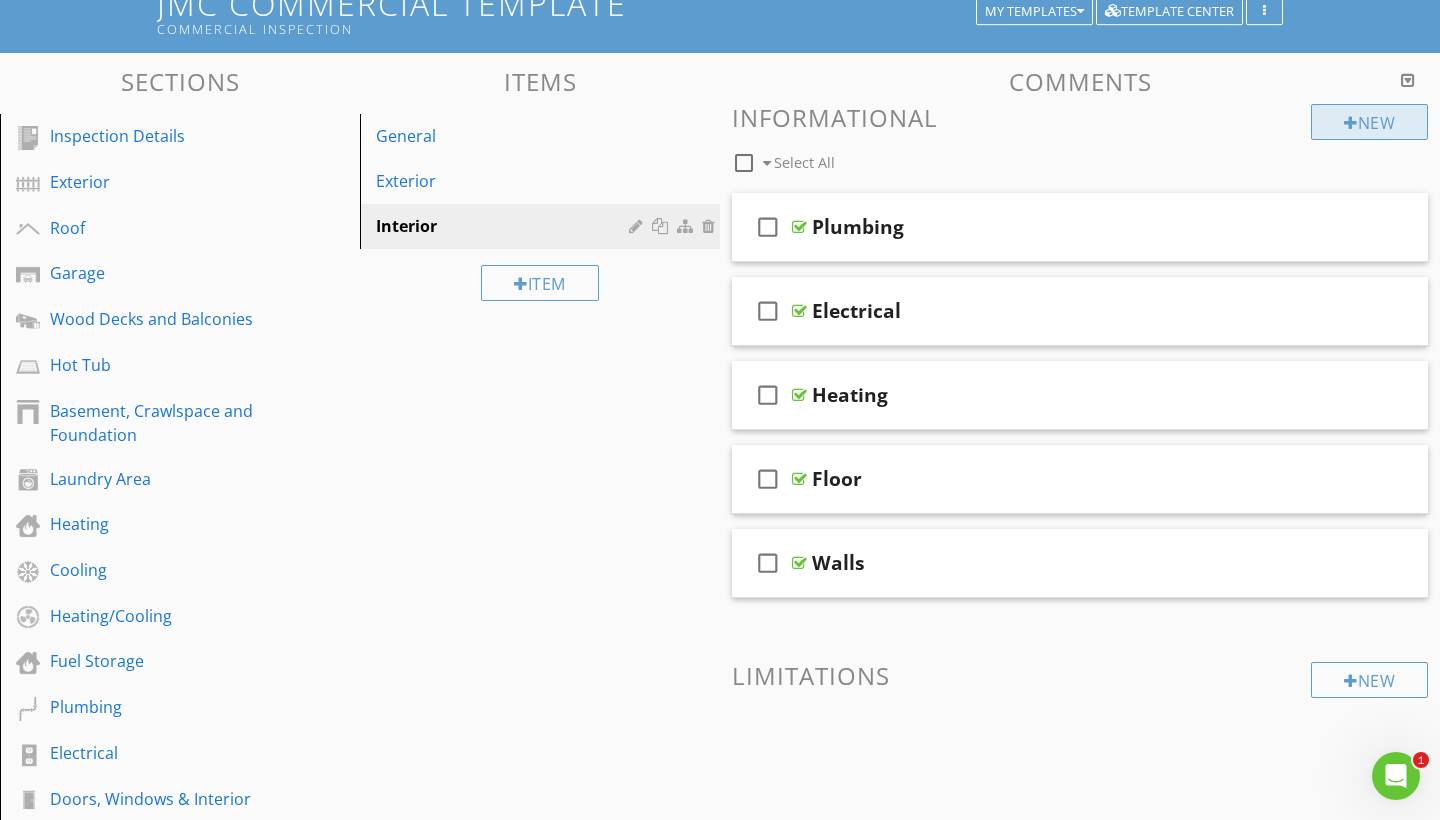 click on "New" at bounding box center (1369, 122) 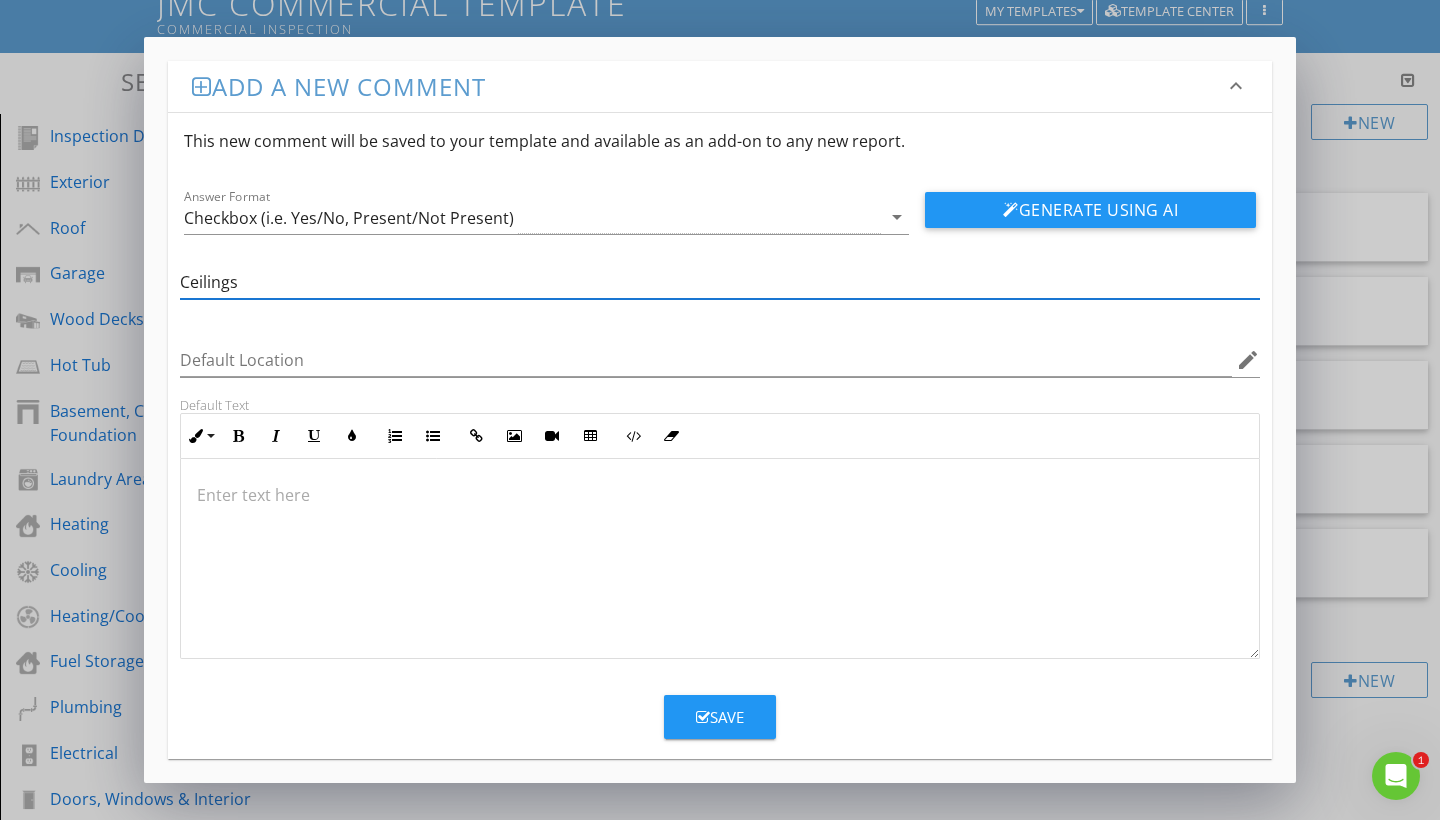 type on "Ceilings" 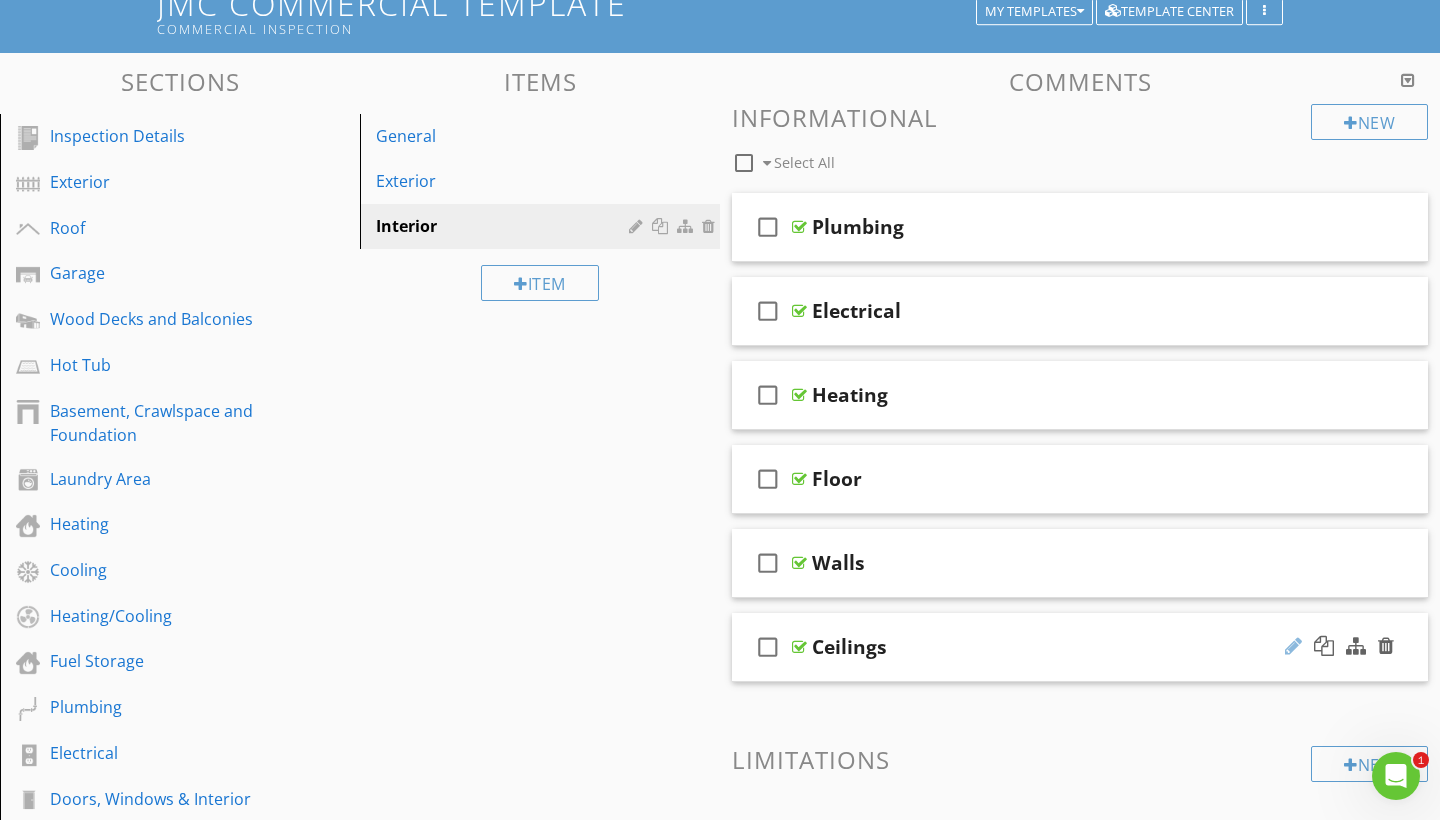 click at bounding box center [1293, 646] 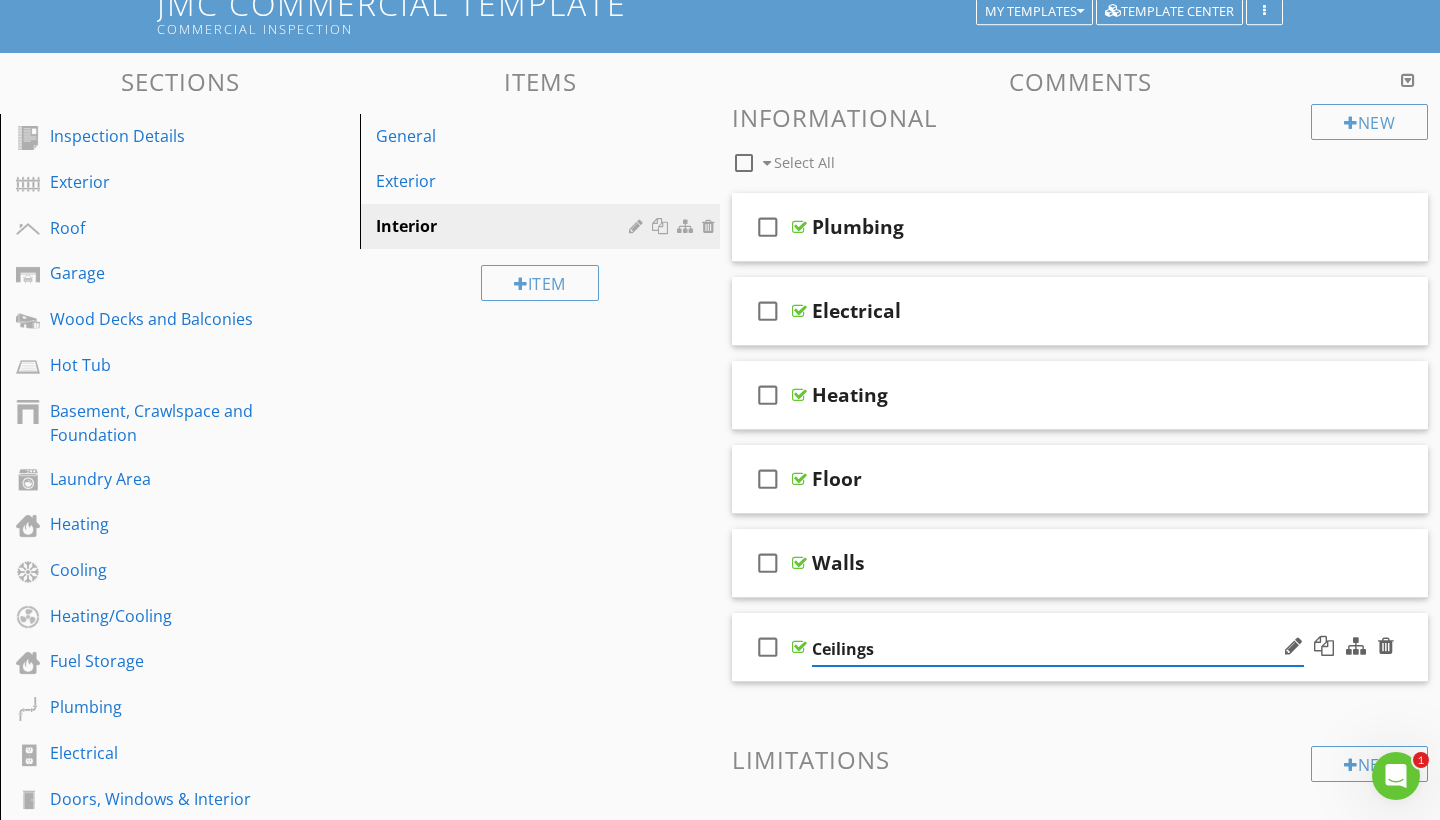 type on "Ceiling" 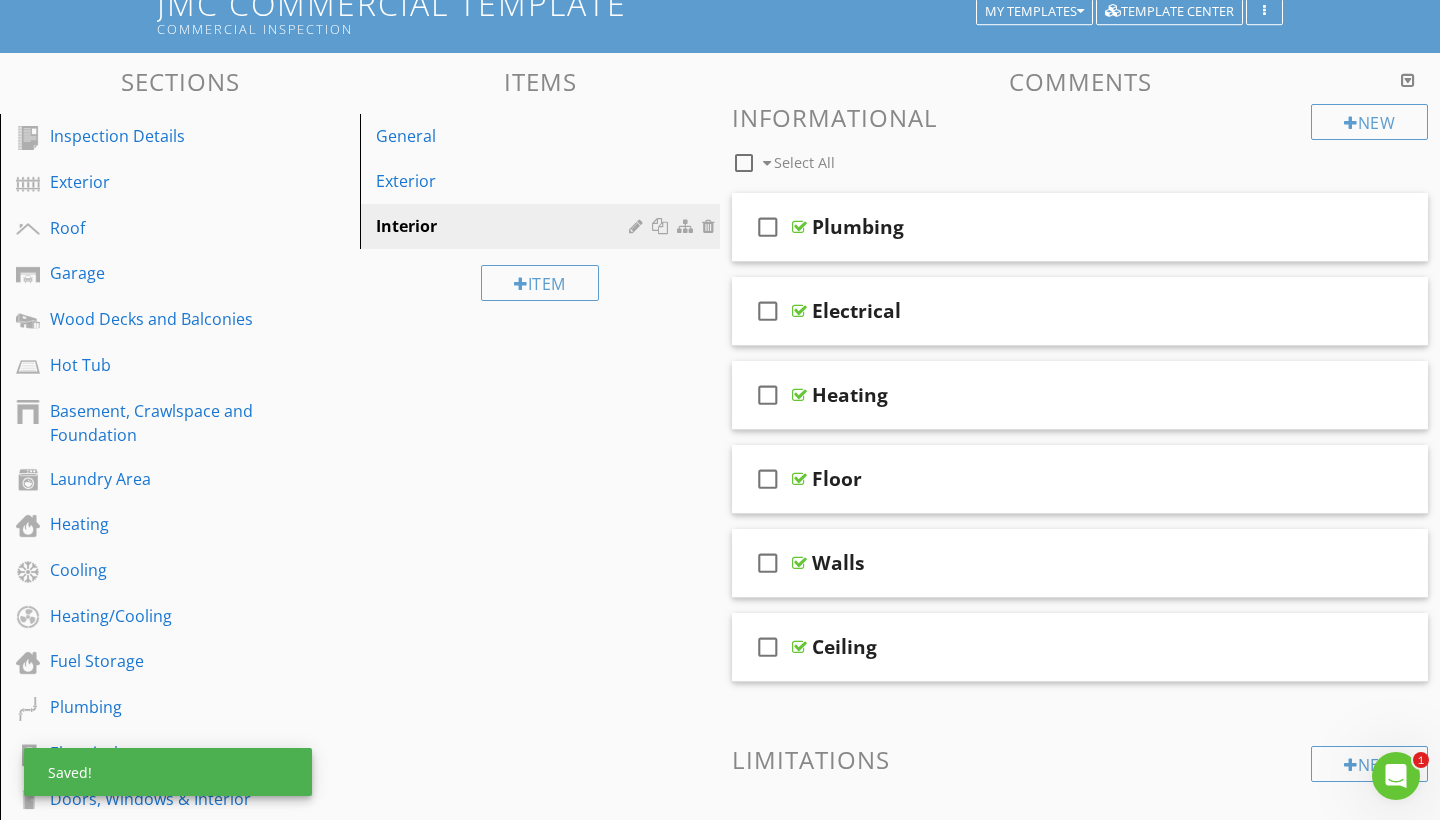 click on "Sections
Inspection Details           Exterior           Roof           Garage           Wood Decks and Balconies           Hot Tub           Basement, Crawlspace and Foundation           Laundry Area           Heating           Cooling           Heating/Cooling           Fuel Storage           Plumbing           Electrical           Doors, Windows & Interior           Common Area           Kitchen           Hotel Room           Bathroom           Fireplaces           Life Safety           Attic, Insulation & Ventilation           Stairs           Cottage
Section
Attachments
Attachment
Items
General           Exterior           Interior
Item
Comments
New
Informational   check_box_outline_blank     Select All       check_box_outline_blank
Plumbing" at bounding box center (720, 777) 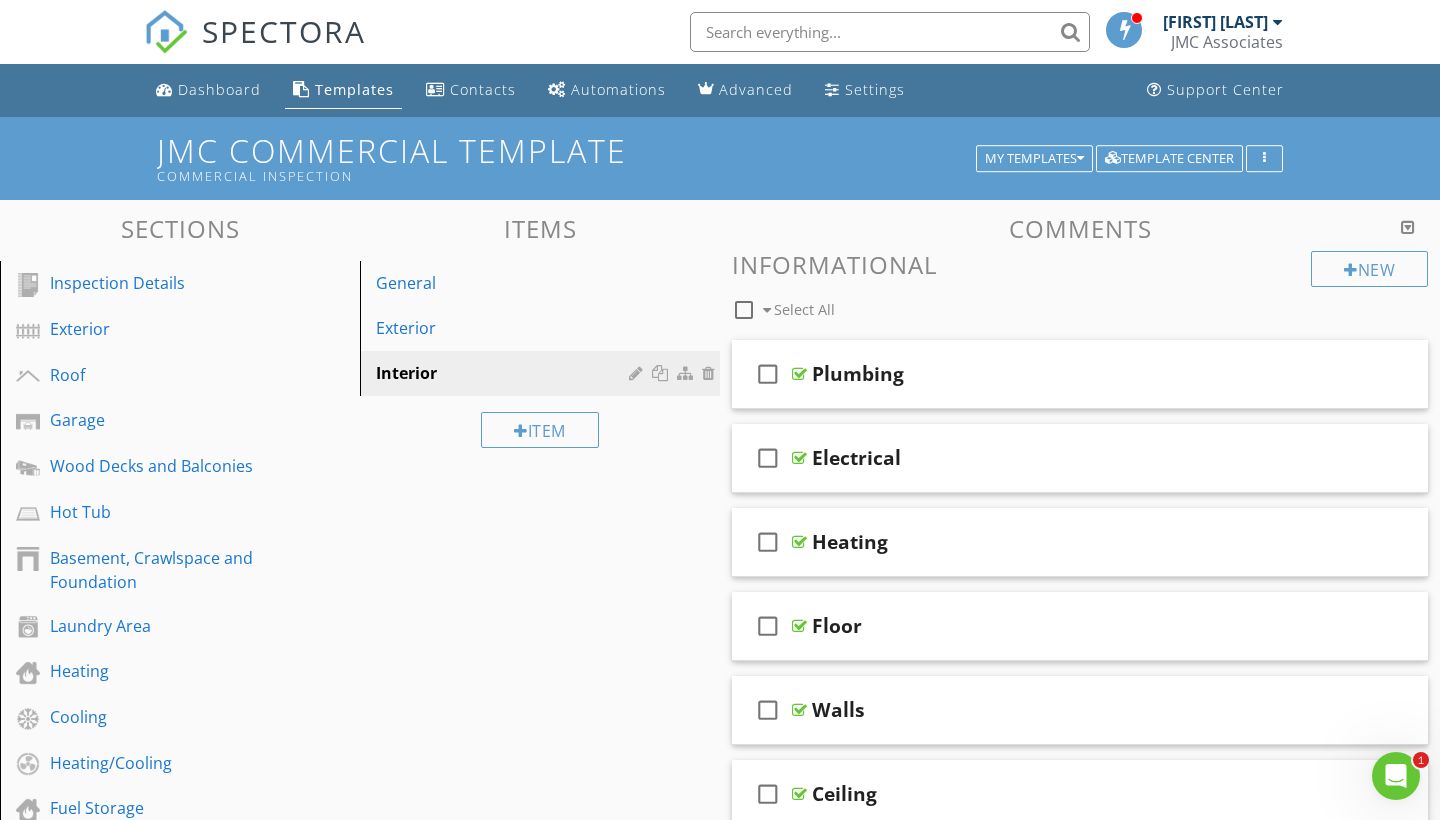 scroll, scrollTop: 0, scrollLeft: 0, axis: both 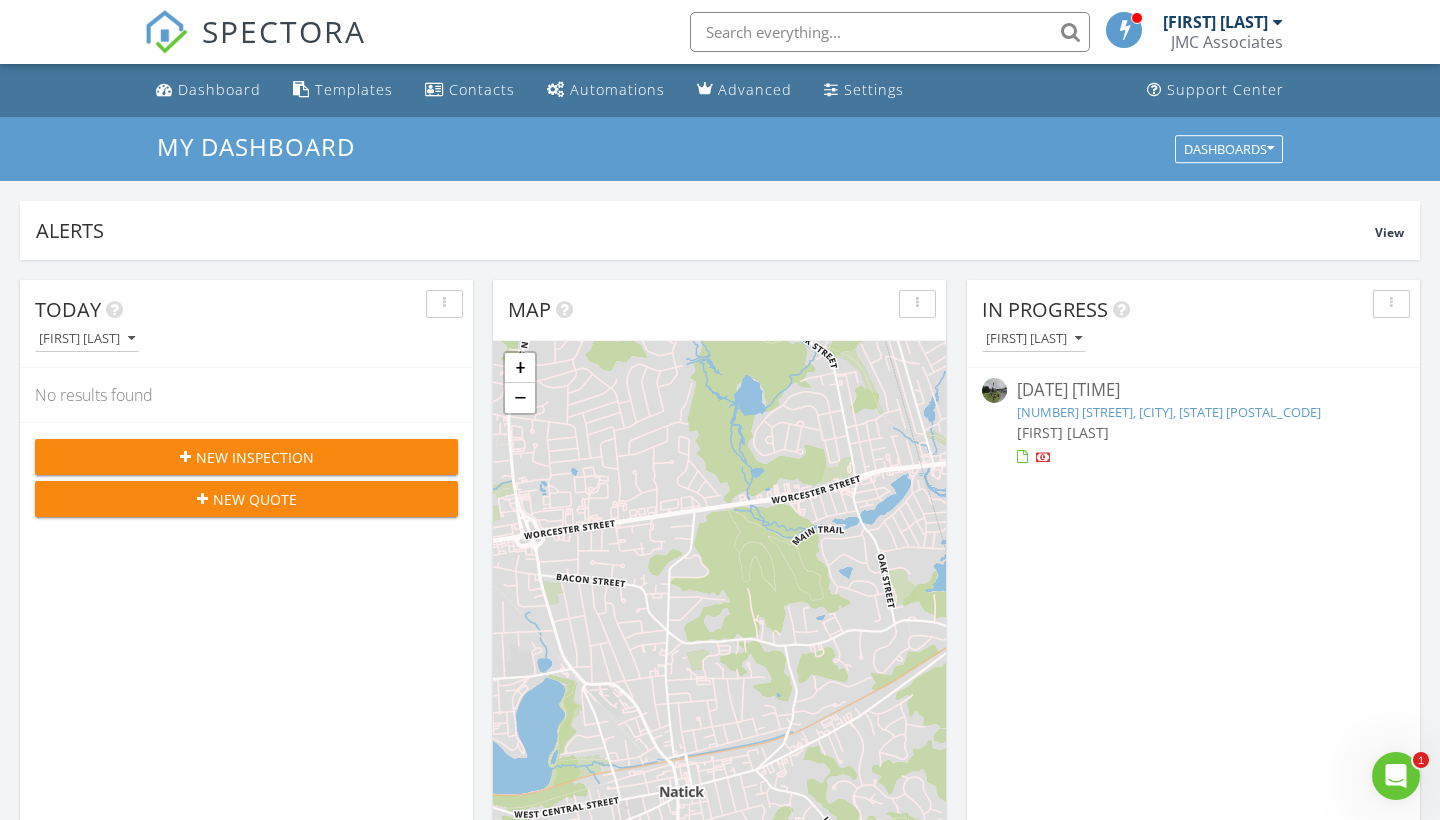 click on "22 Shore Rd, Truro, MA 02666" at bounding box center [1169, 412] 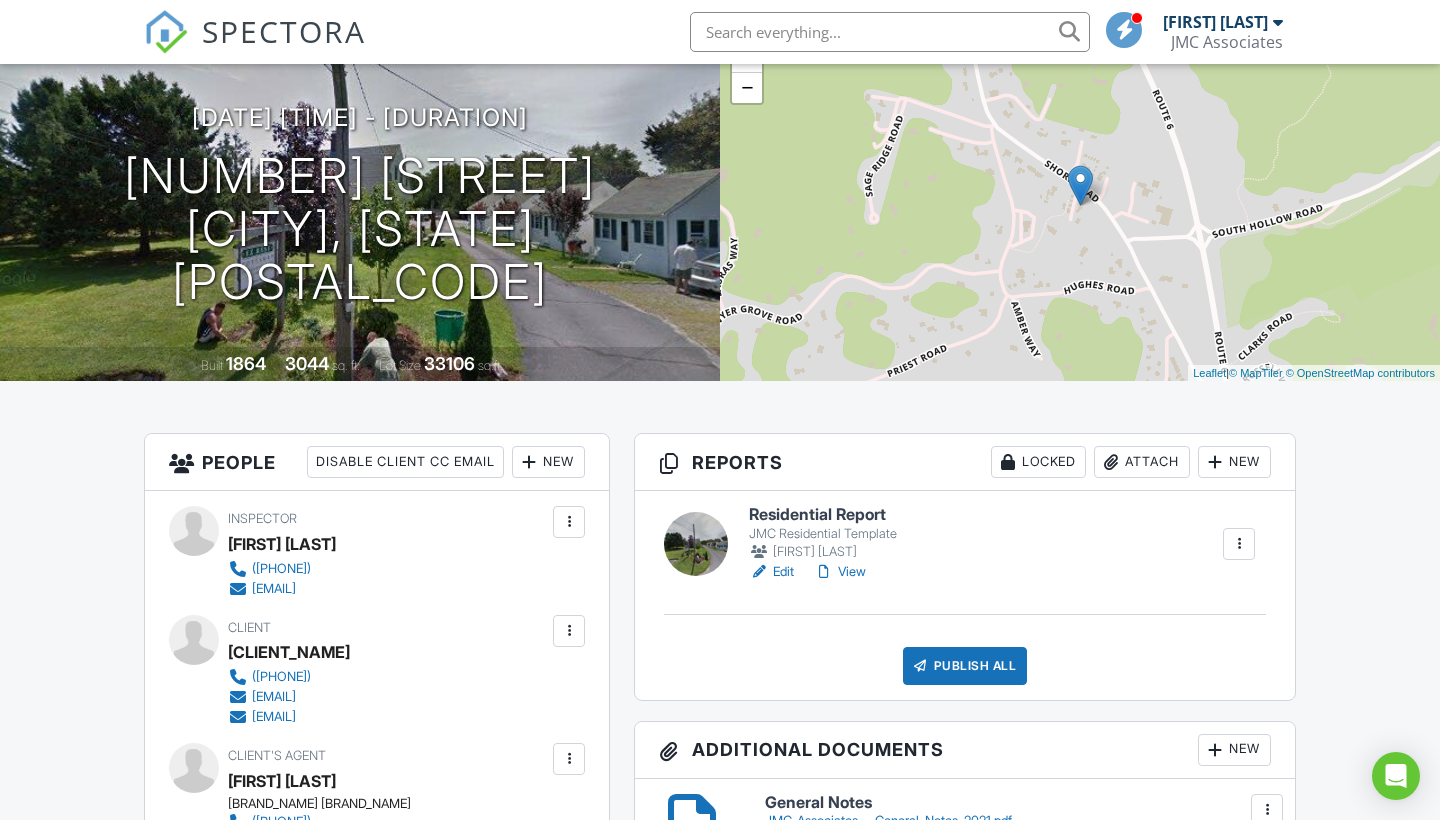 scroll, scrollTop: 153, scrollLeft: 0, axis: vertical 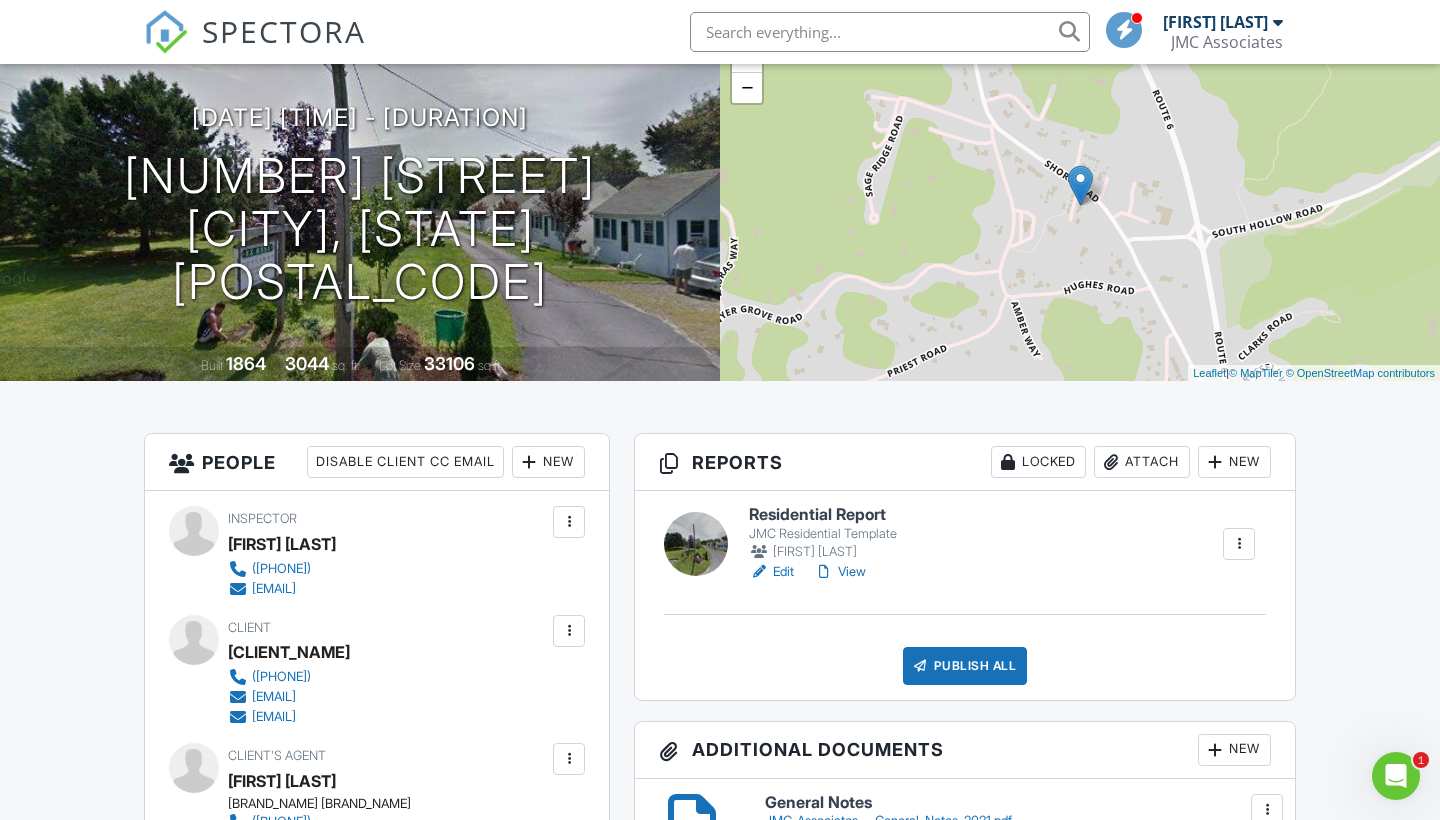 click at bounding box center (1239, 544) 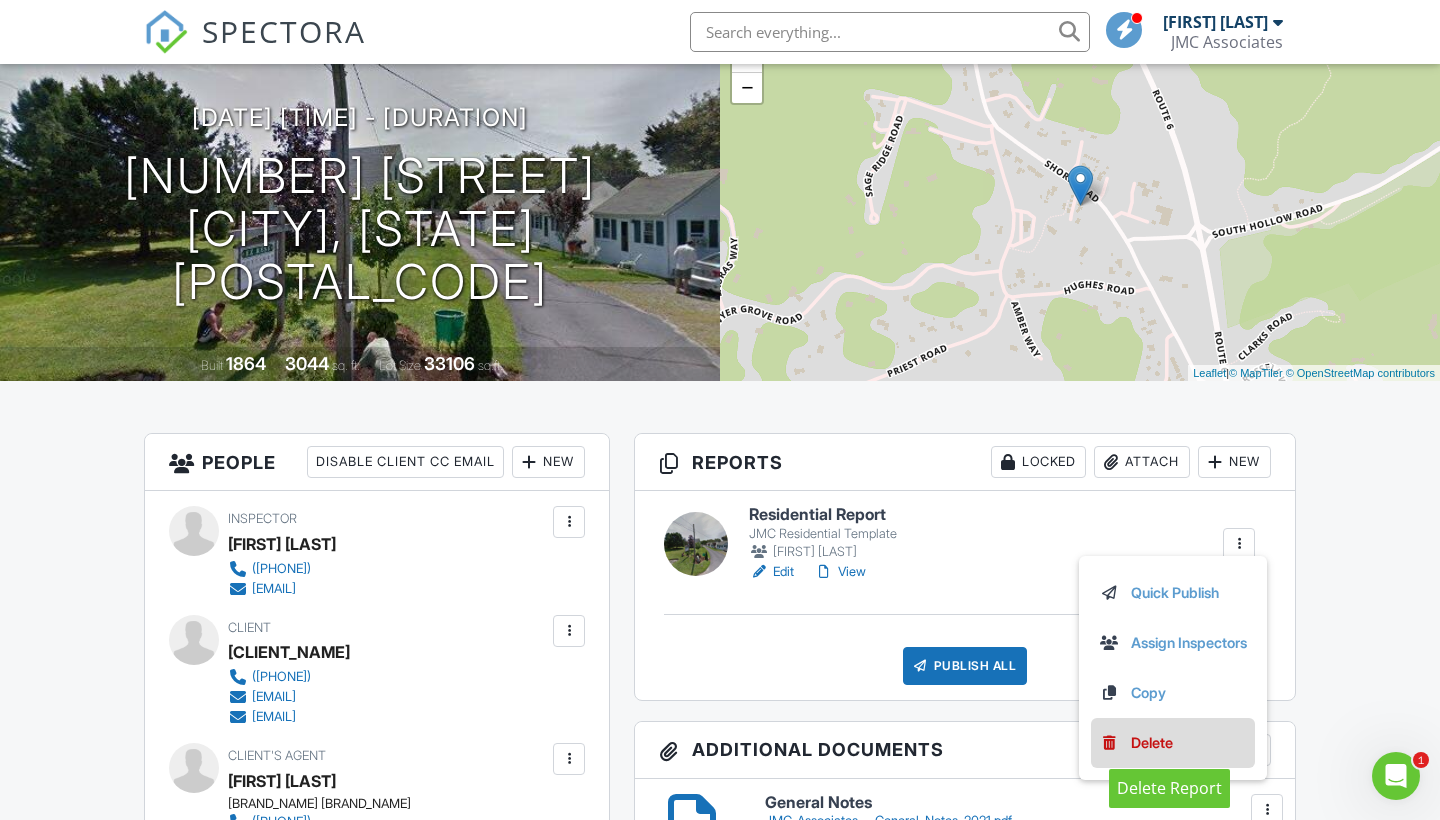 click on "Delete" at bounding box center (1152, 743) 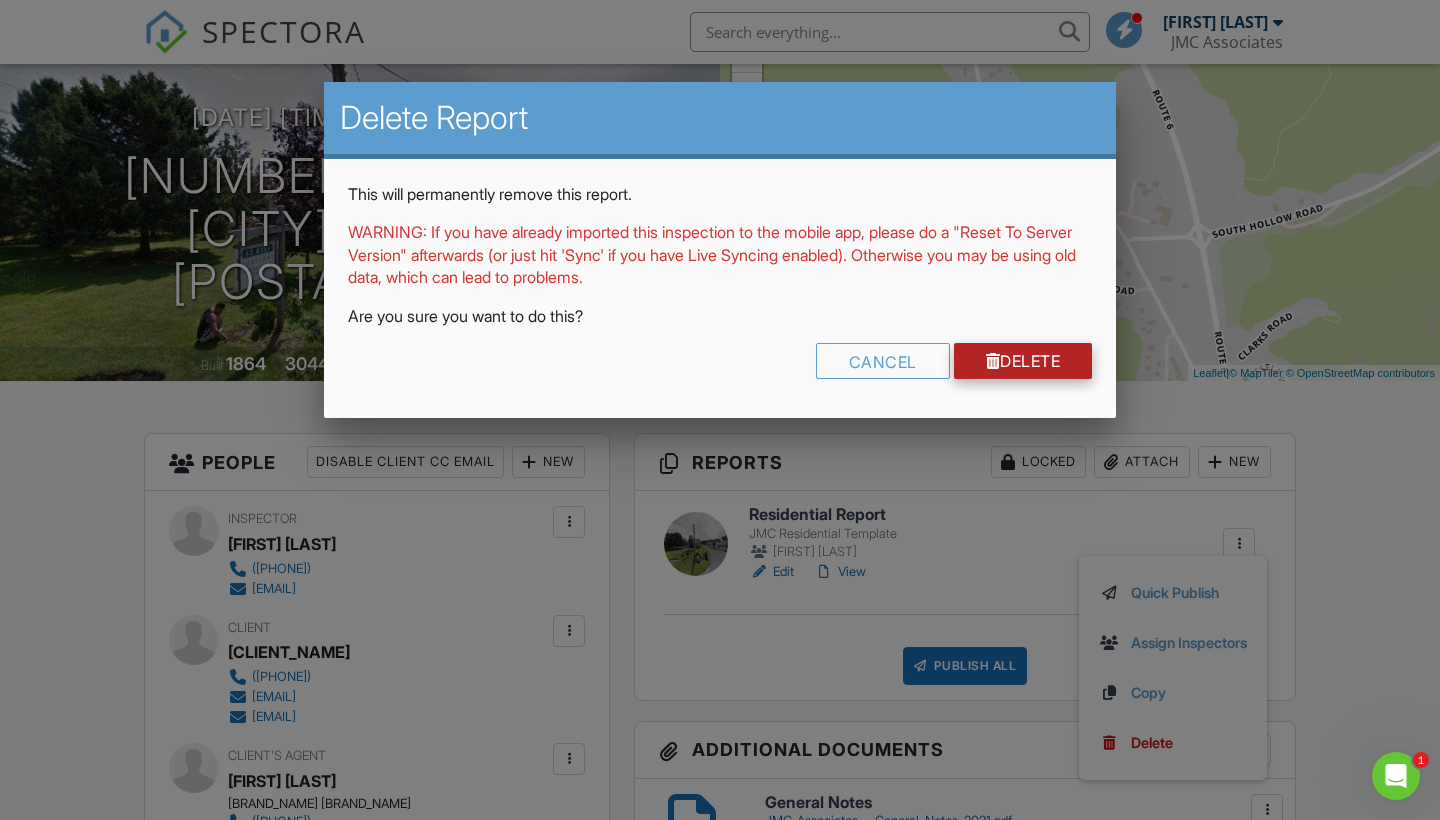 click on "Delete" at bounding box center (1023, 361) 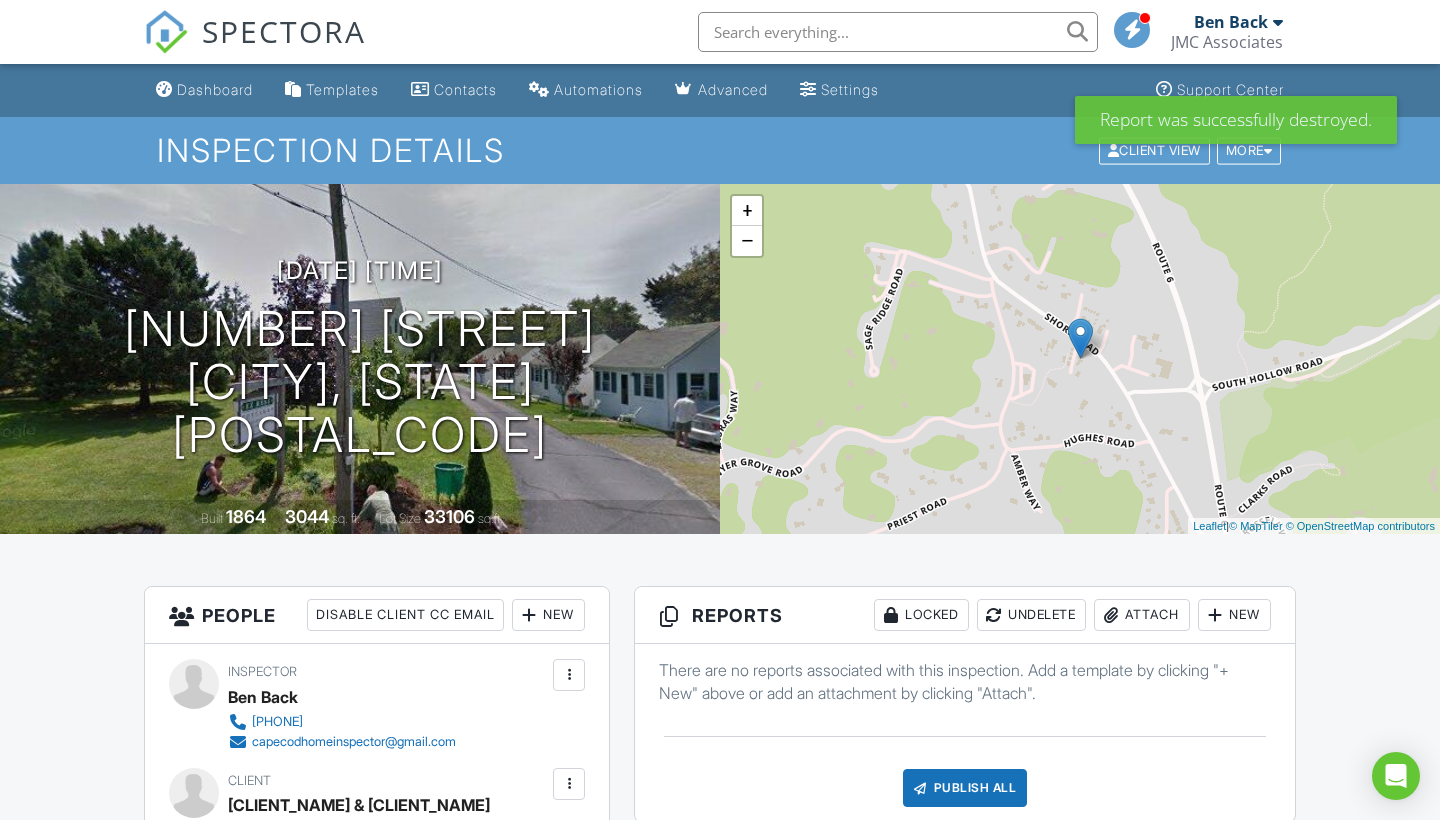 scroll, scrollTop: 0, scrollLeft: 0, axis: both 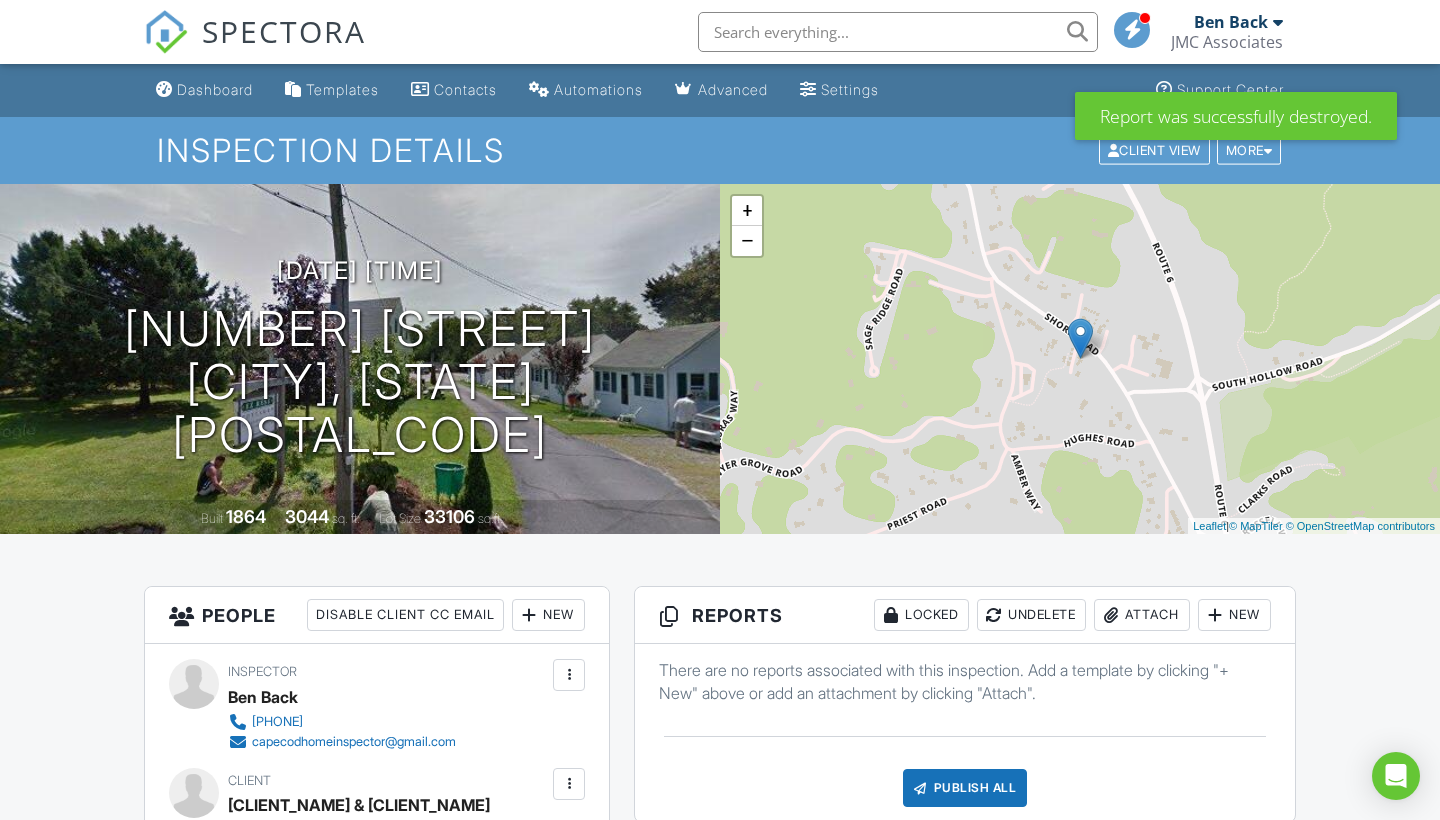 click on "New" at bounding box center [1234, 615] 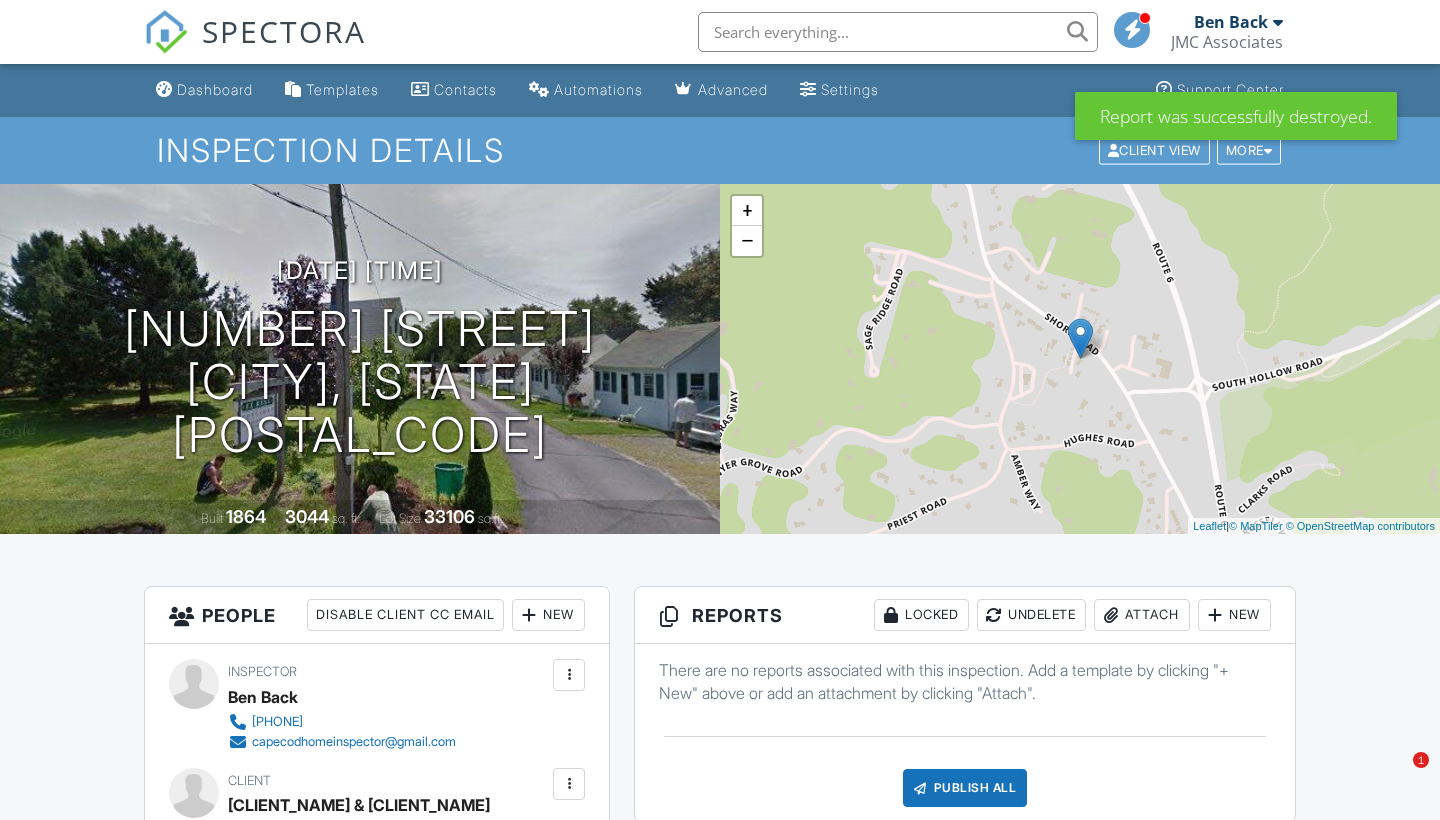 scroll, scrollTop: 0, scrollLeft: 0, axis: both 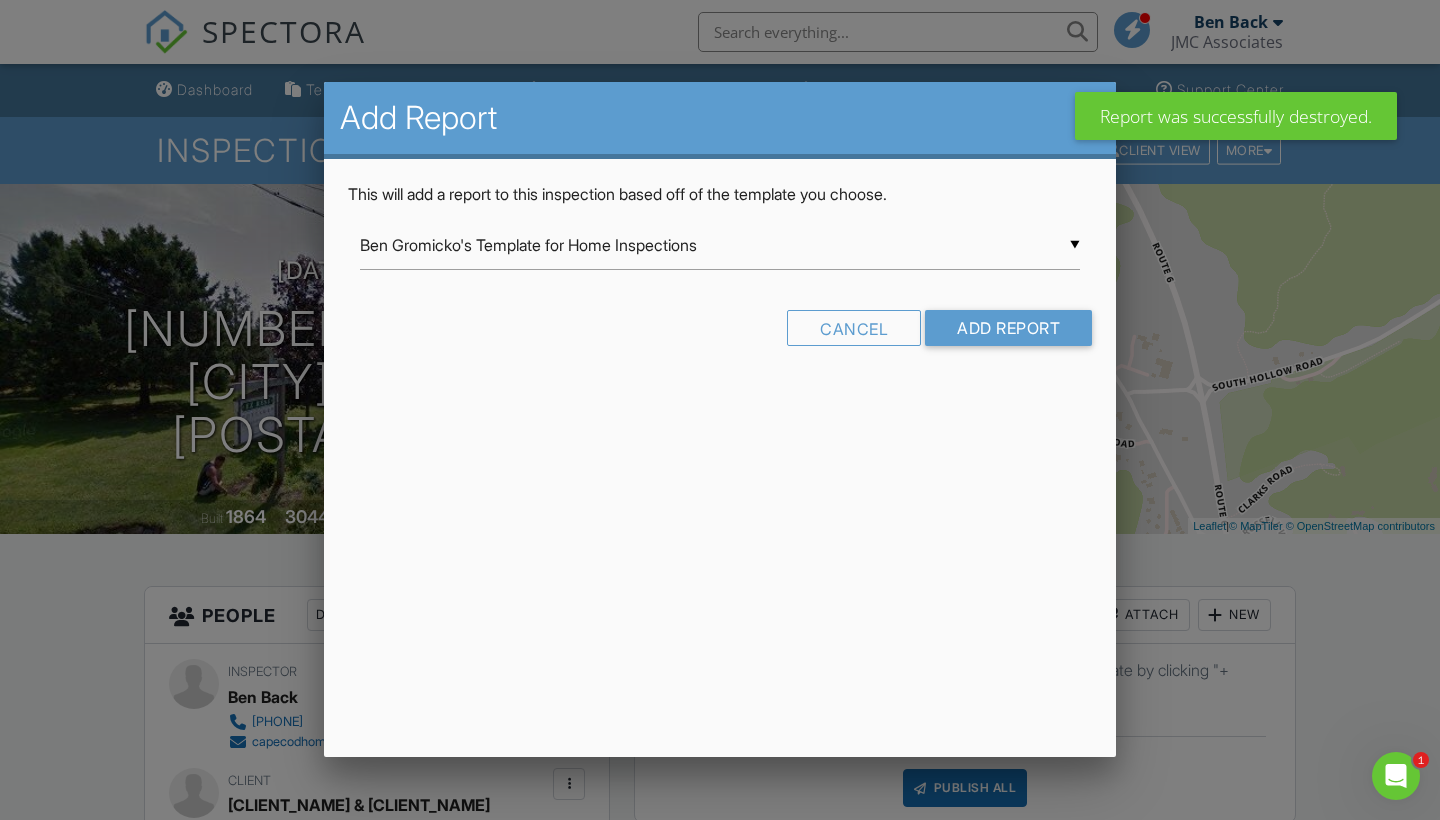 click on "▼ Ben Gromicko's Template for Home Inspections Ben Gromicko's Template for Home Inspections InterNACHI Commercial Template InterNACHI Residential  JMC Commercial Template JMC Residential Template Residential Home Inspection Mark/Clint Laney Mold Inspection 4-Point Insurance Inspection Form Imported from XLS - 11/10/2023 JMC Residential (NEW) Ben Gromicko's Template for Home Inspections
InterNACHI Commercial Template
InterNACHI Residential
JMC Commercial Template
JMC Residential Template
Residential Home Inspection Mark/Clint Laney
Mold Inspection
4-Point Insurance Inspection Form
Imported from XLS - 11/10/2023
JMC Residential (NEW)" at bounding box center [720, 245] 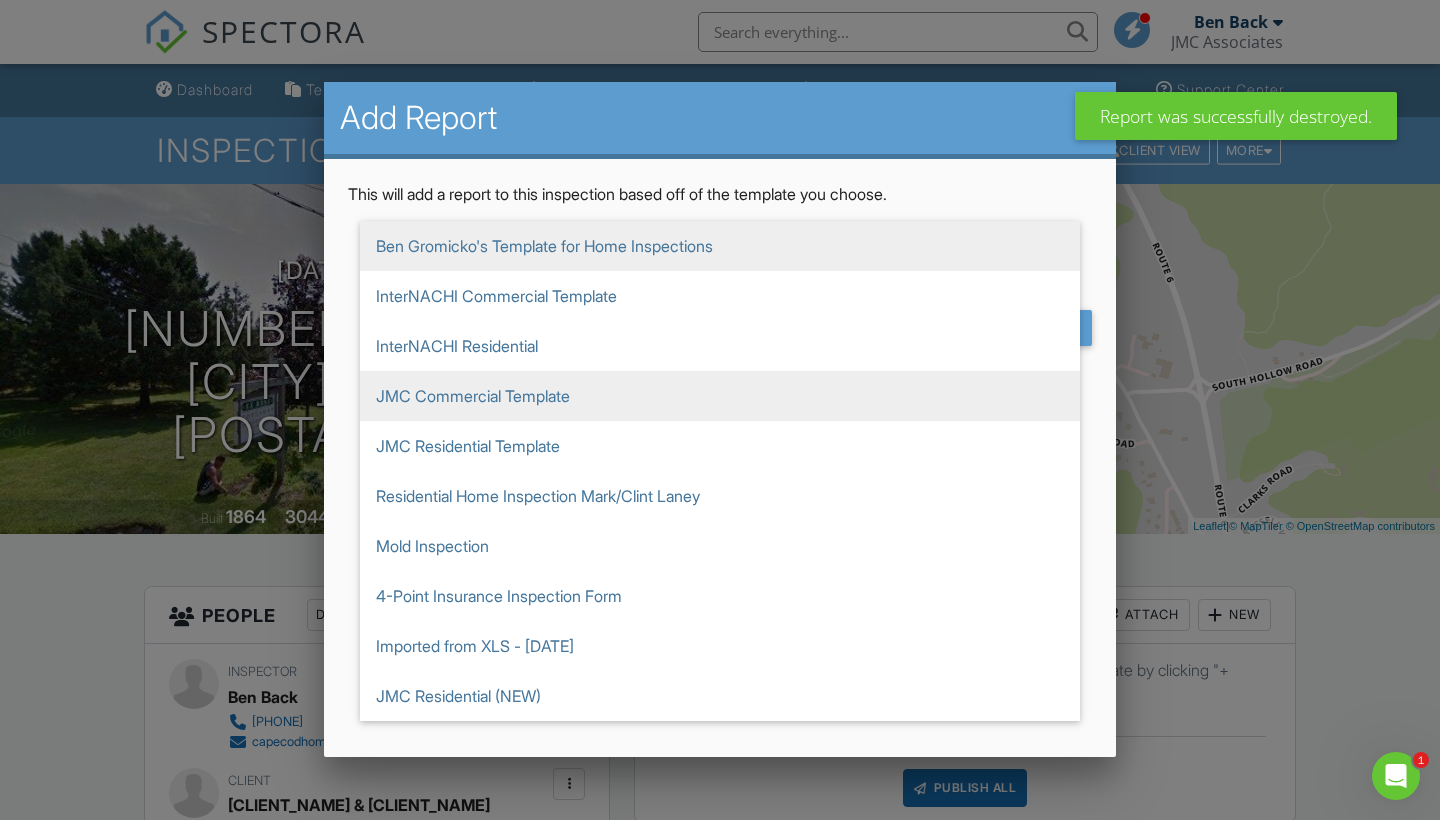 click on "JMC Commercial Template" at bounding box center [720, 396] 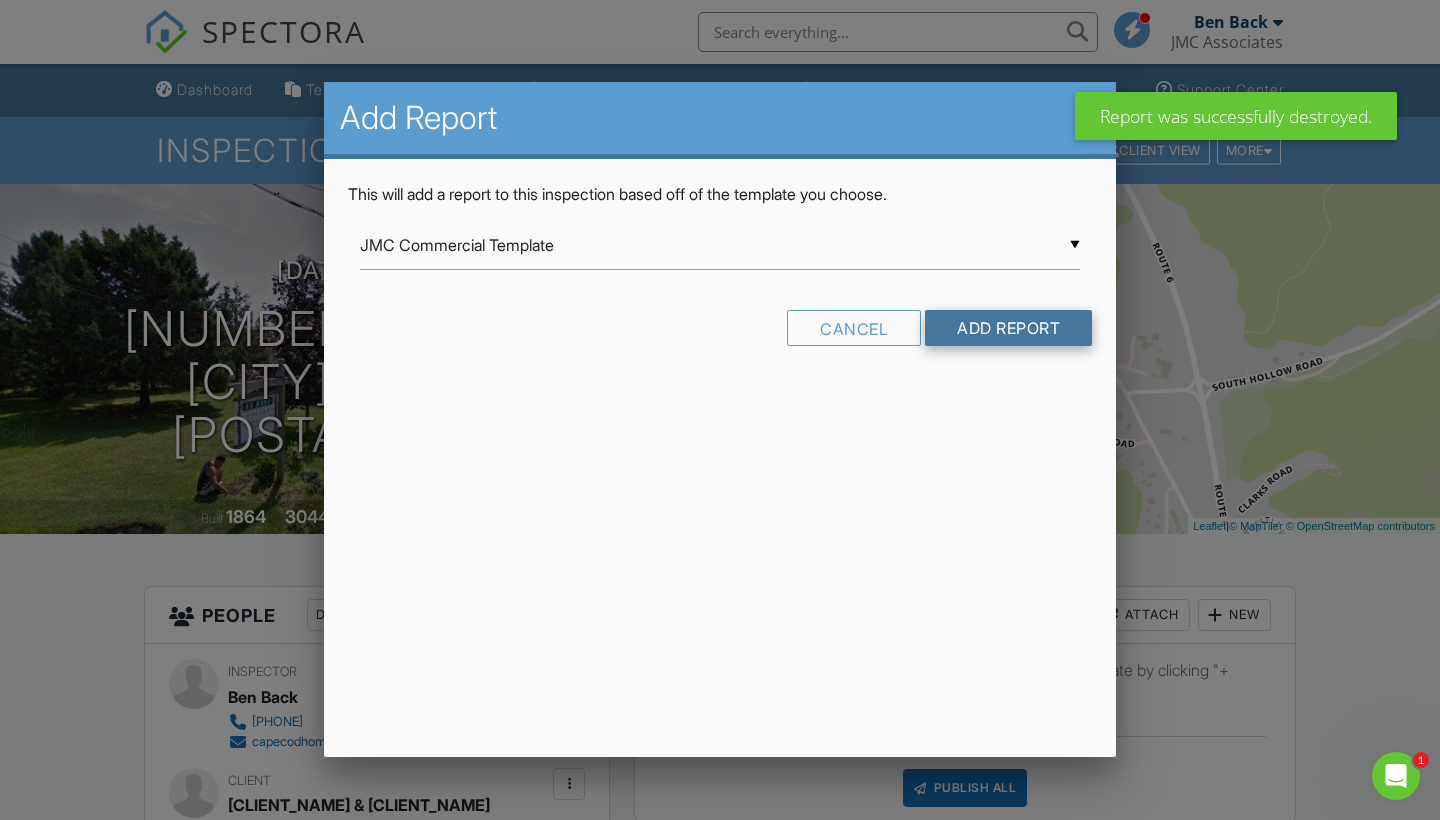 click on "Add Report" at bounding box center (1008, 328) 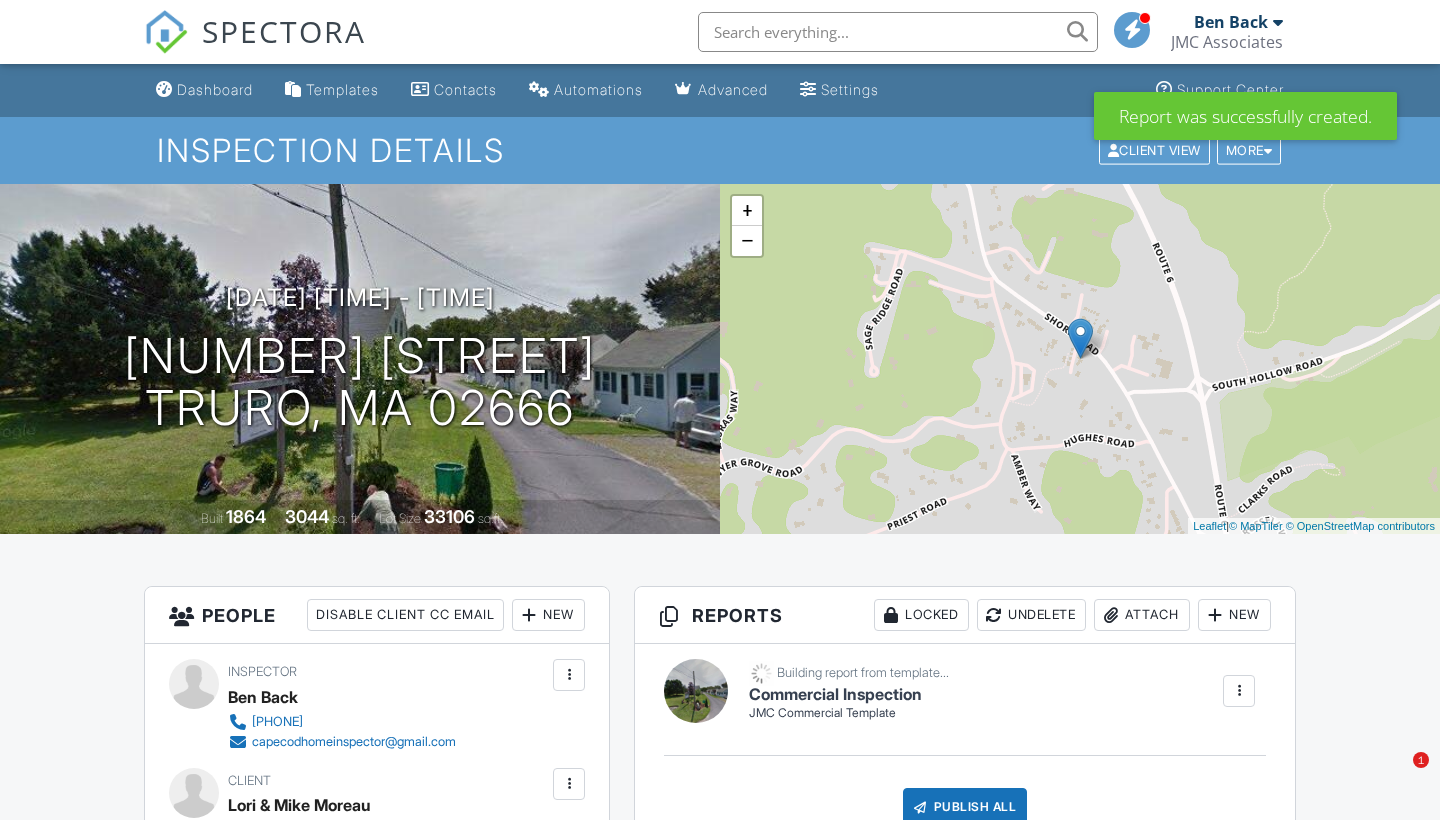 scroll, scrollTop: 210, scrollLeft: 0, axis: vertical 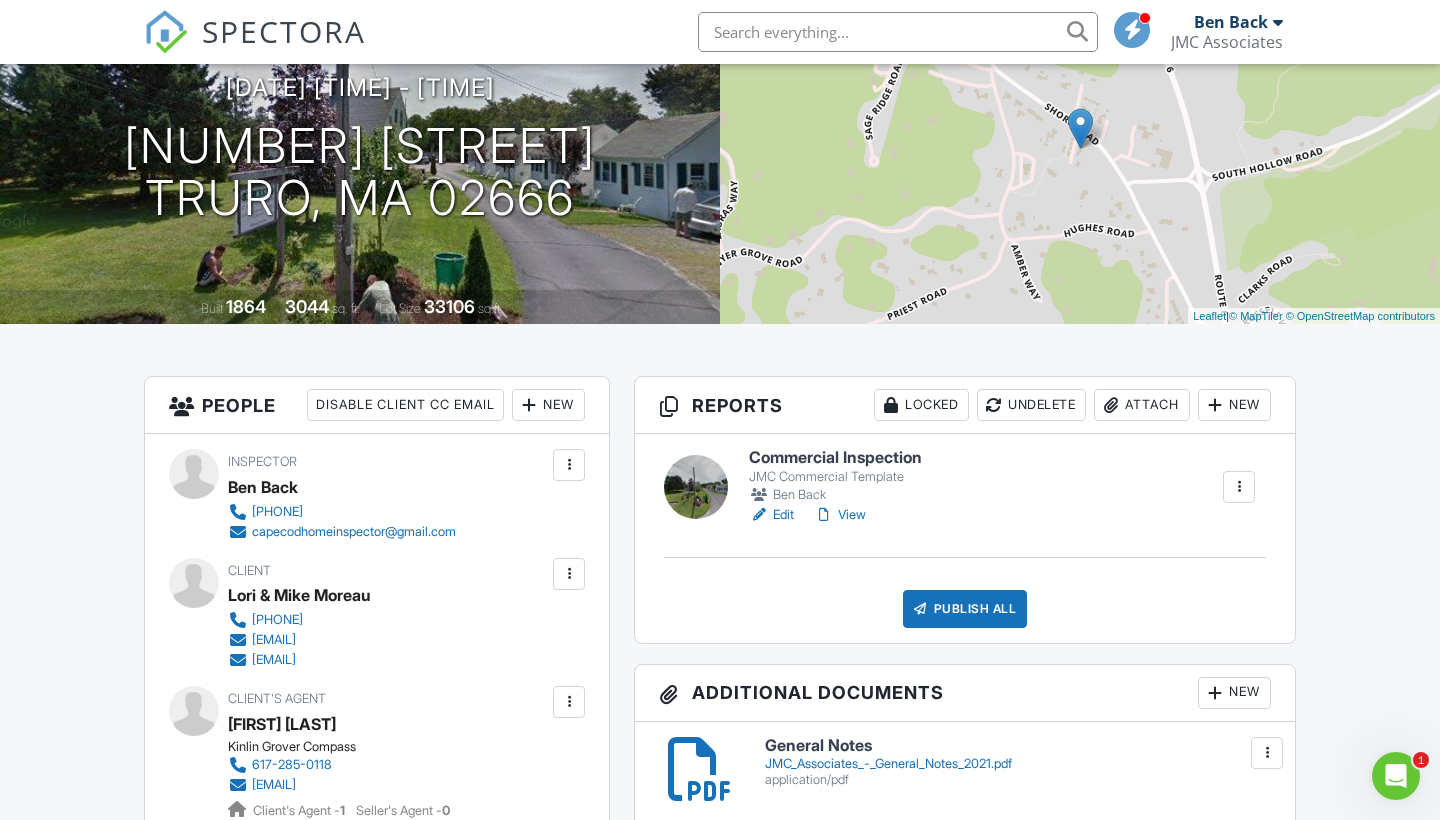 click on "Edit" at bounding box center [771, 515] 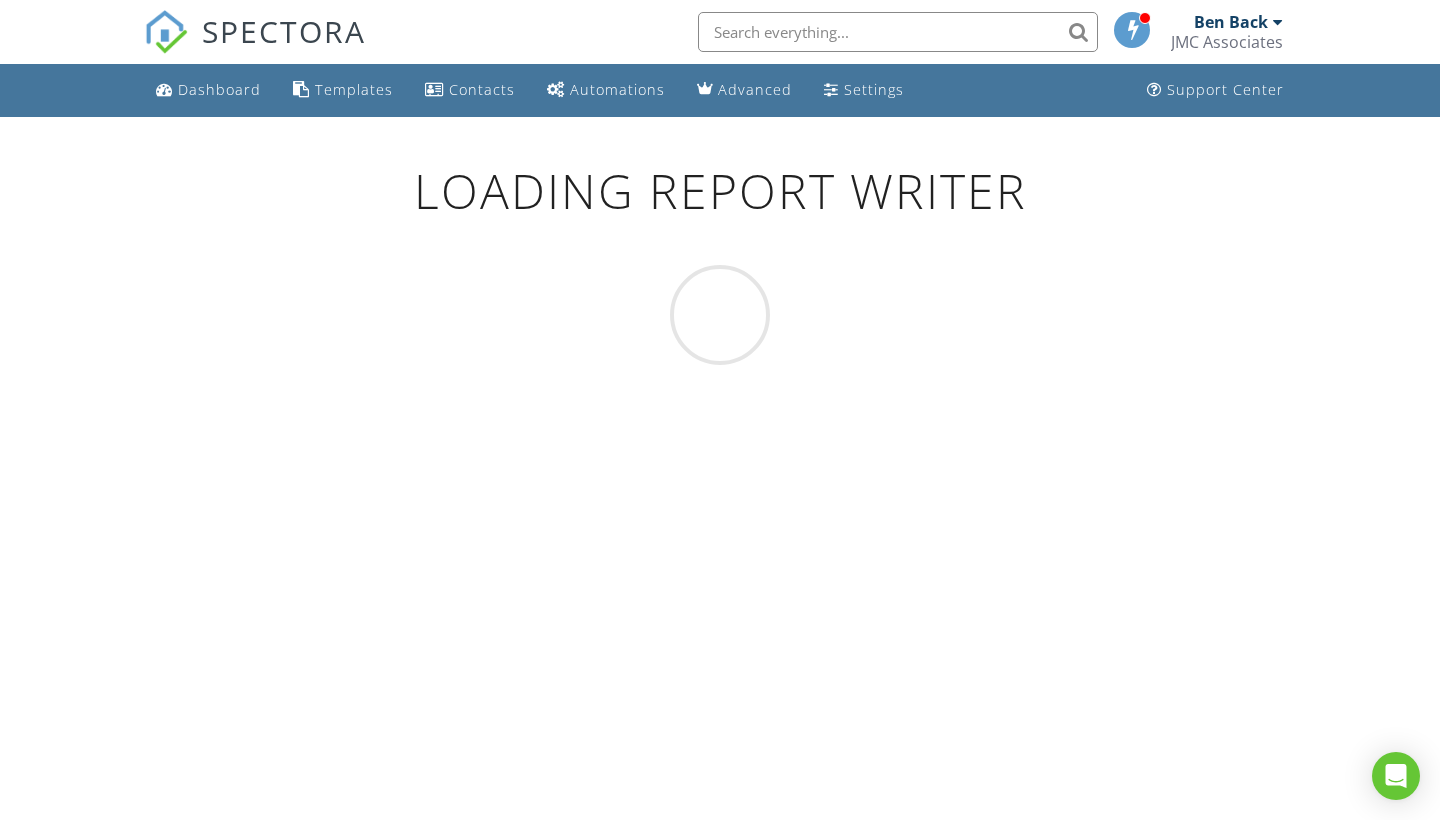 scroll, scrollTop: 0, scrollLeft: 0, axis: both 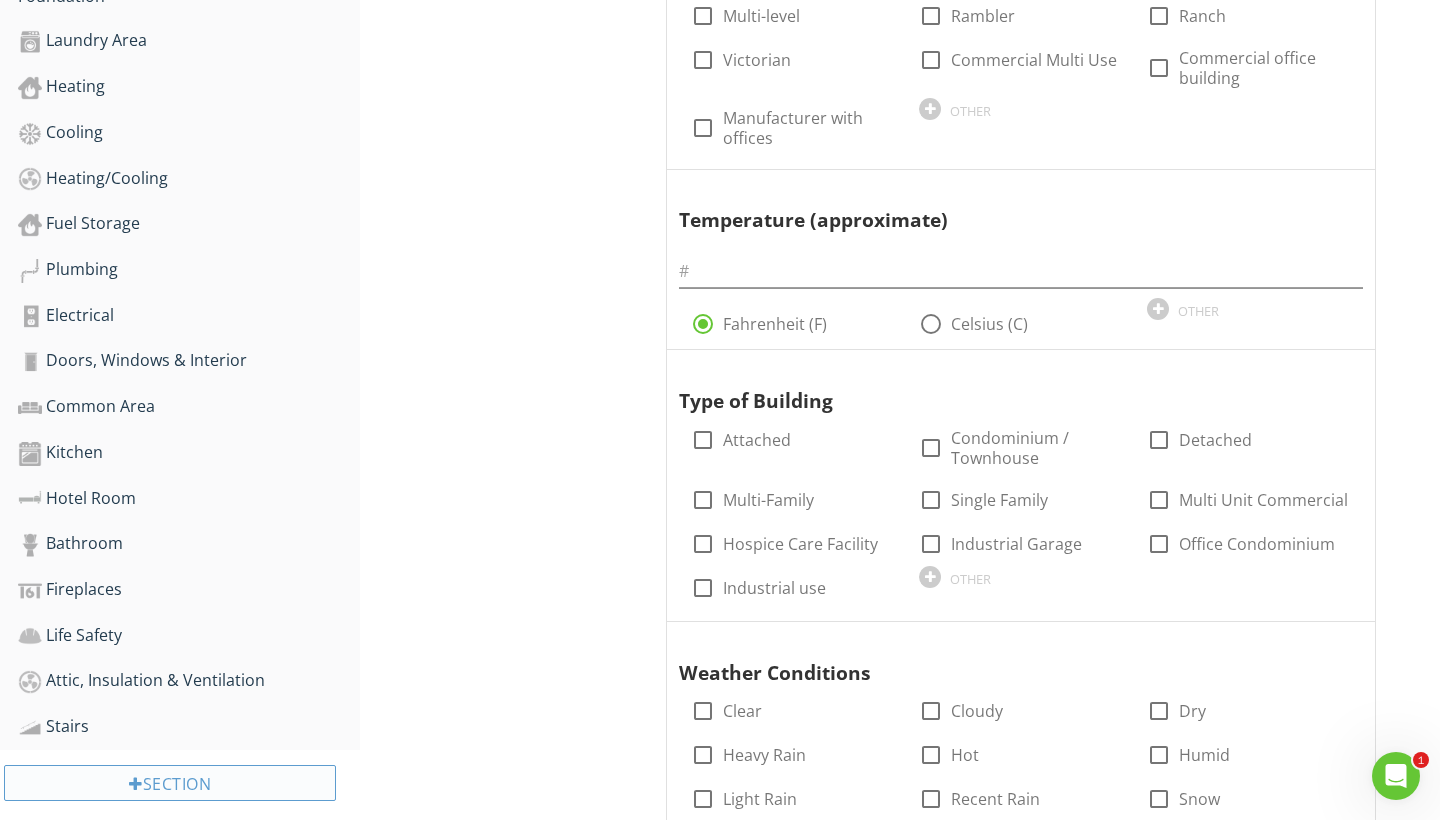 click on "Section" at bounding box center [170, 783] 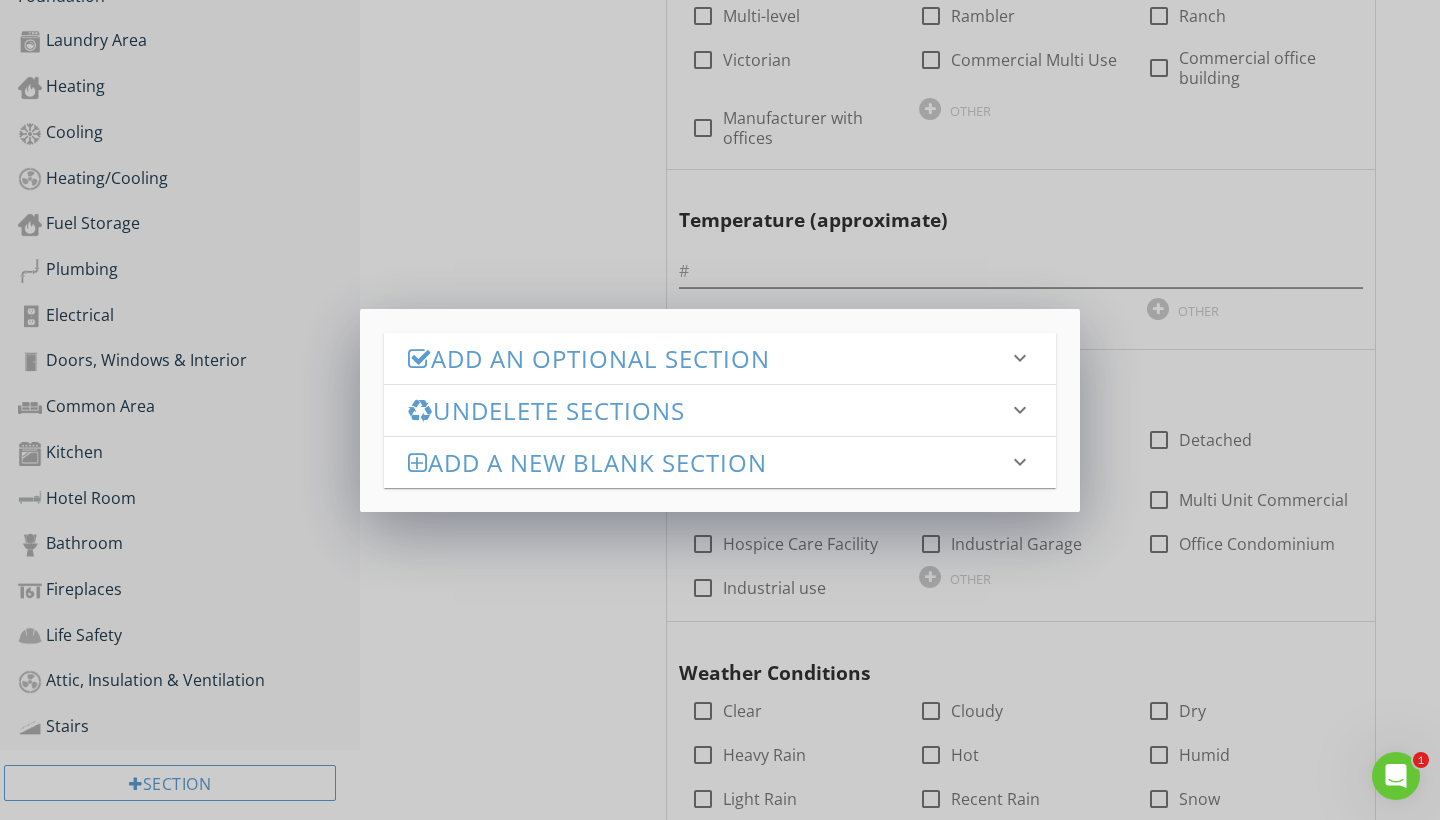 click on "Add an Optional Section" at bounding box center [708, 358] 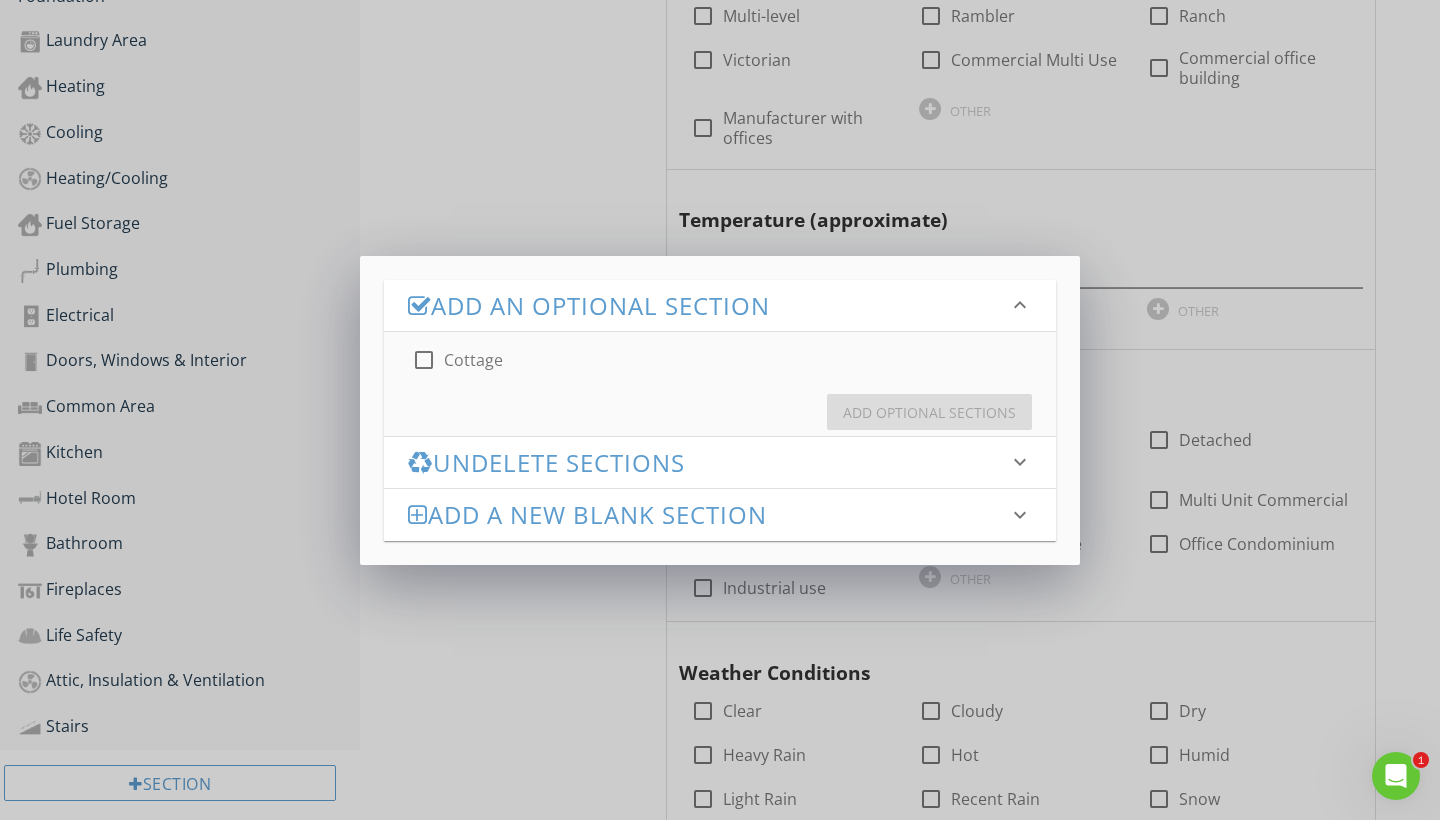 click at bounding box center [424, 360] 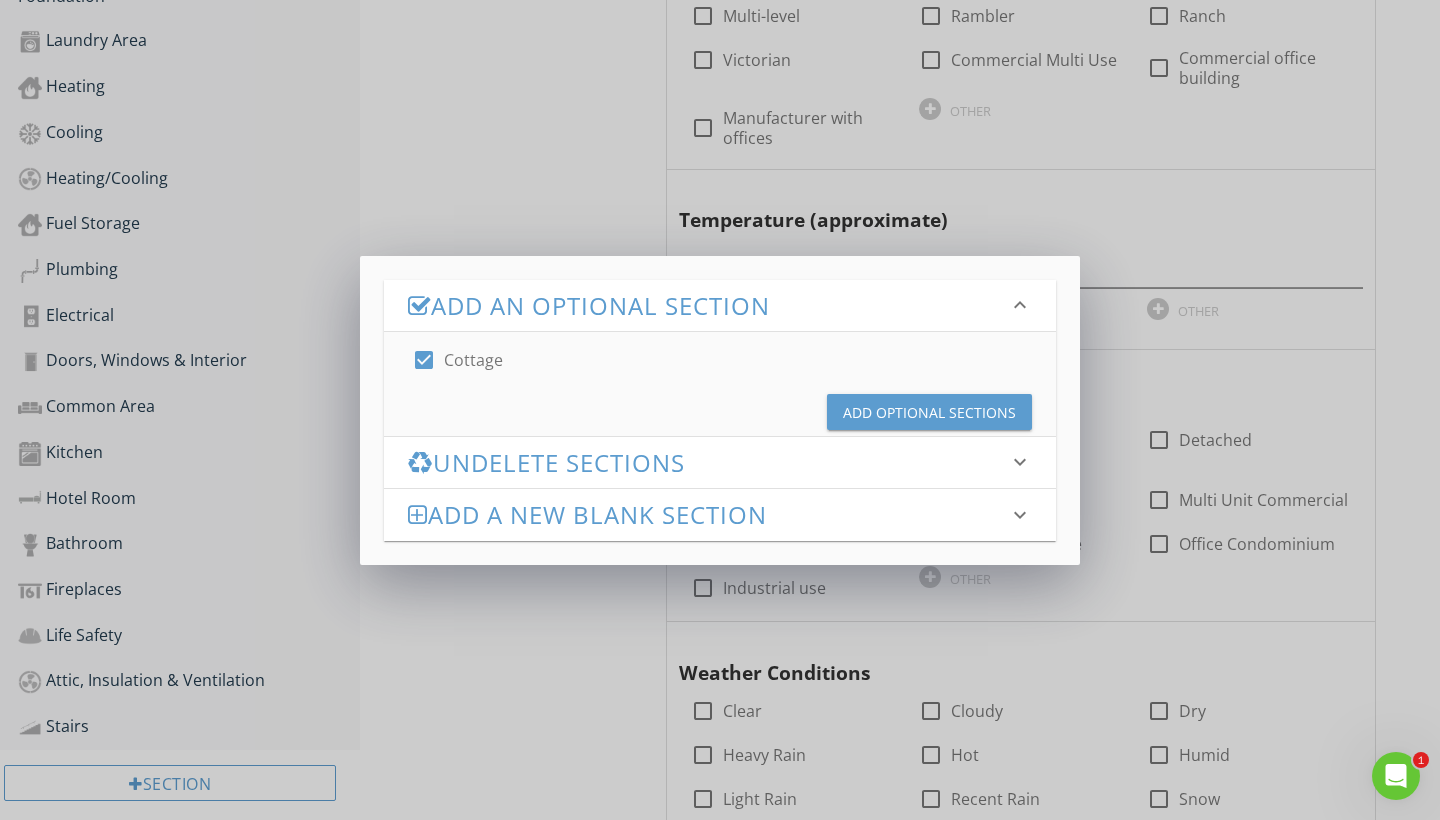 click on "Add Optional Sections" at bounding box center [929, 412] 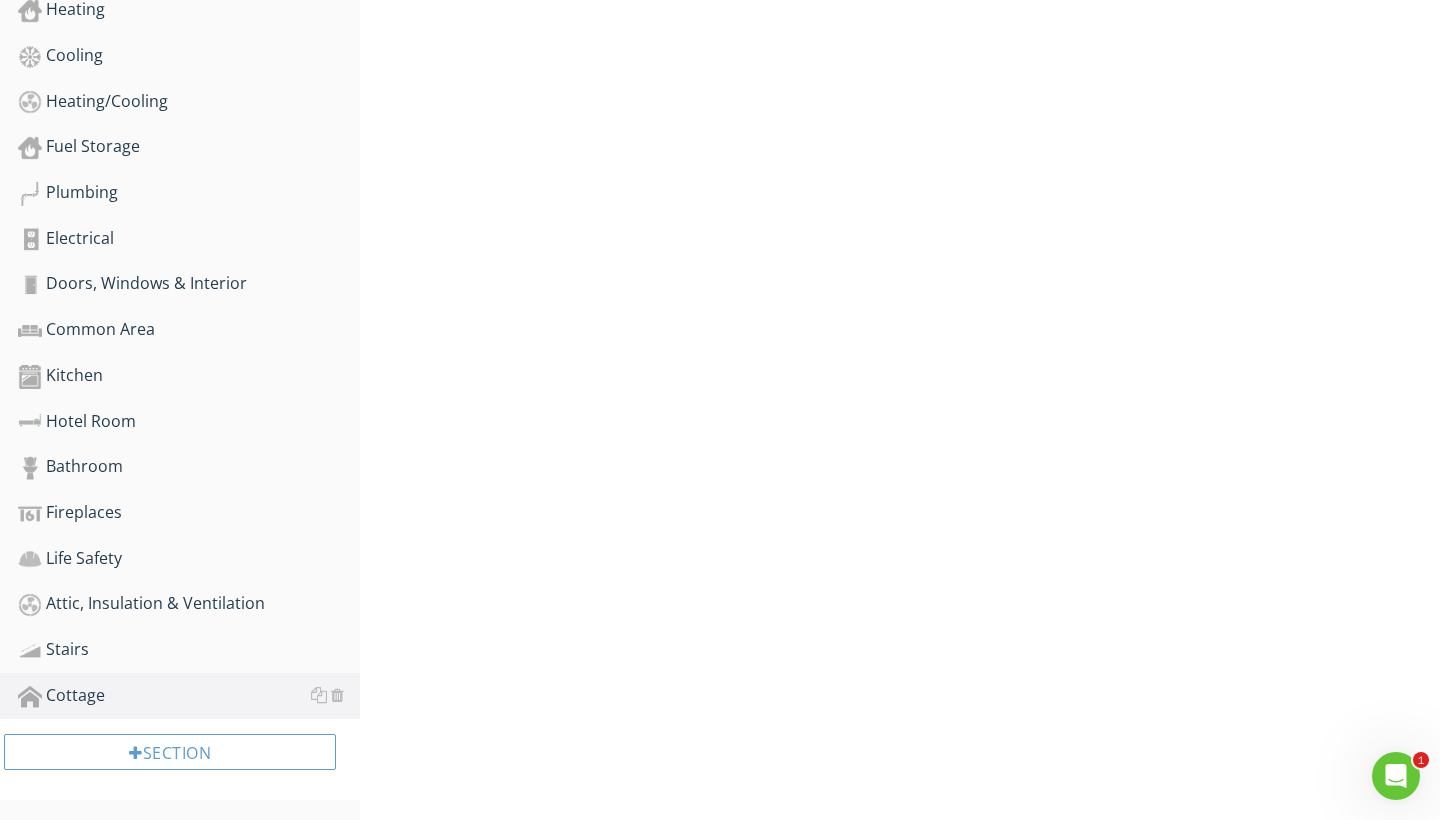 scroll, scrollTop: 1002, scrollLeft: 0, axis: vertical 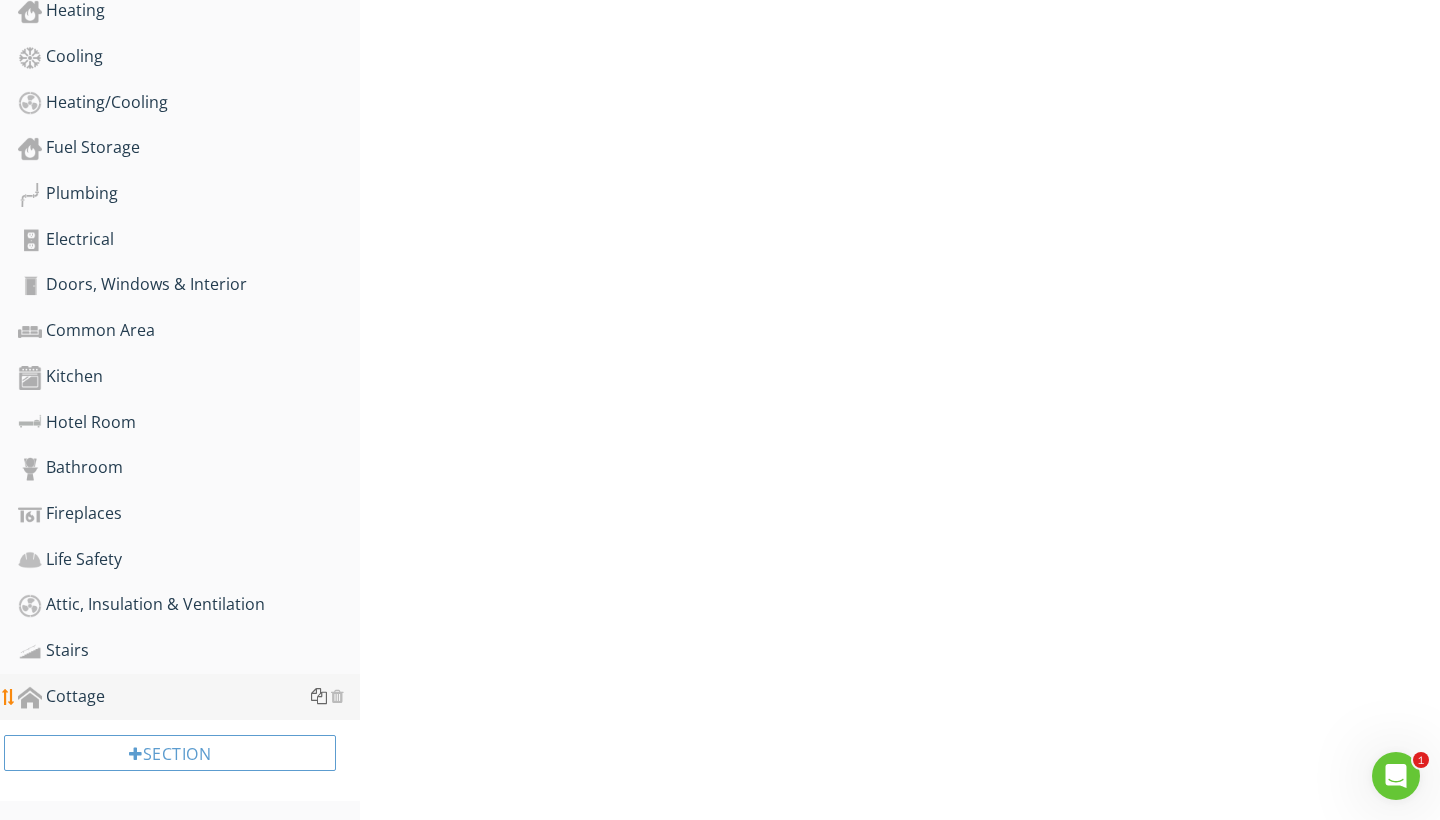click at bounding box center (319, 696) 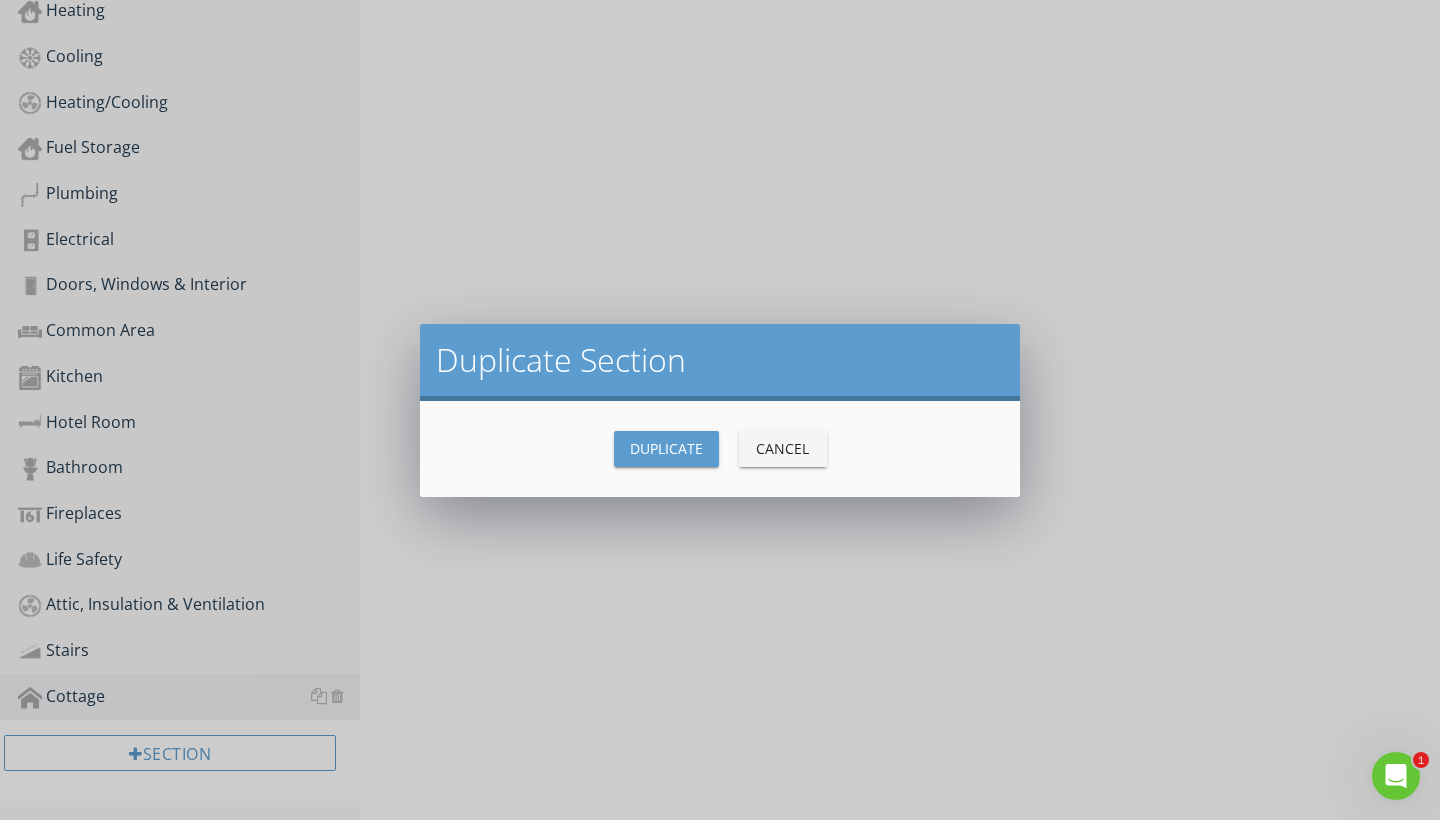 click on "Duplicate" at bounding box center (666, 448) 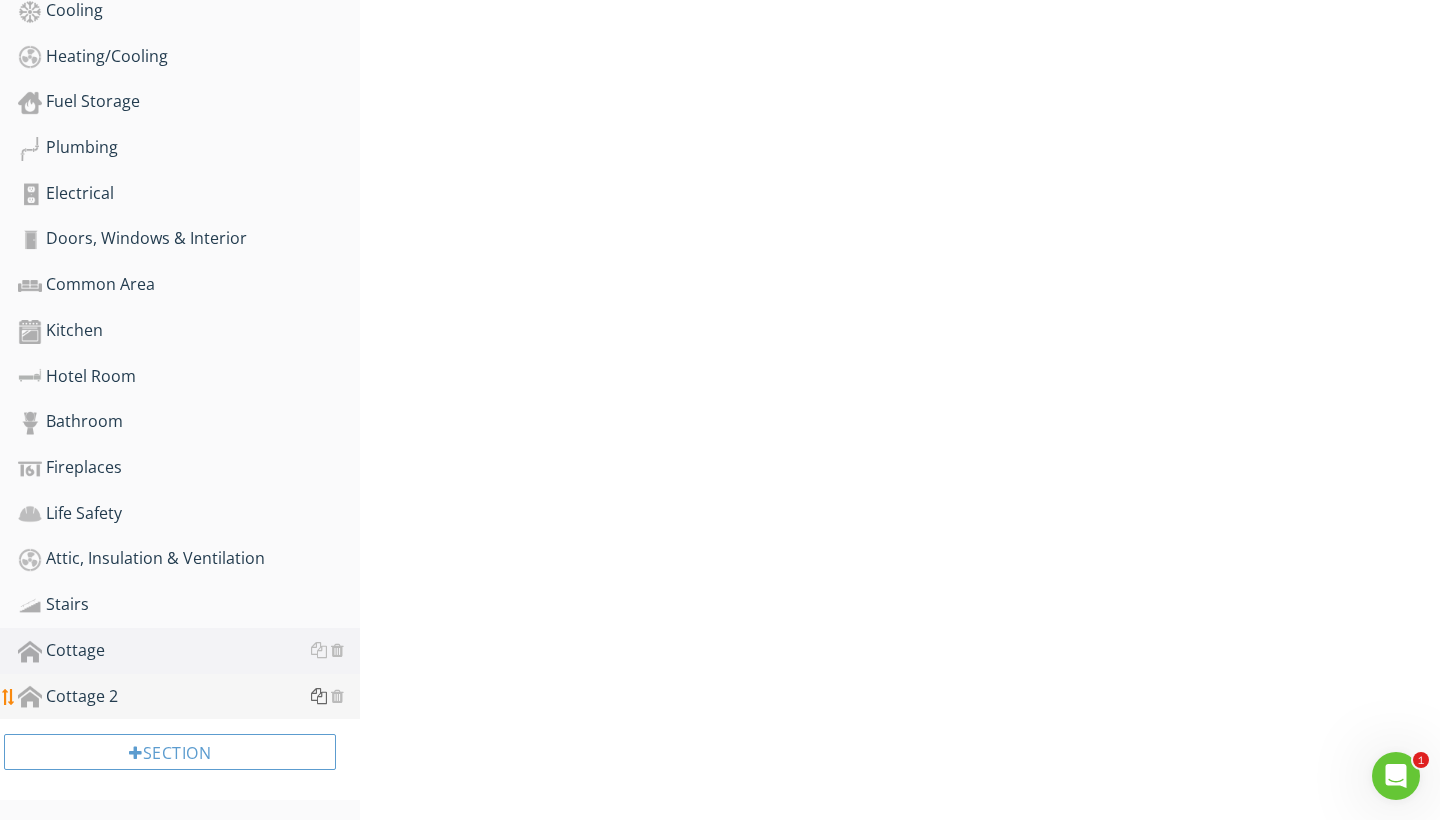 scroll, scrollTop: 1048, scrollLeft: 0, axis: vertical 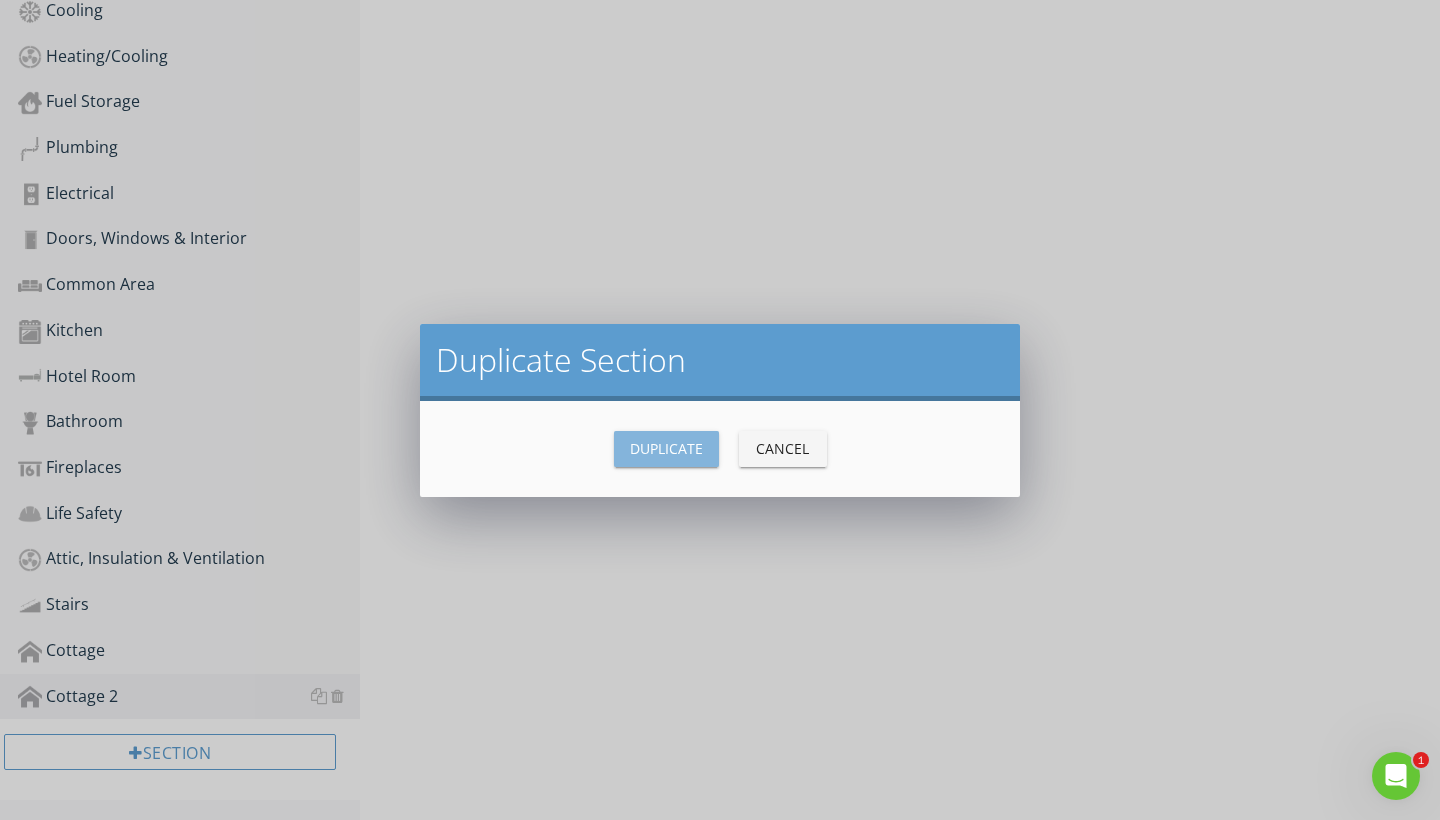 click on "Duplicate" at bounding box center (666, 448) 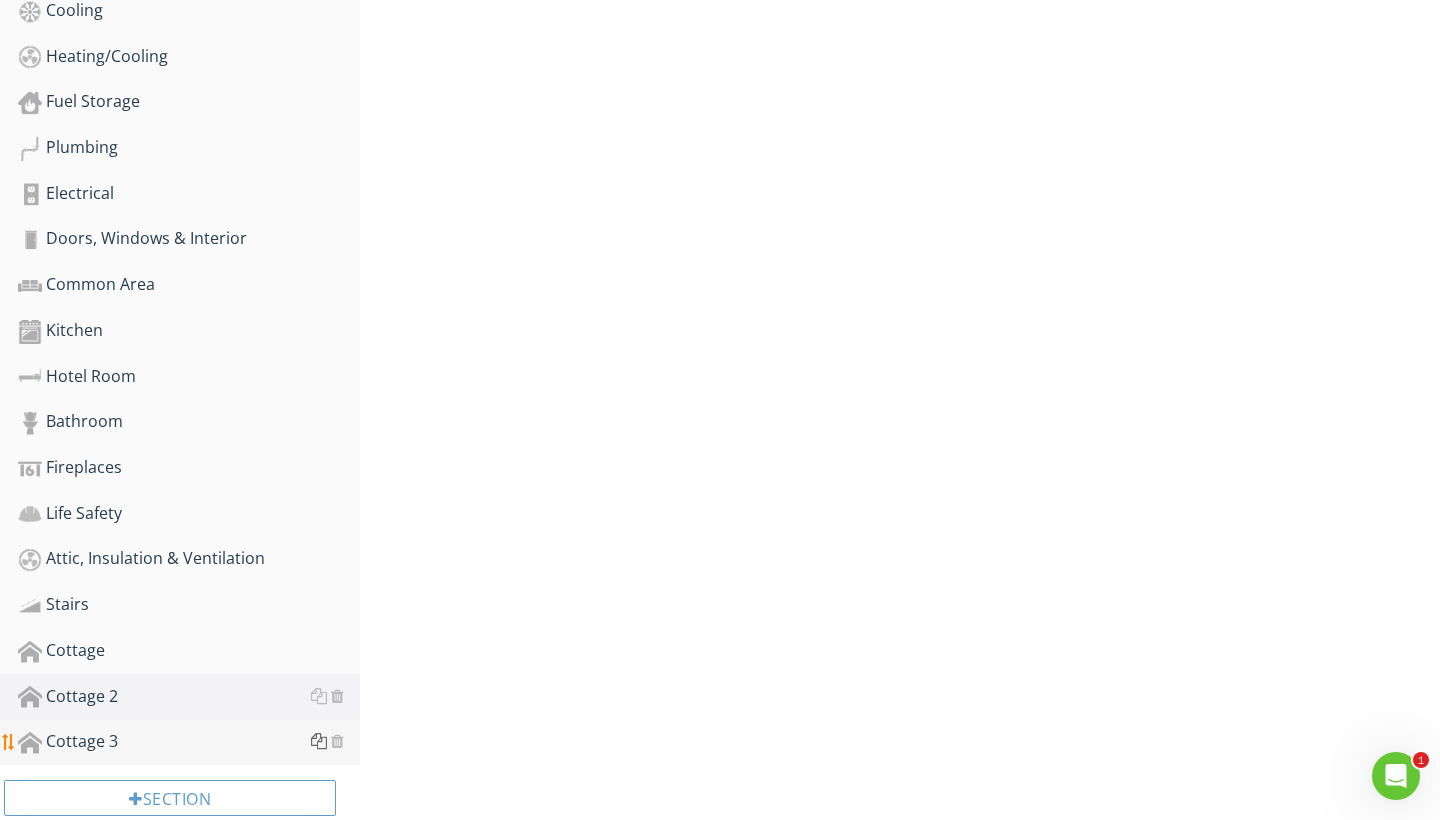 click at bounding box center (319, 741) 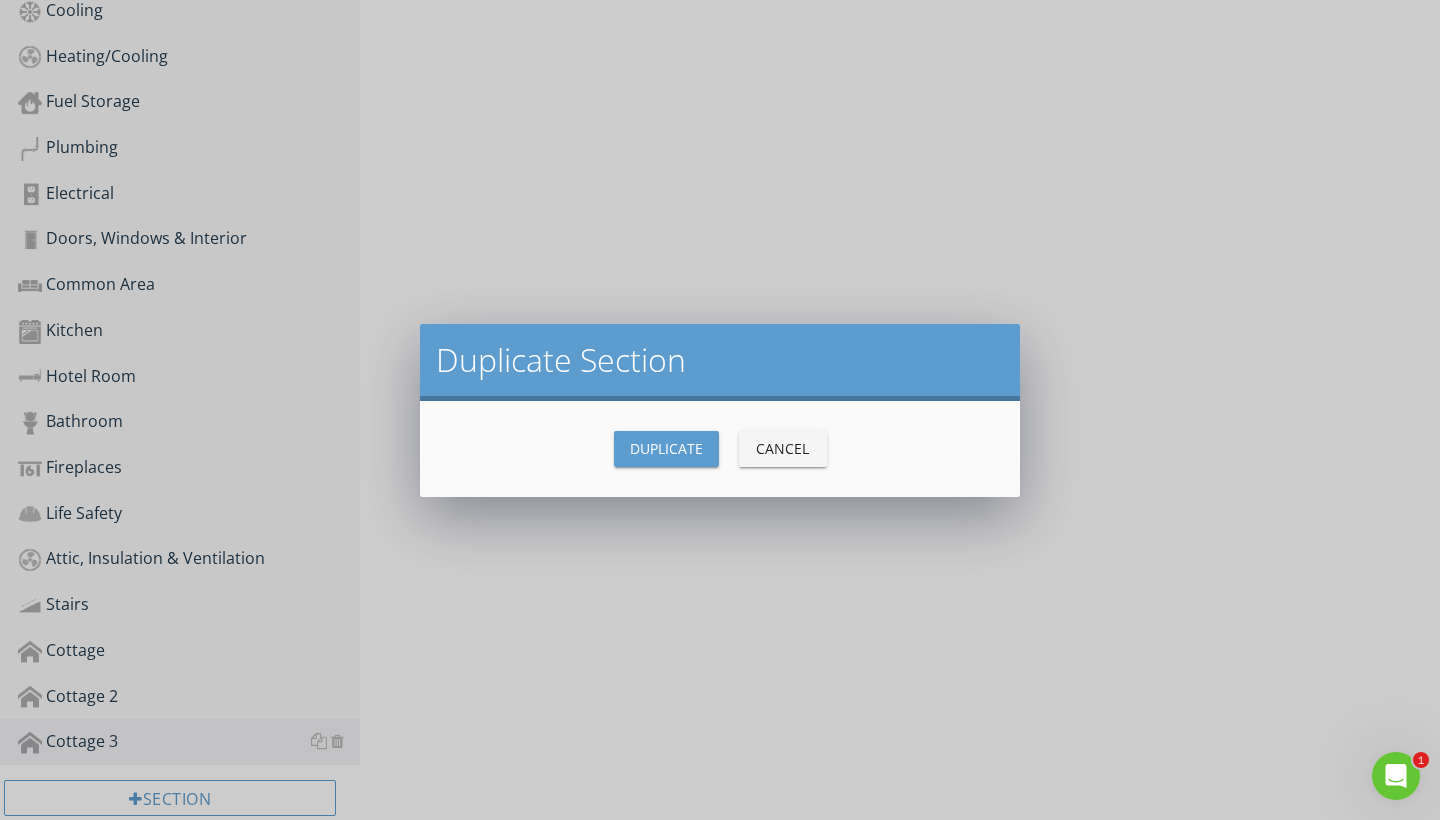 click on "Duplicate" at bounding box center (666, 448) 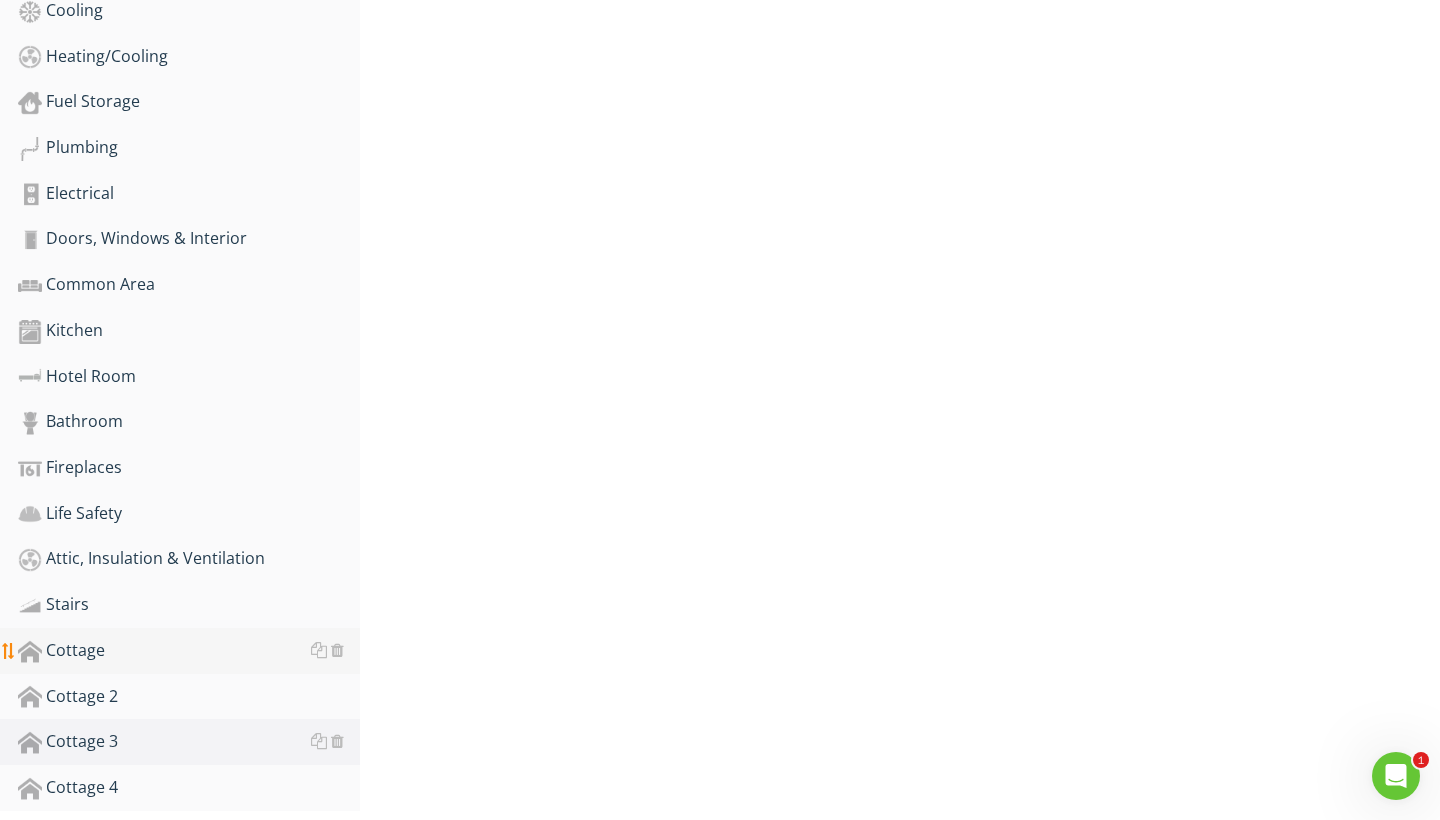 click on "Cottage" at bounding box center [189, 651] 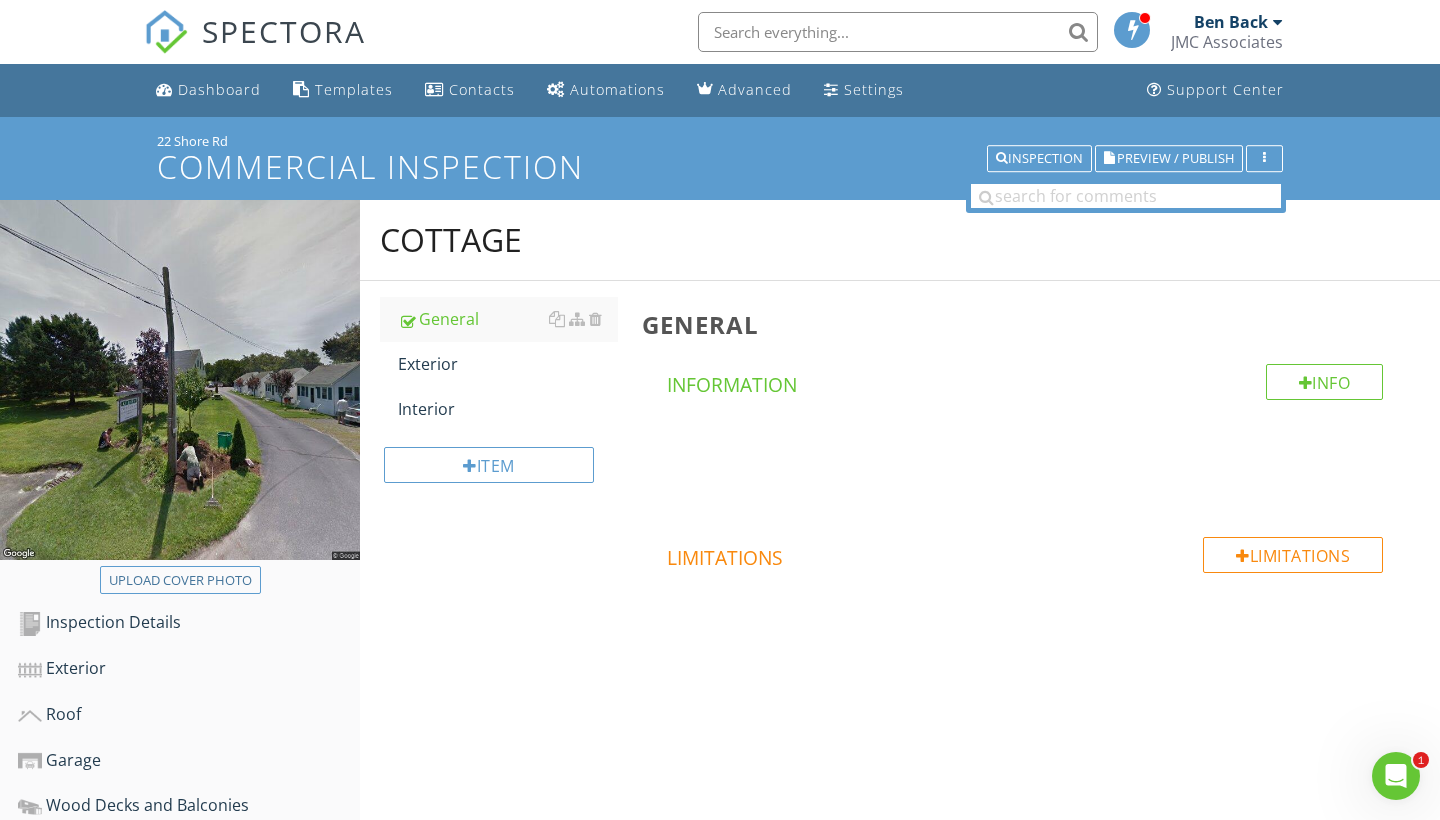 scroll, scrollTop: 0, scrollLeft: 0, axis: both 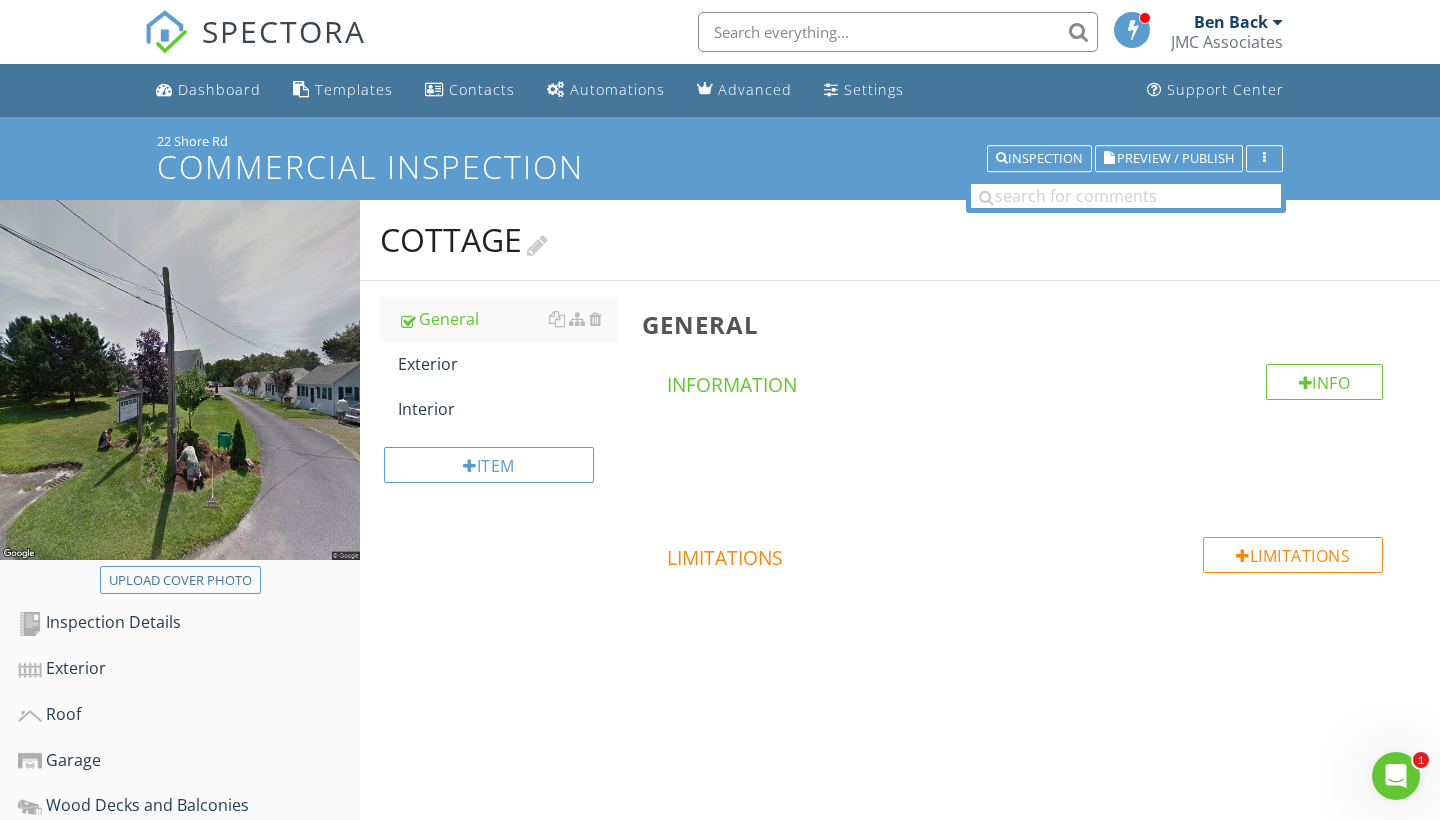 click at bounding box center (537, 243) 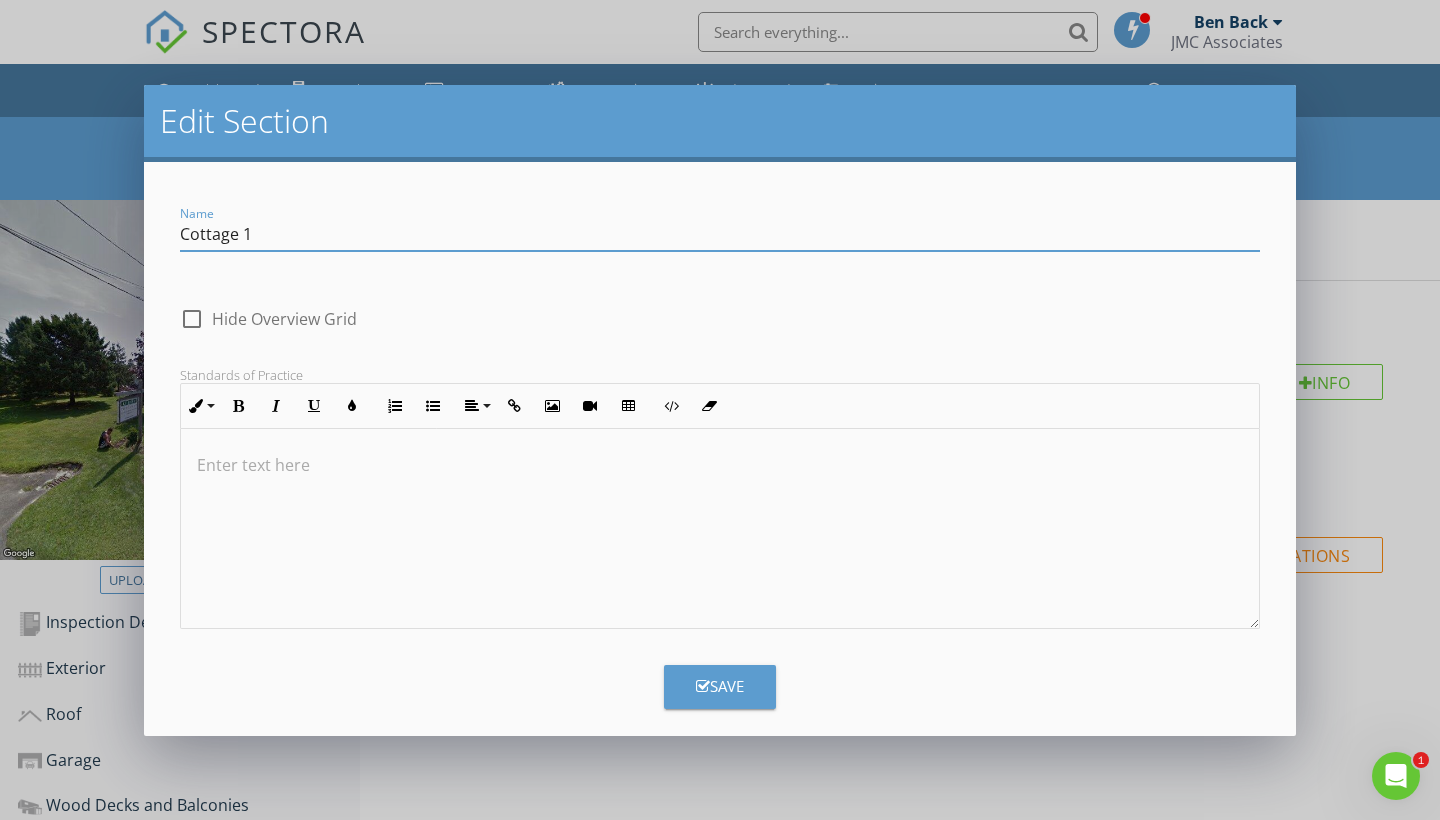 type on "Cottage 1" 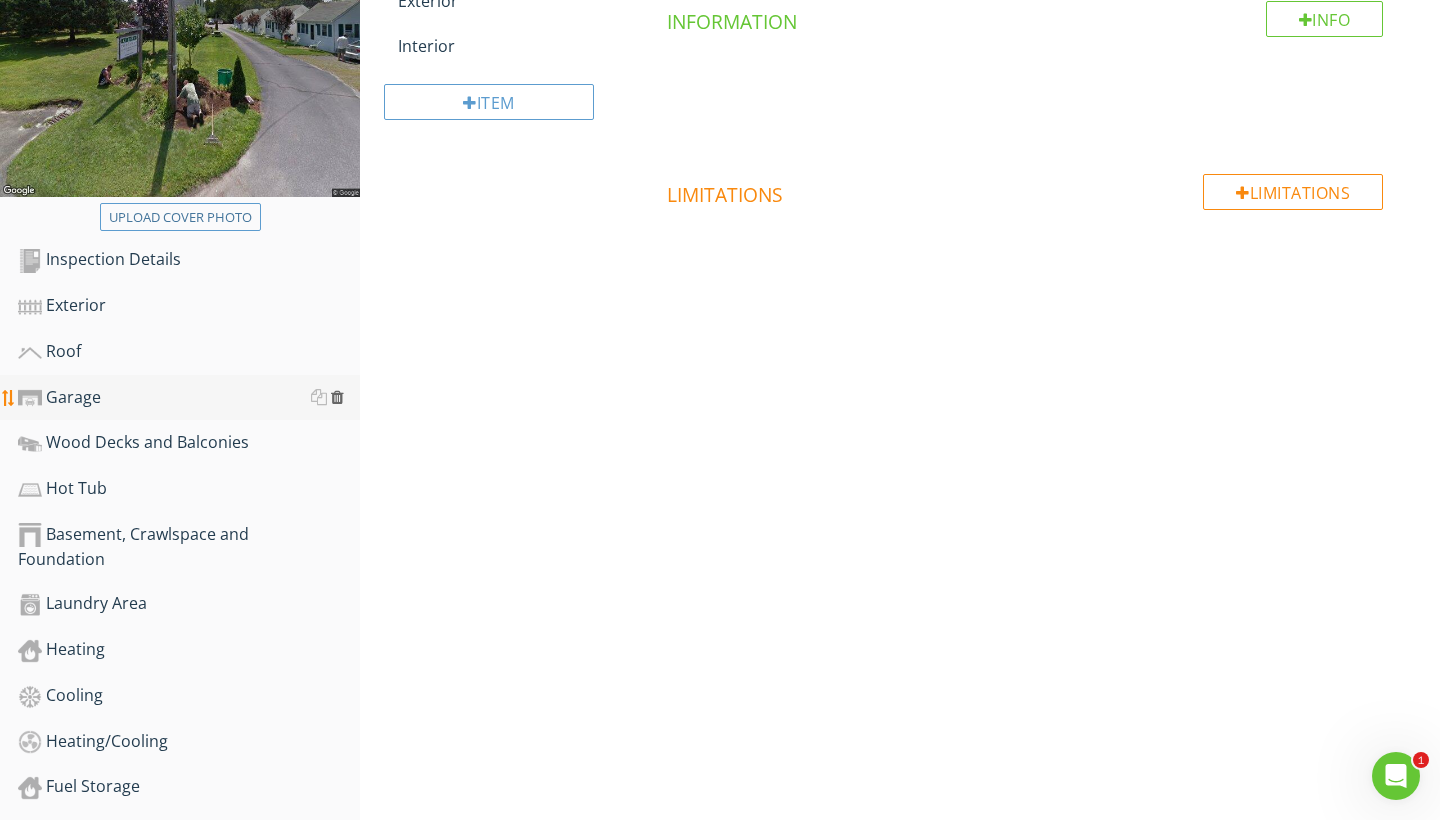 scroll, scrollTop: 364, scrollLeft: 0, axis: vertical 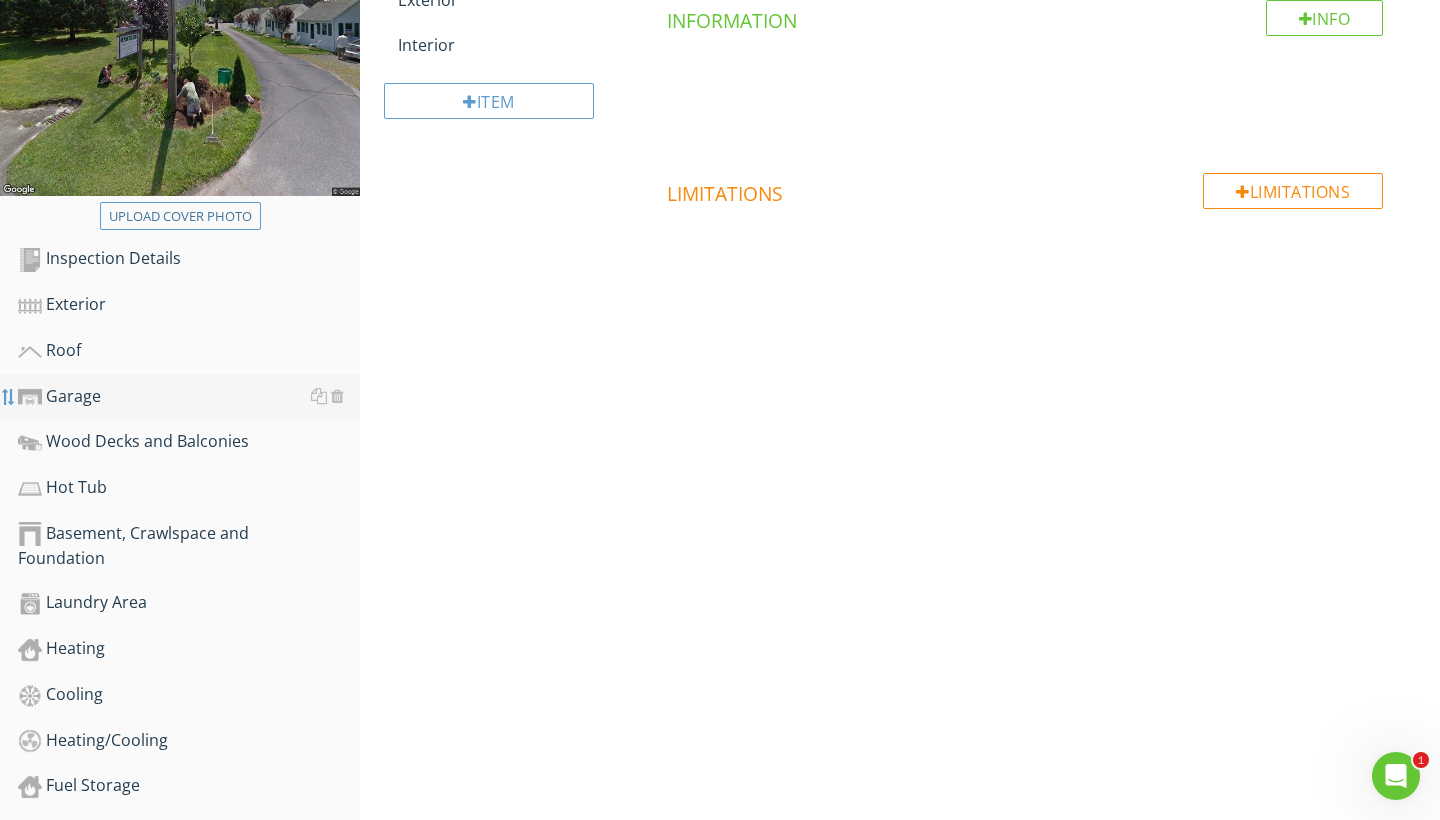 type 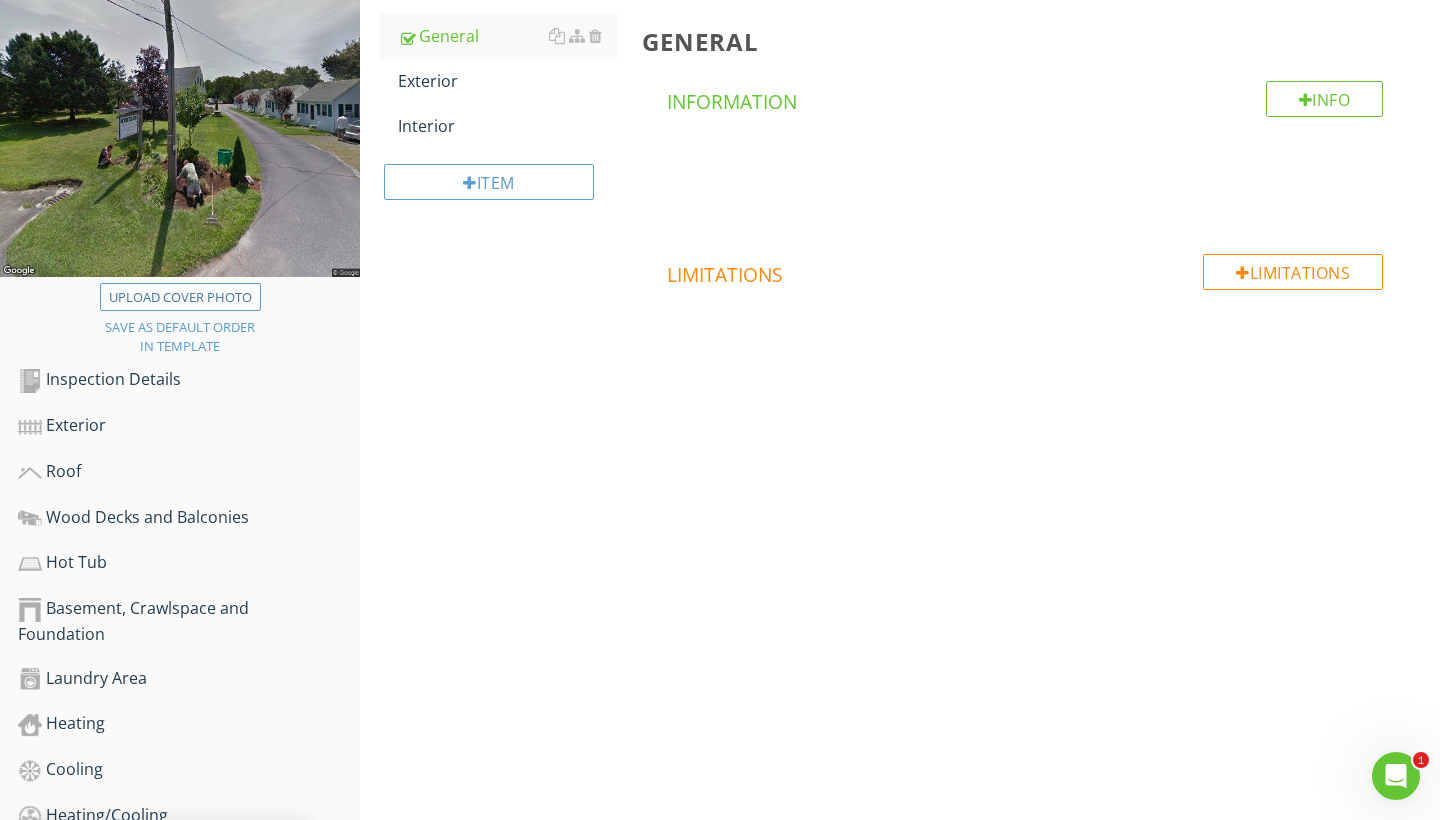 scroll, scrollTop: 293, scrollLeft: 0, axis: vertical 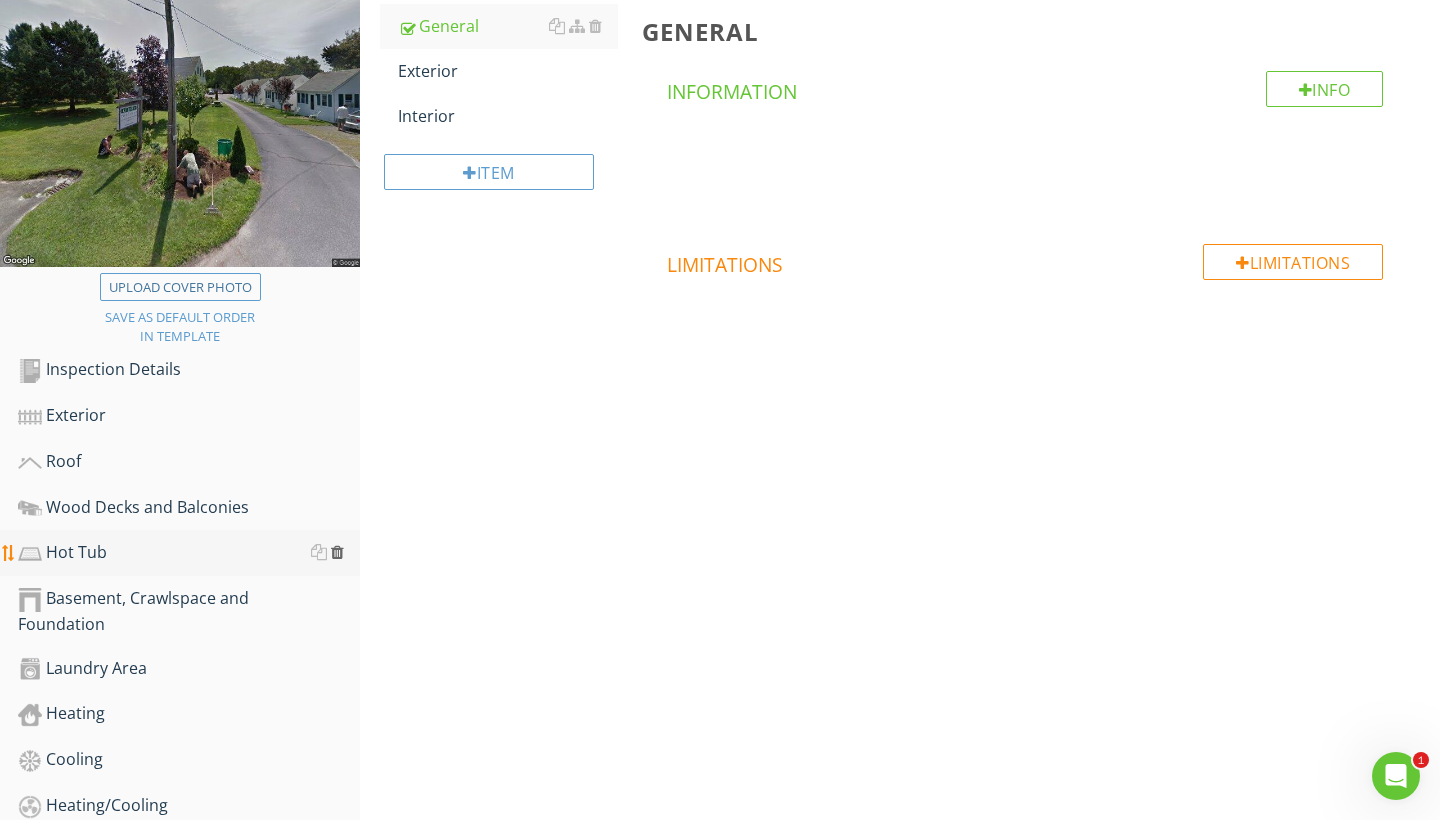click at bounding box center (337, 552) 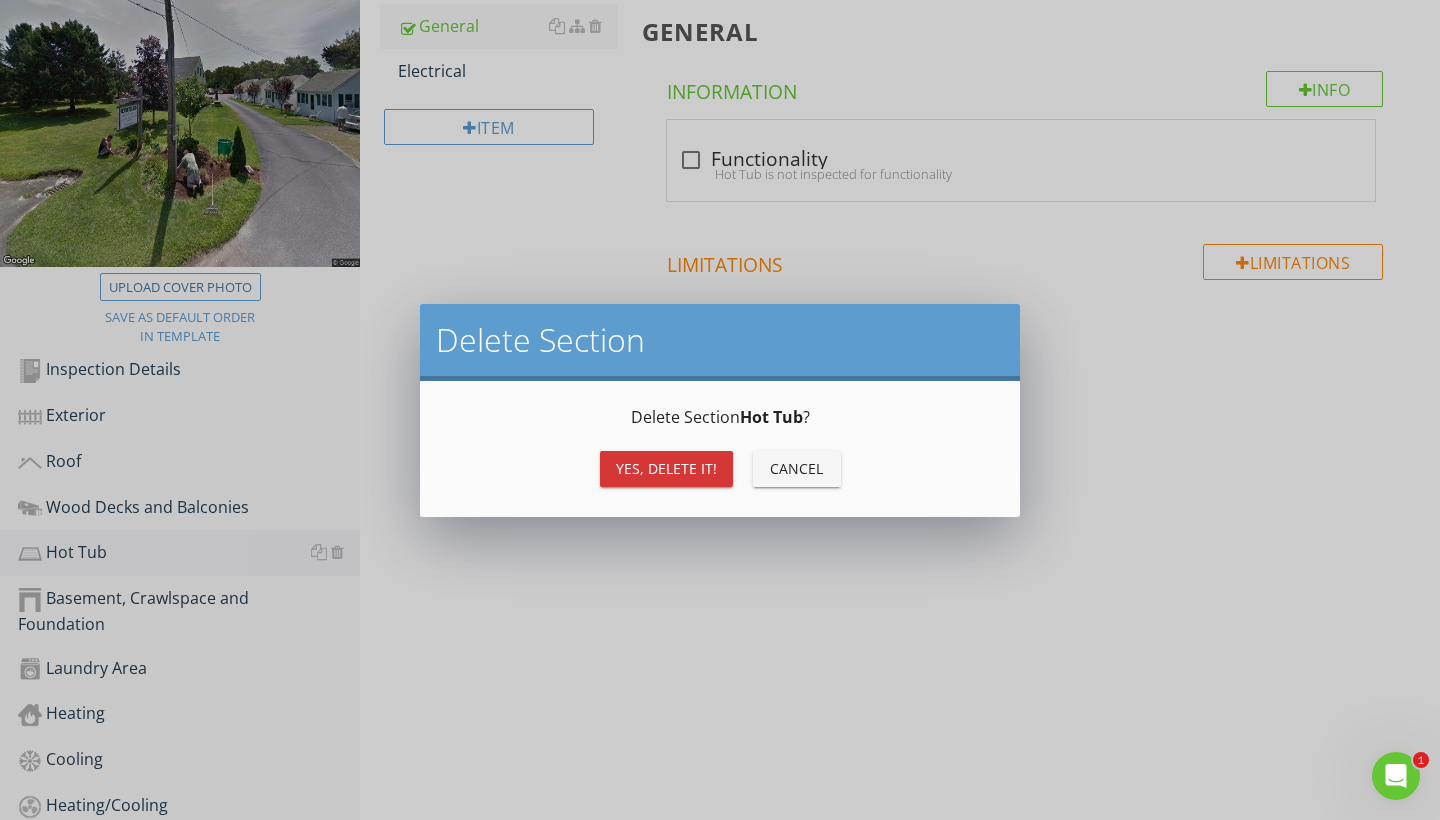 click on "Yes, Delete it!" at bounding box center (666, 468) 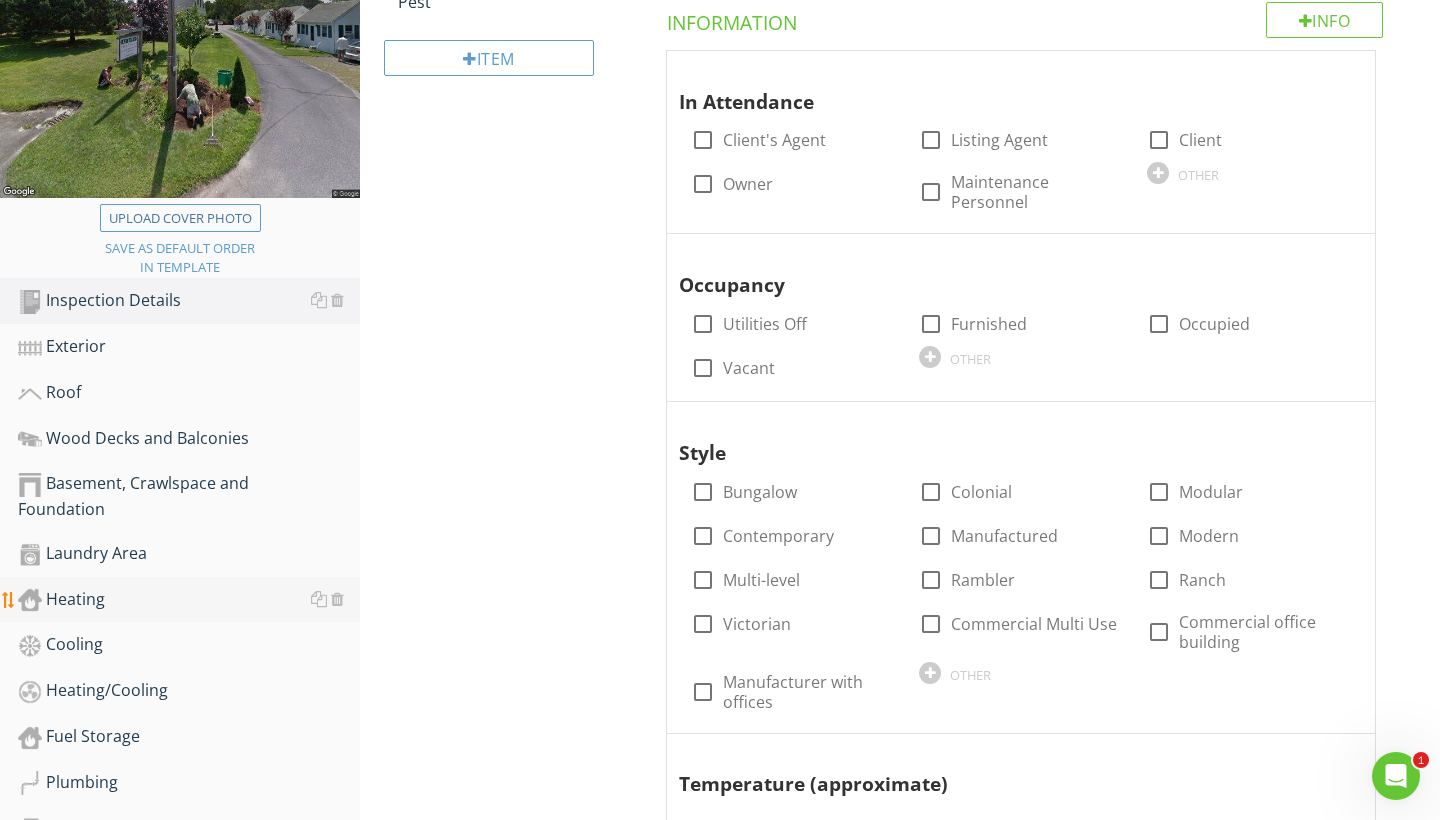 scroll, scrollTop: 448, scrollLeft: 0, axis: vertical 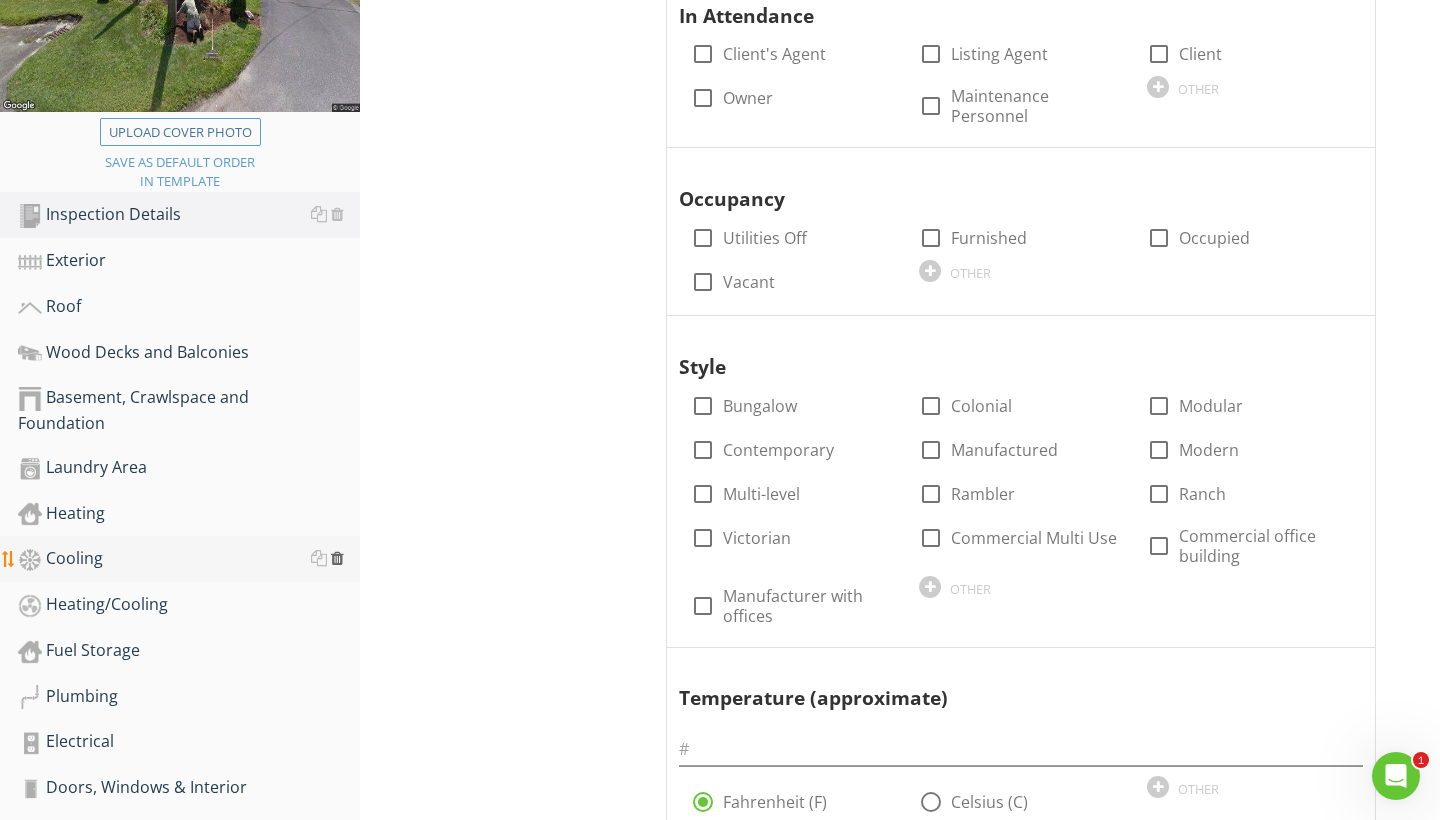 click at bounding box center [337, 558] 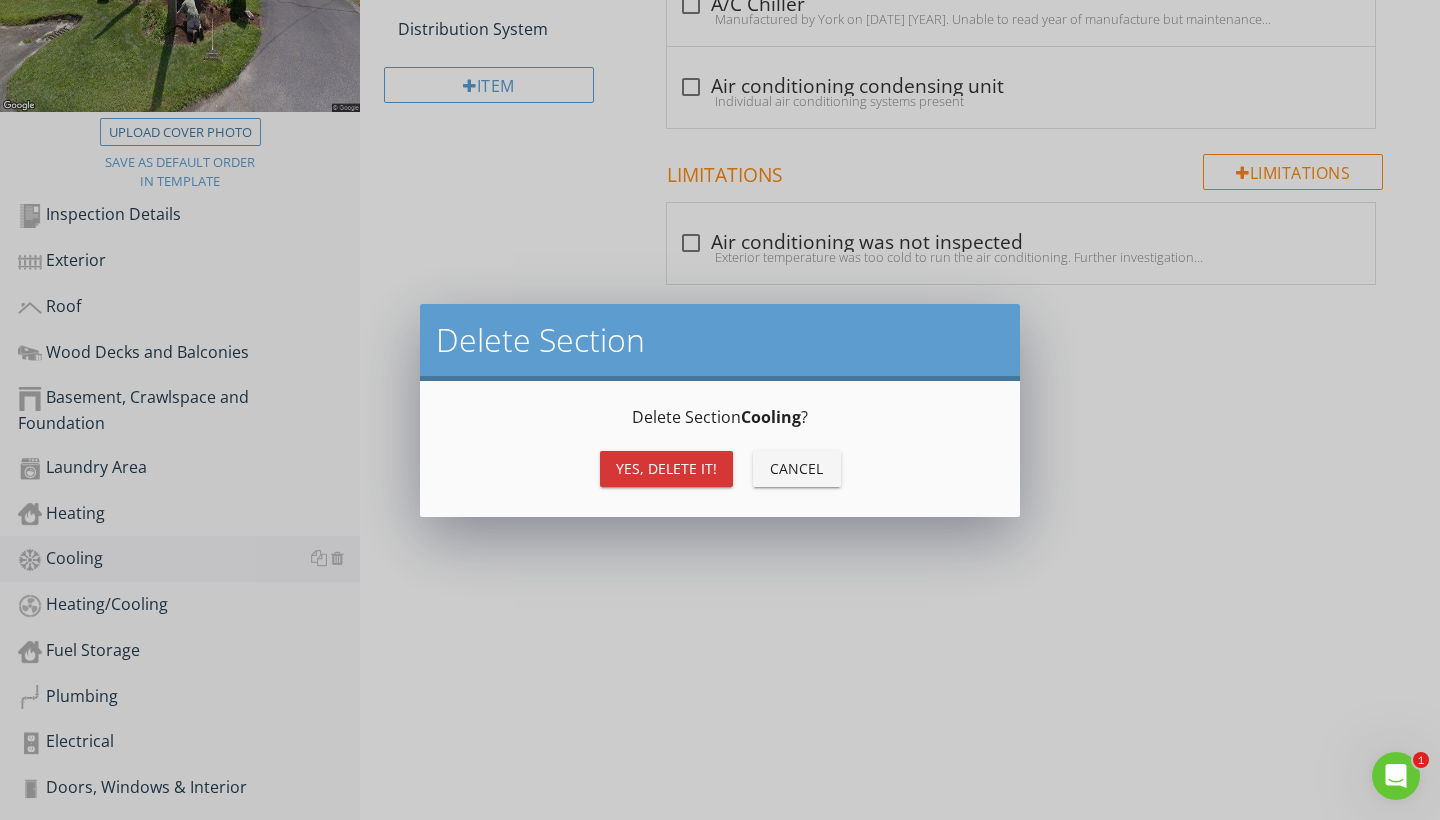 click on "Yes, Delete it!" at bounding box center (666, 468) 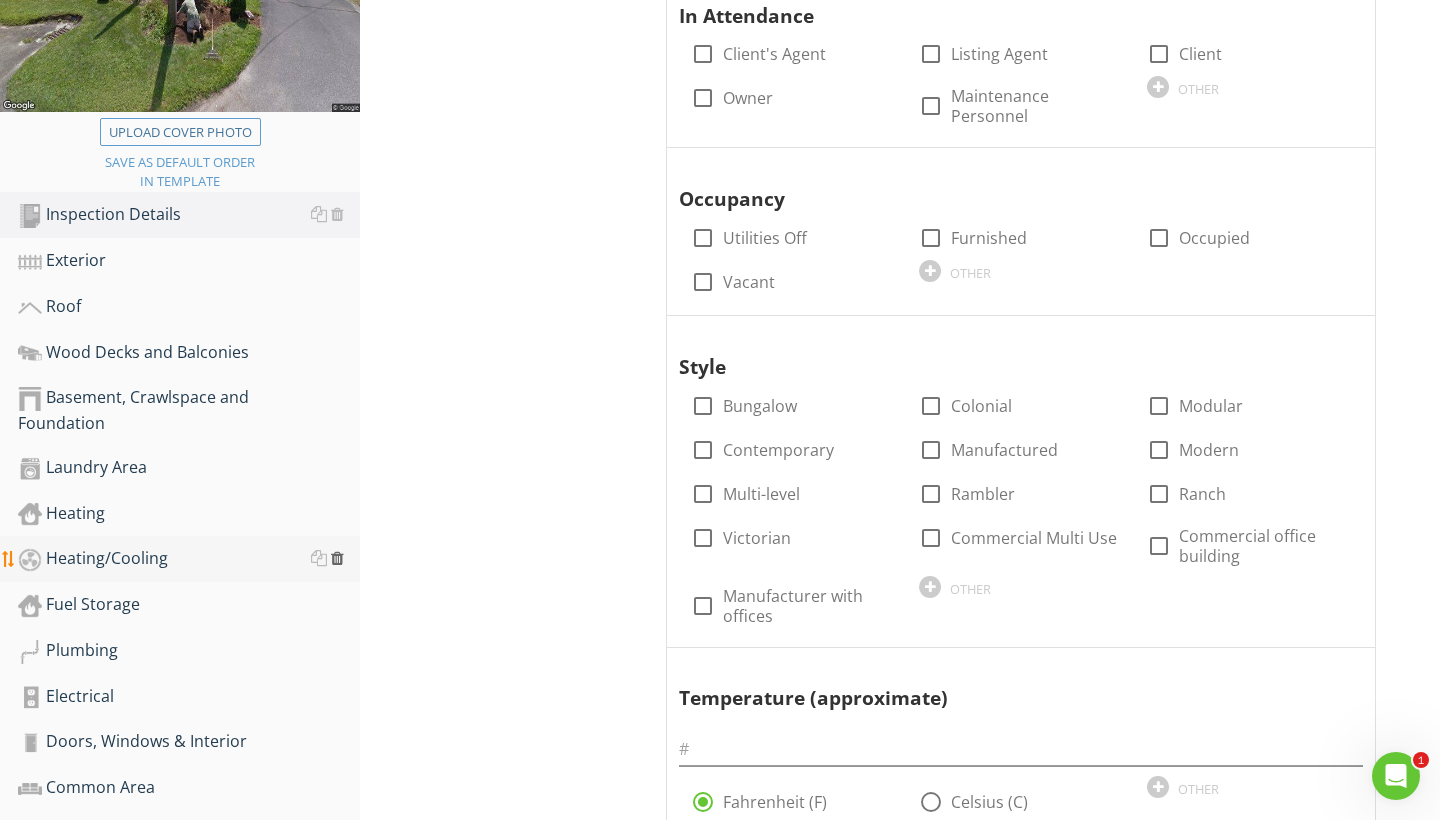 click at bounding box center [337, 558] 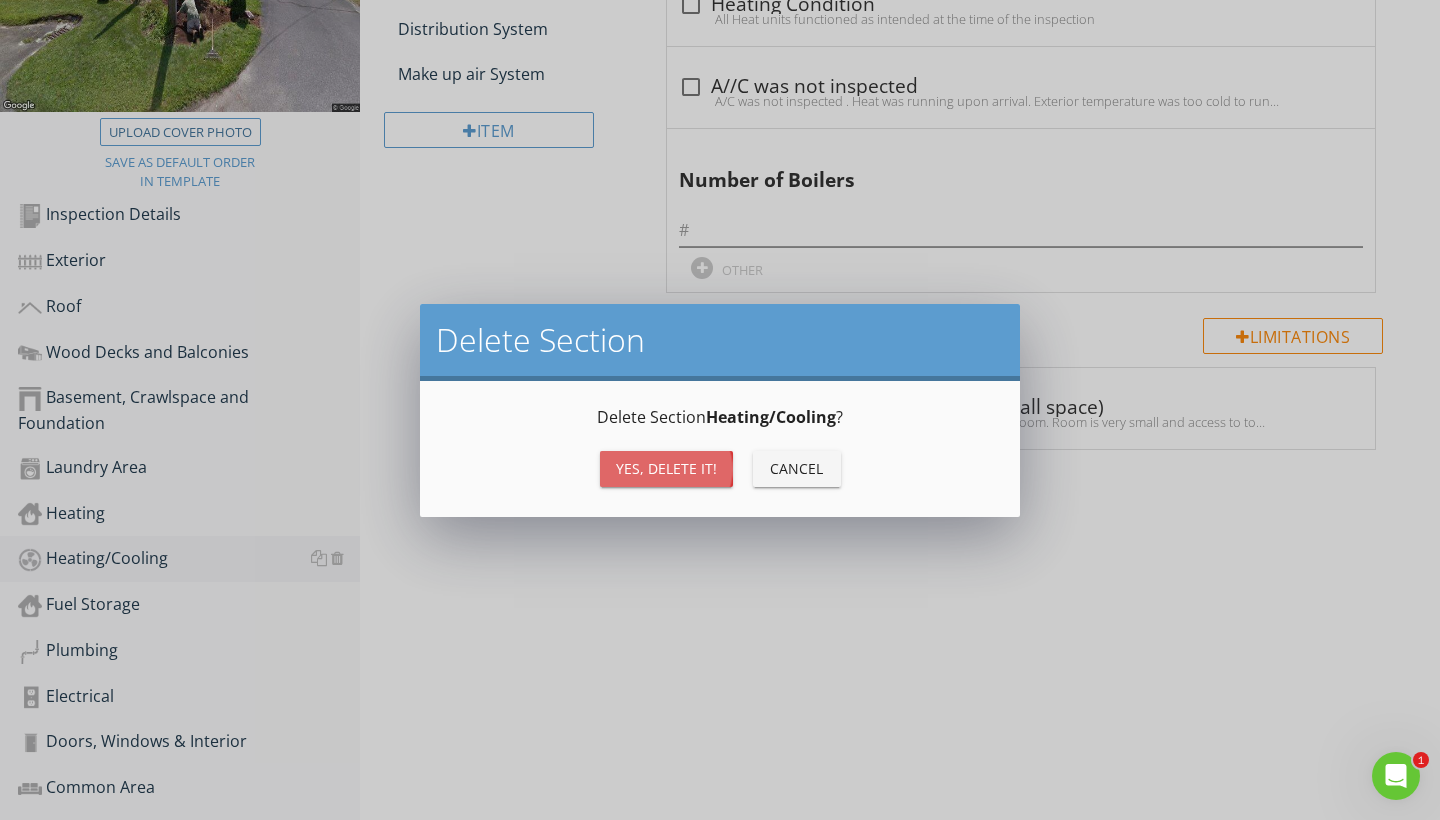 click on "Yes, Delete it!" at bounding box center [666, 468] 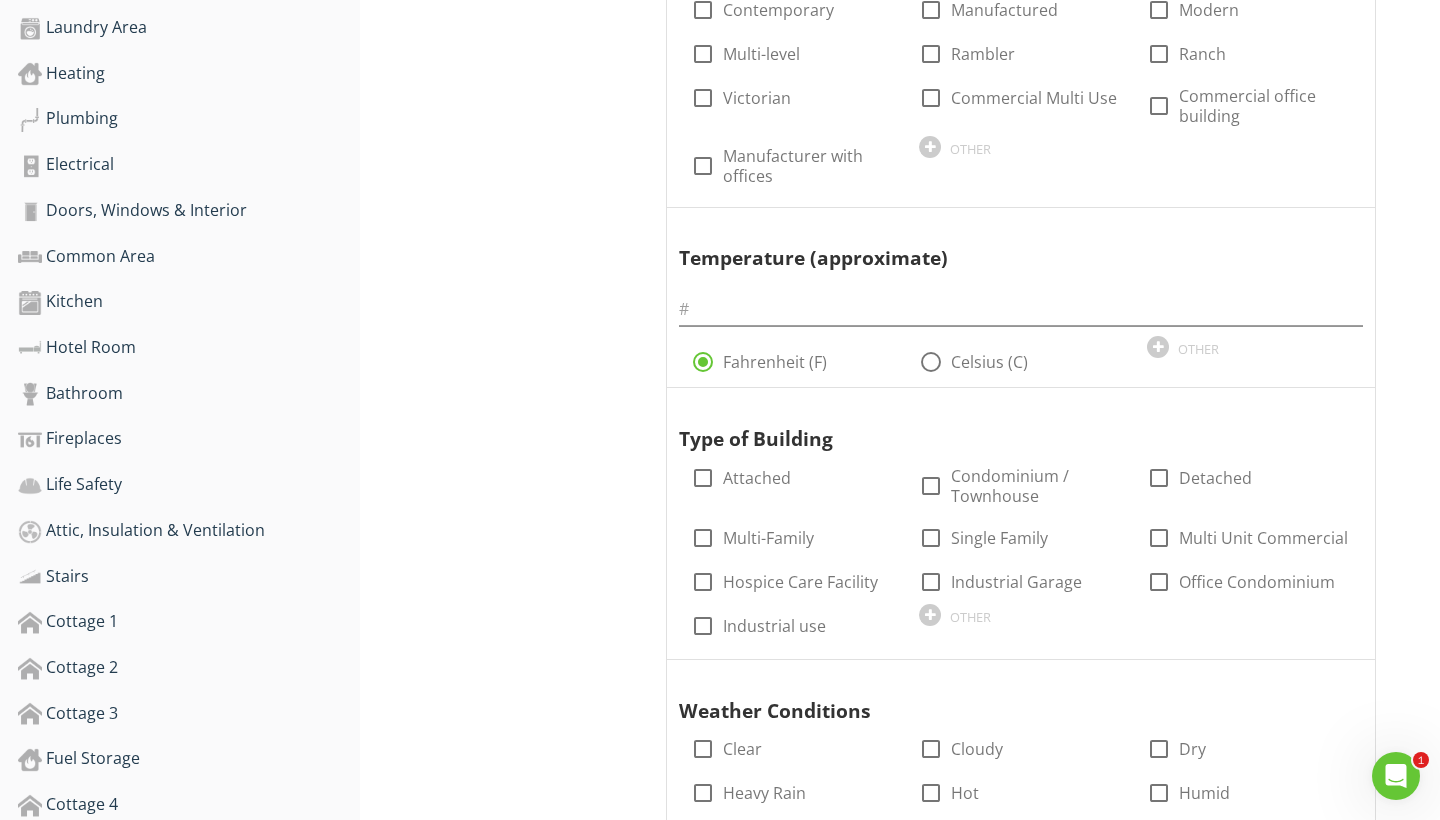 scroll, scrollTop: 938, scrollLeft: 0, axis: vertical 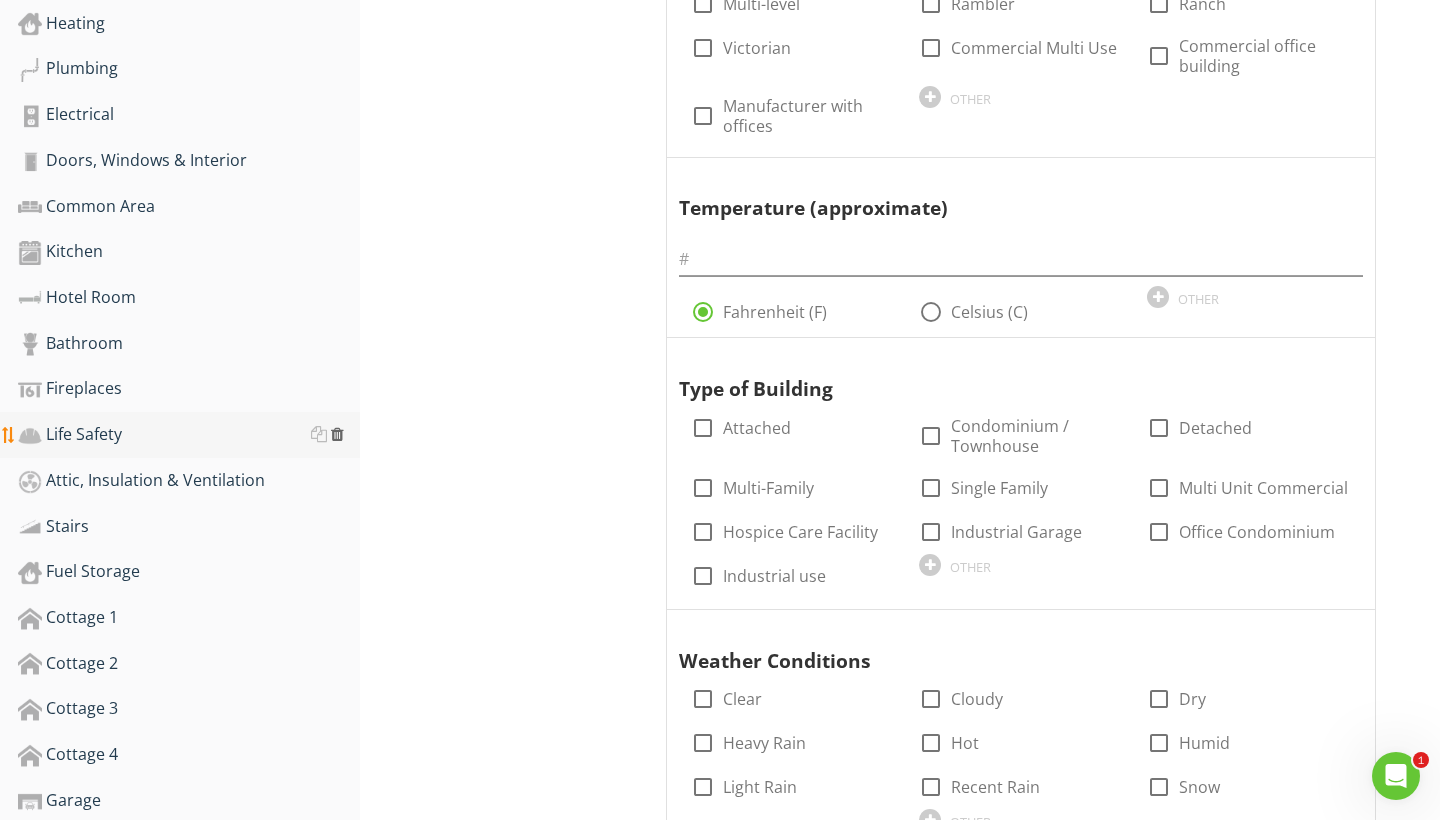 click at bounding box center [337, 434] 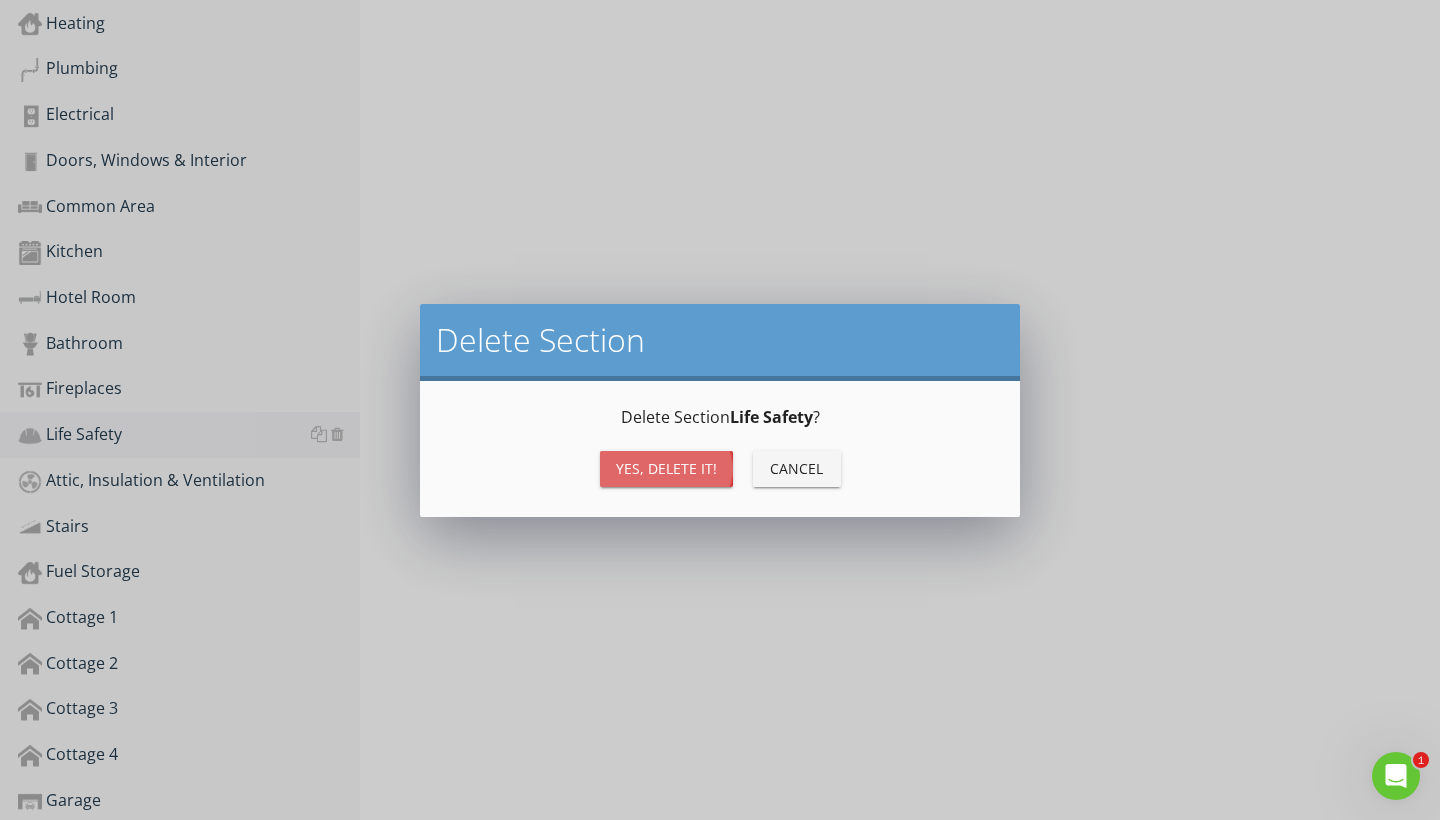click on "Yes, Delete it!" at bounding box center (666, 468) 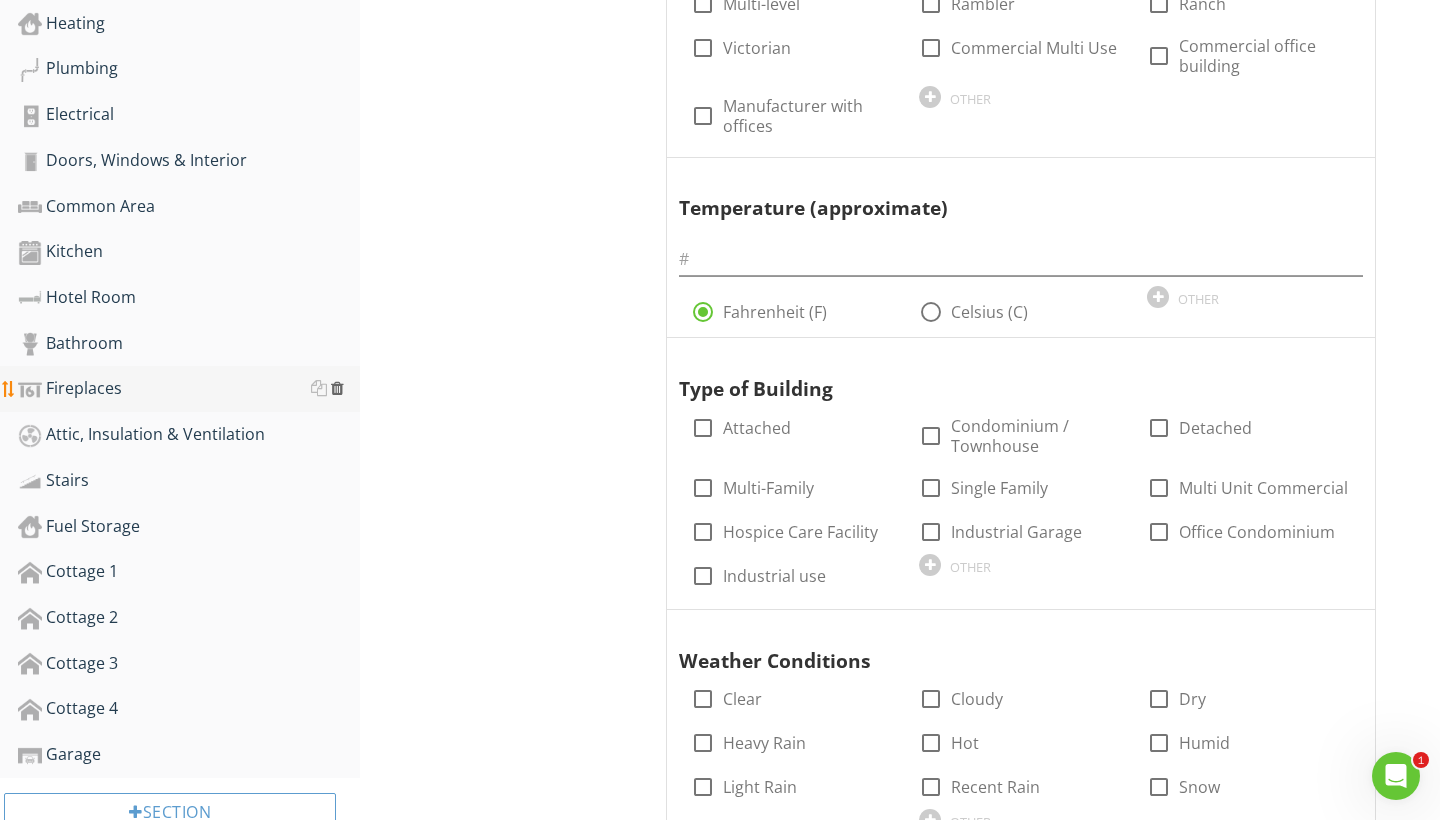 click at bounding box center (337, 388) 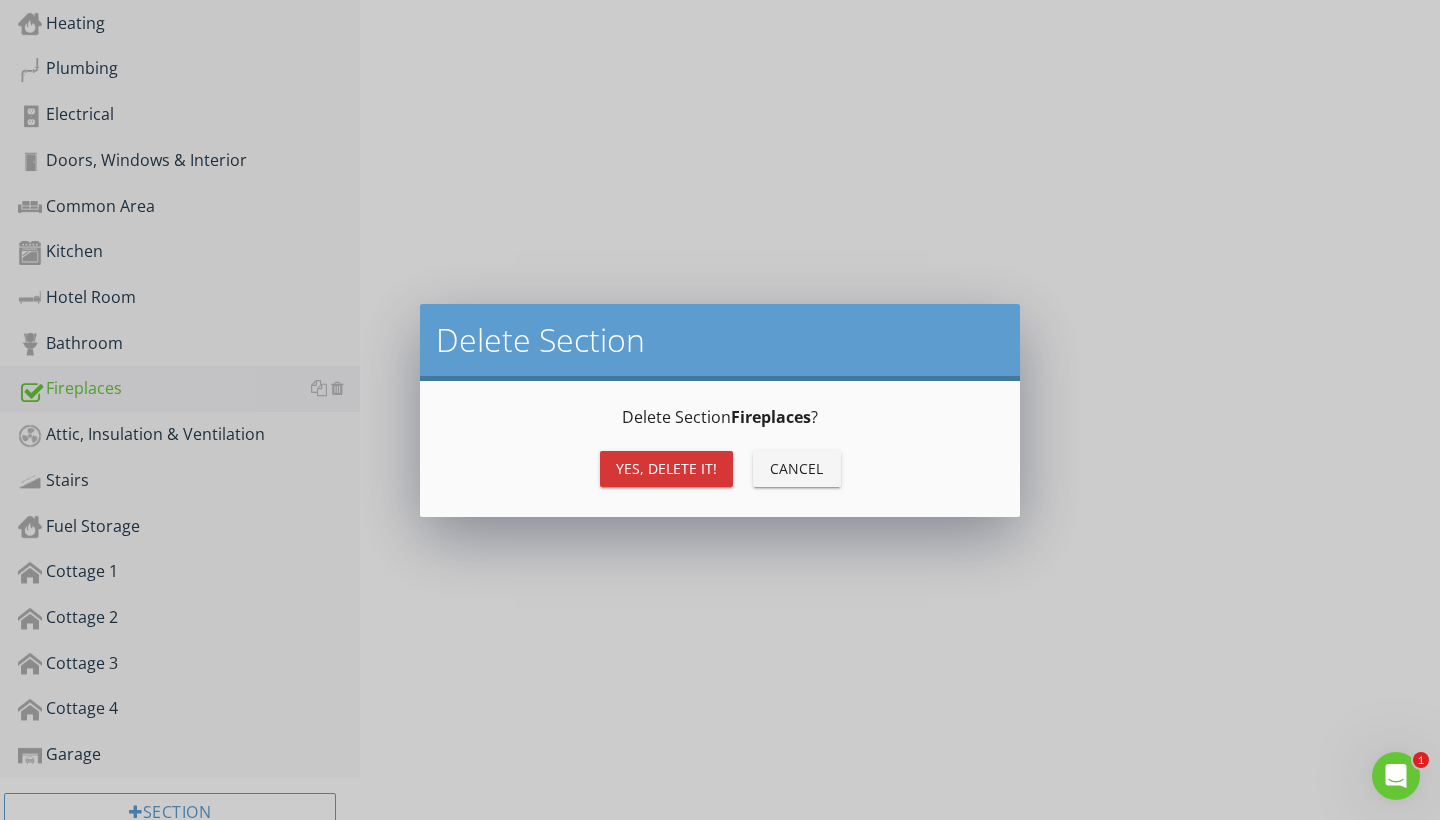 click on "Yes, Delete it!" at bounding box center (666, 468) 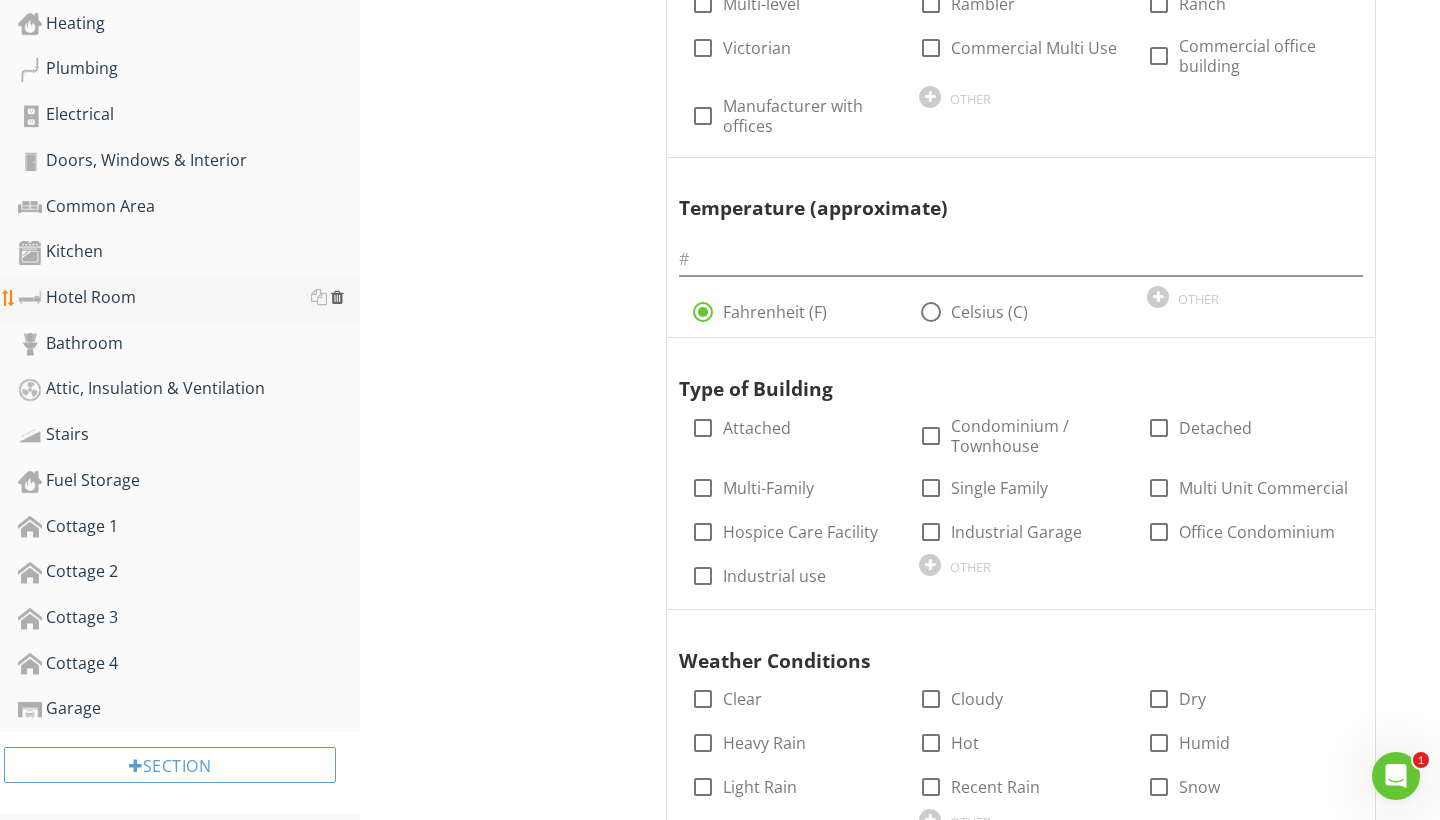 click at bounding box center (337, 297) 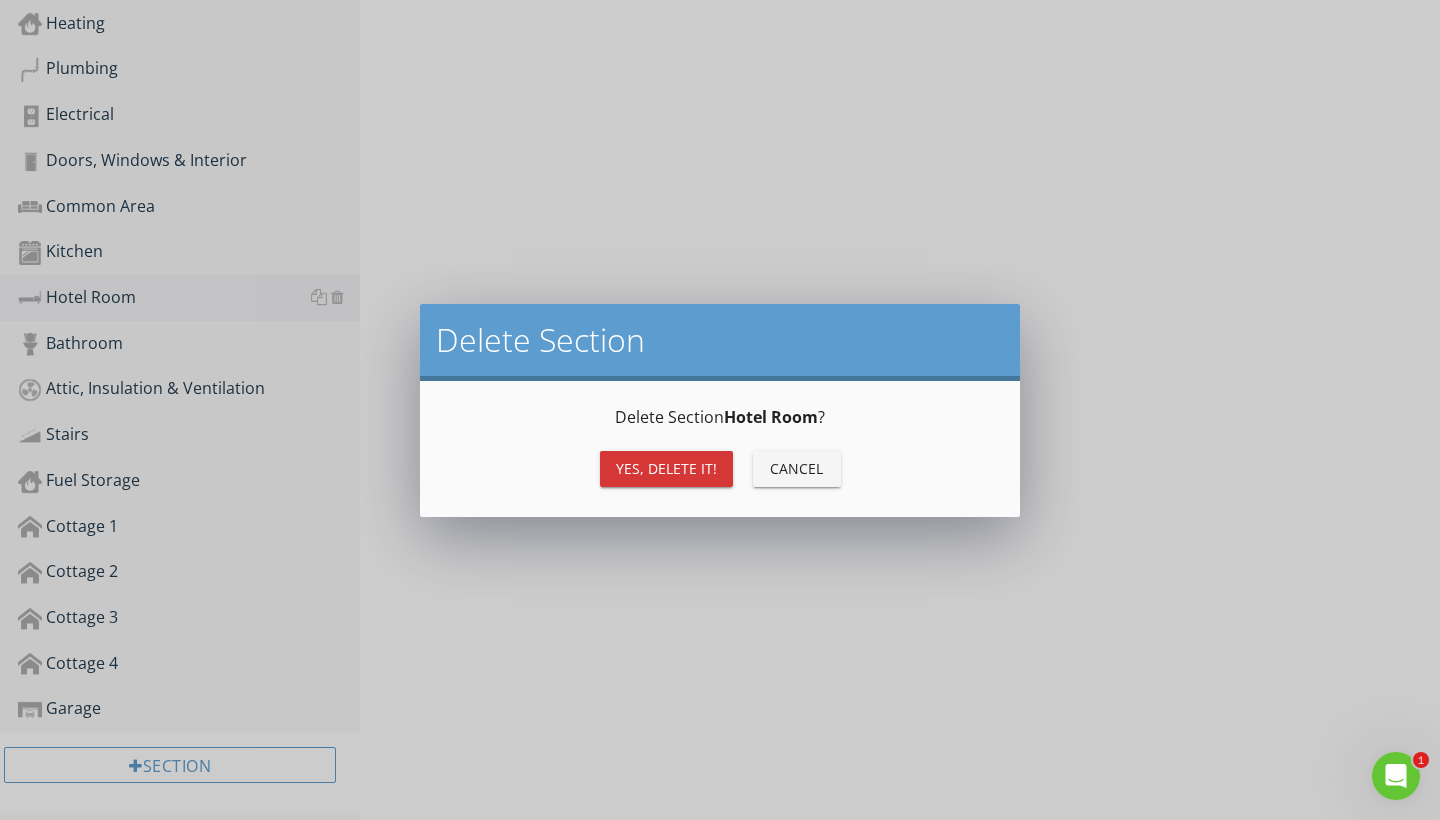 click on "Yes, Delete it!" at bounding box center [666, 468] 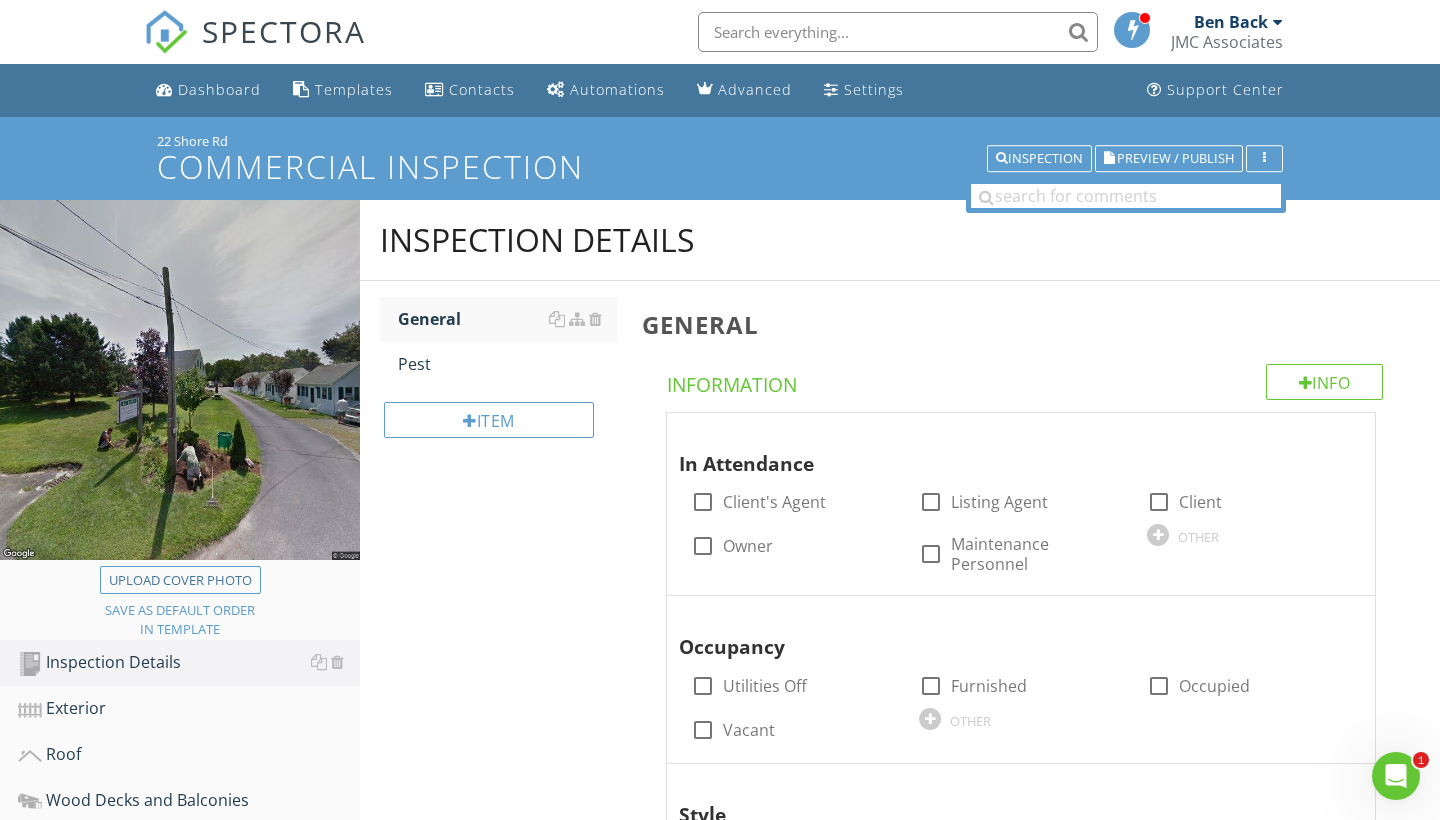 scroll, scrollTop: 0, scrollLeft: 0, axis: both 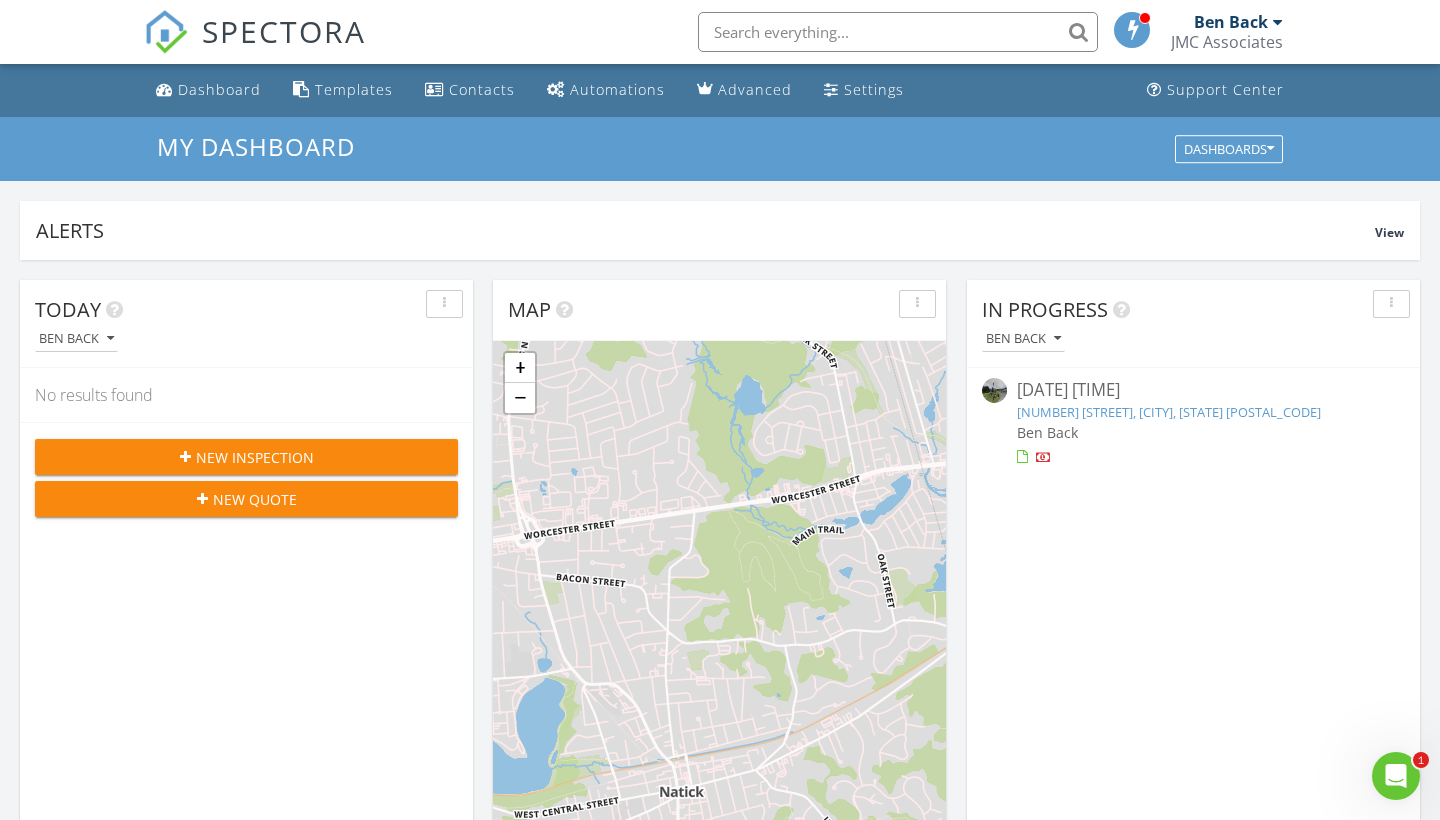 click on "Ben Back
JMC Associates" at bounding box center [1229, 32] 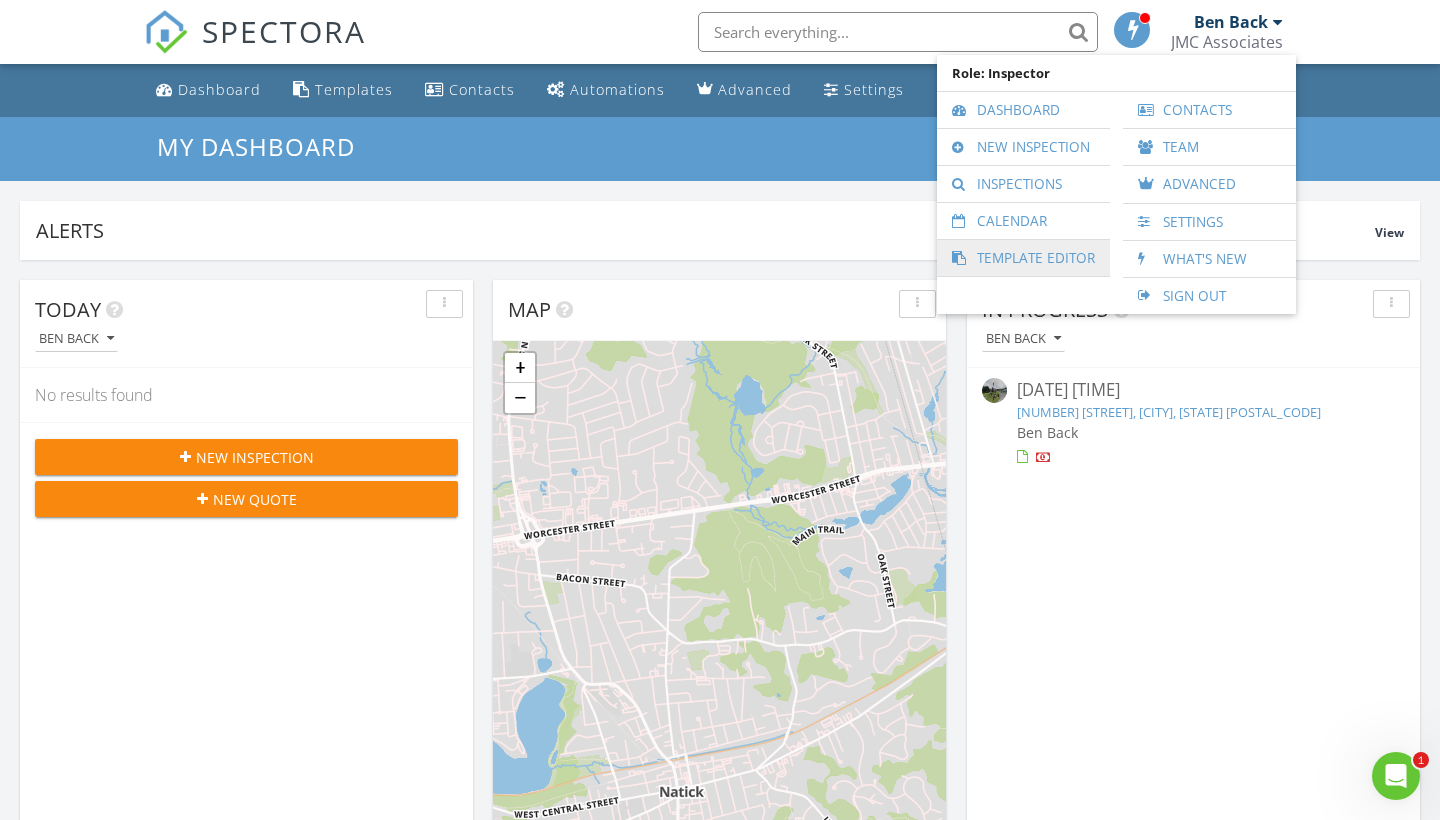 click on "Template Editor" at bounding box center [1023, 258] 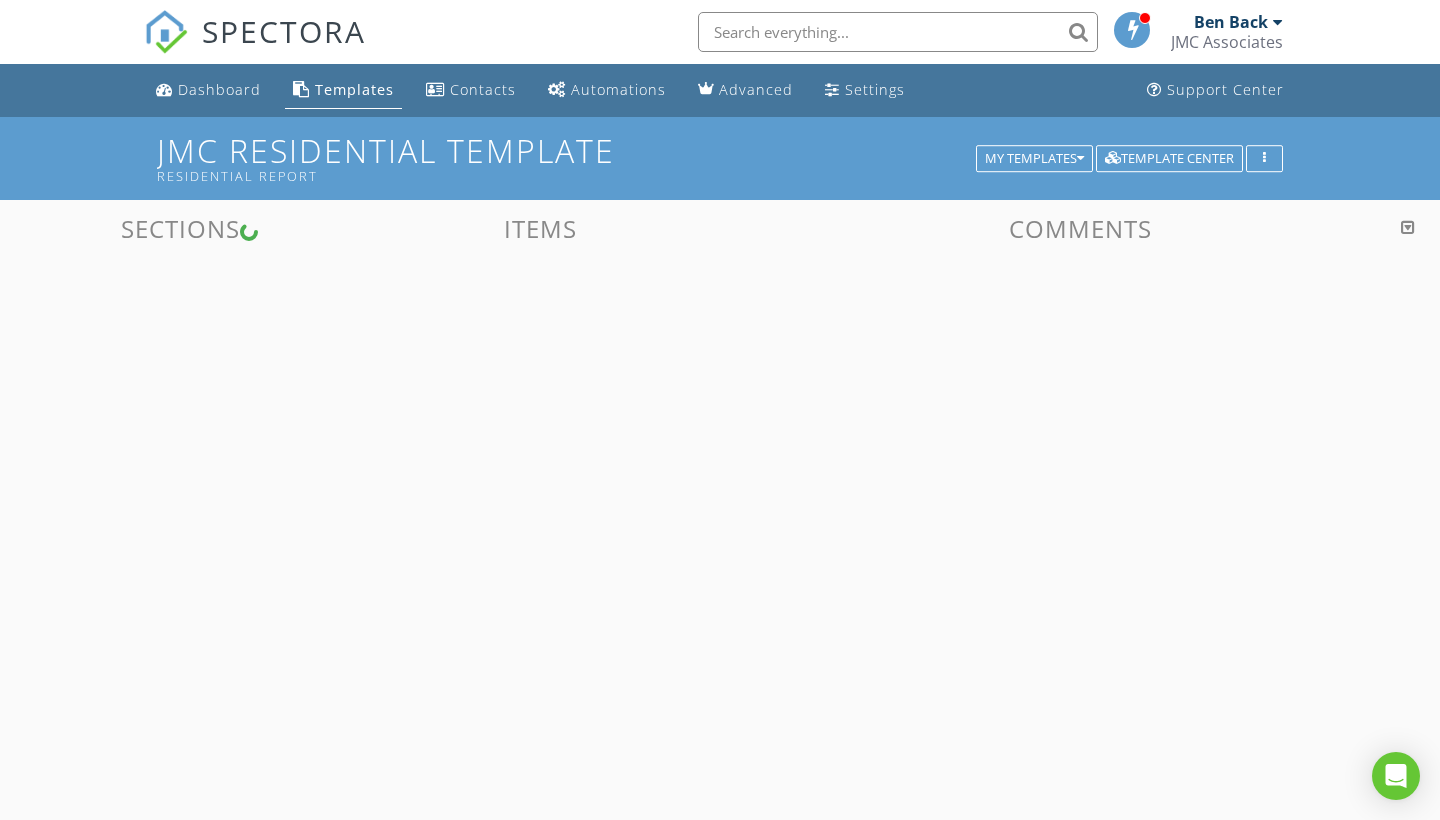 scroll, scrollTop: 0, scrollLeft: 0, axis: both 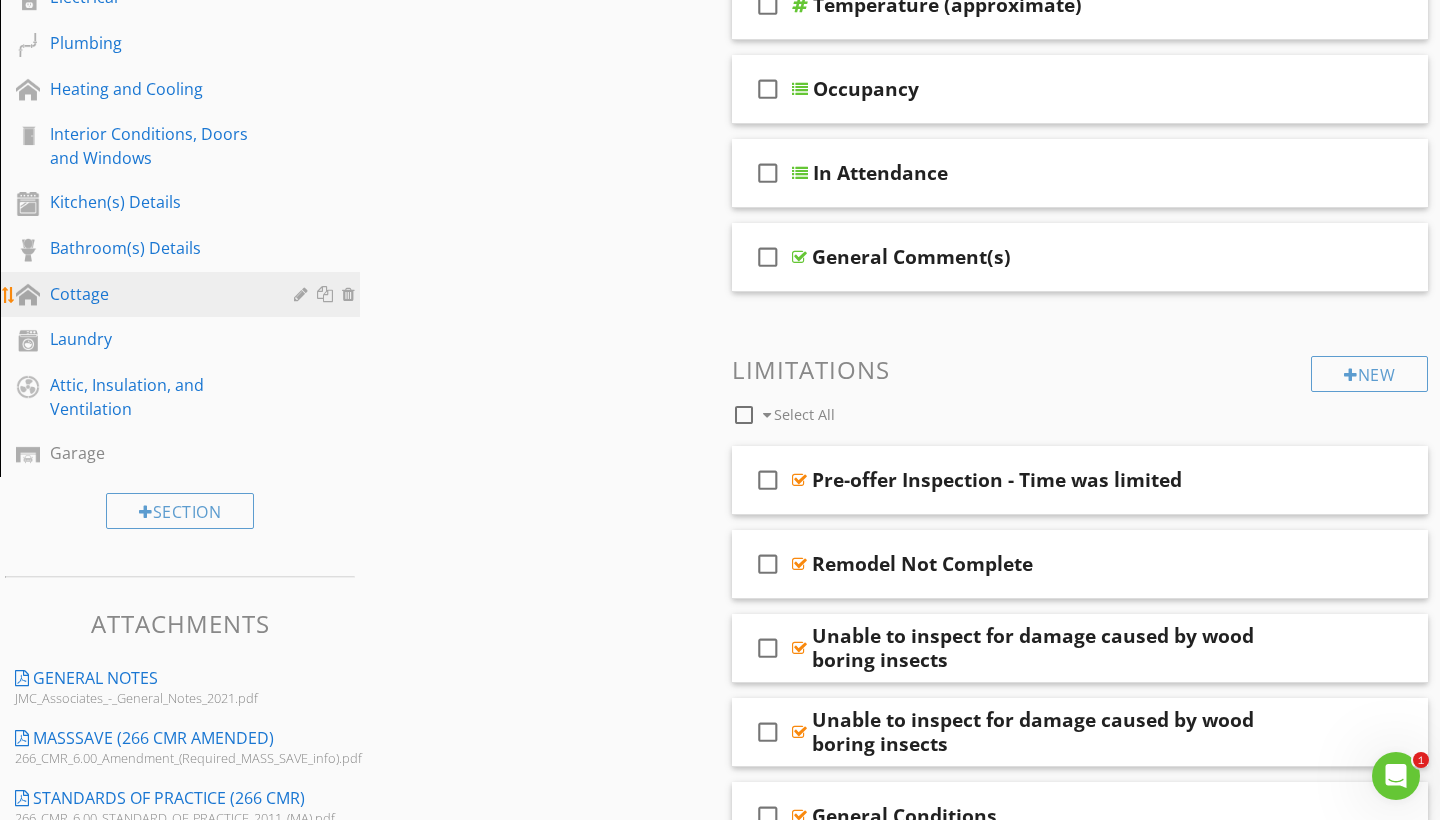 click at bounding box center [327, 294] 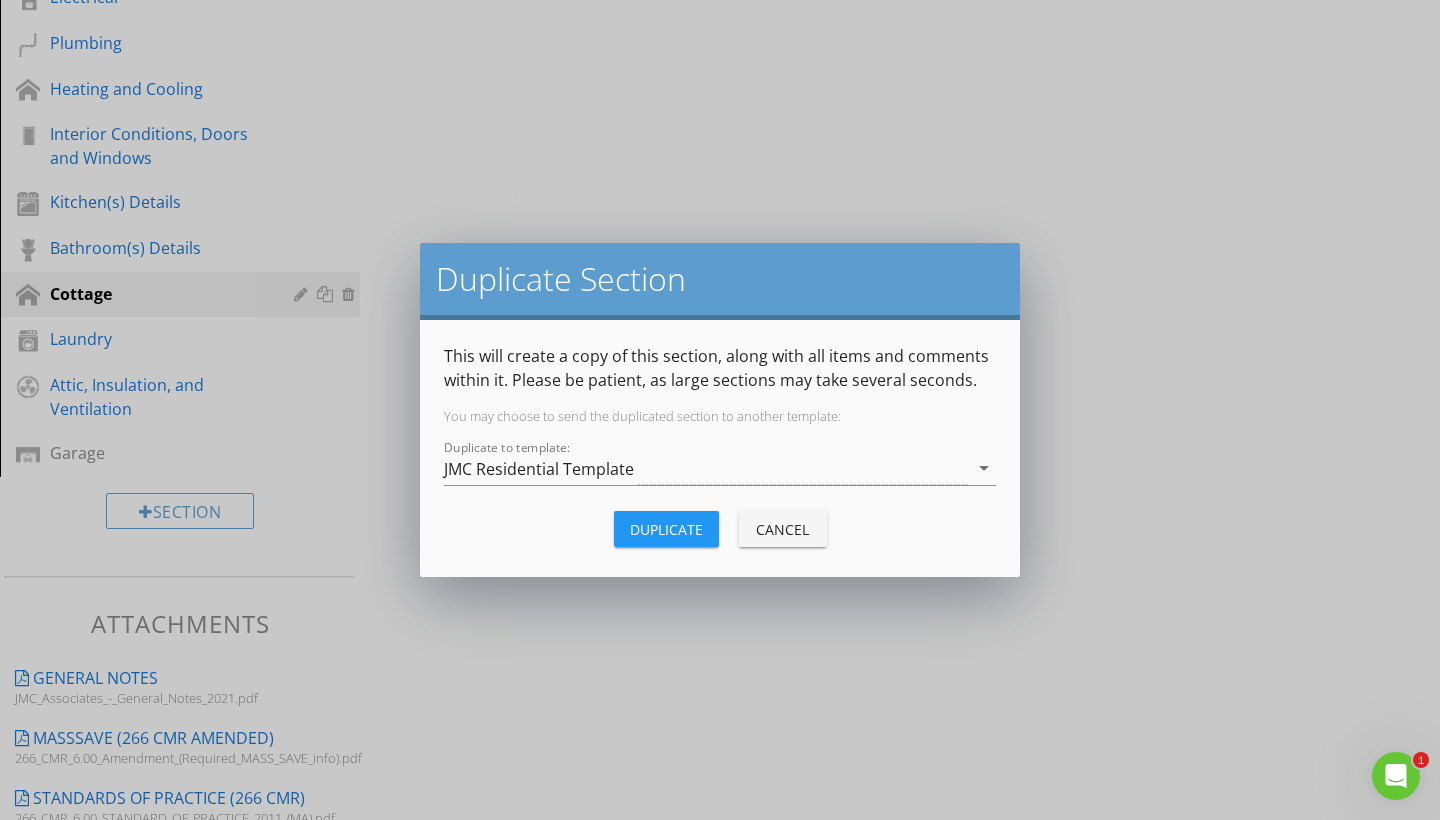 click on "Duplicate Section
This will create a copy of this section, along with all items and
comments within it. Please be patient, as large sections may take
several seconds.
You may choose to send the duplicated section to another template:
Duplicate to template: JMC Residential Template arrow_drop_down   Duplicate   Cancel" at bounding box center [720, 410] 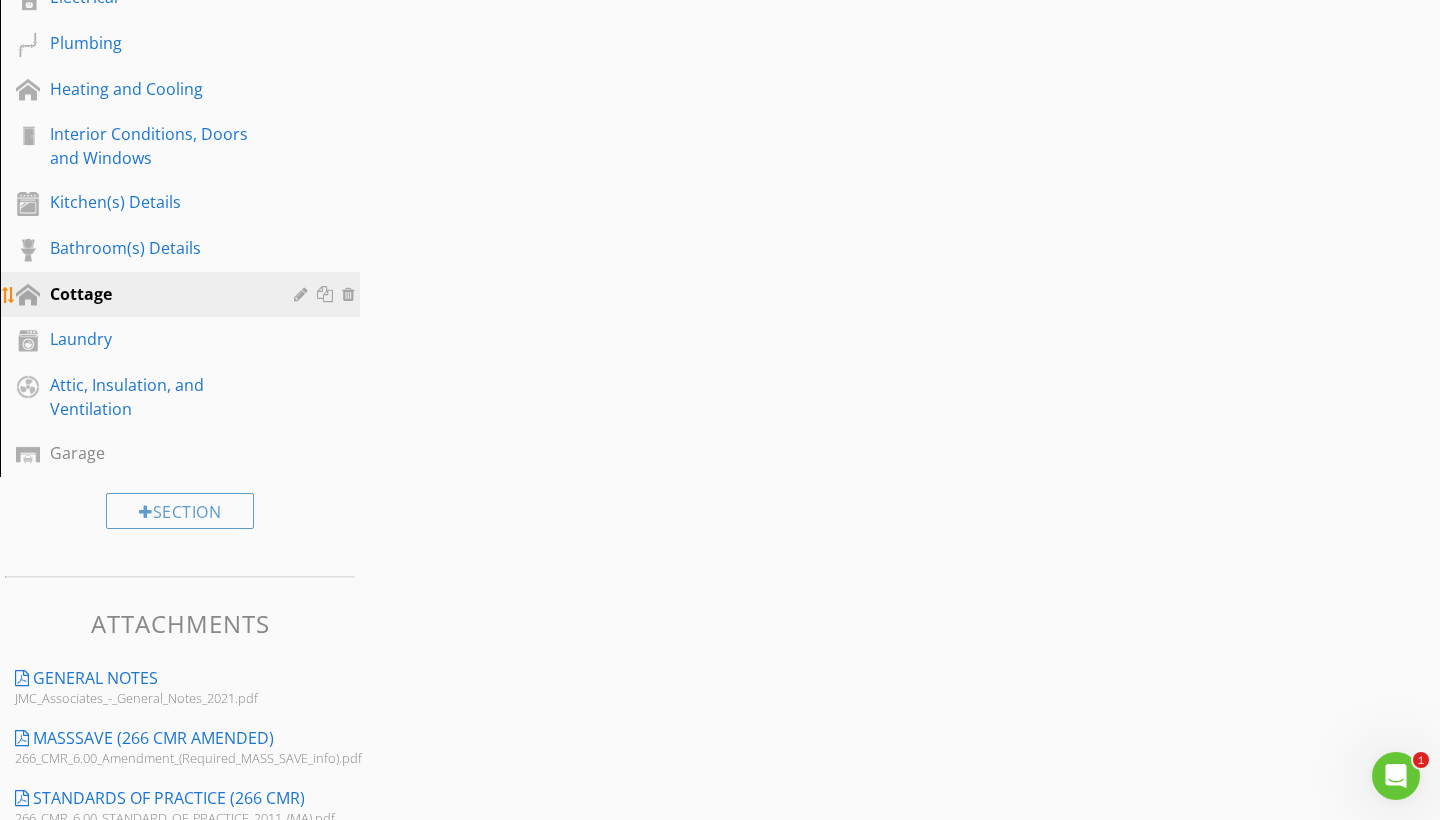 click on "Cottage" at bounding box center [157, 294] 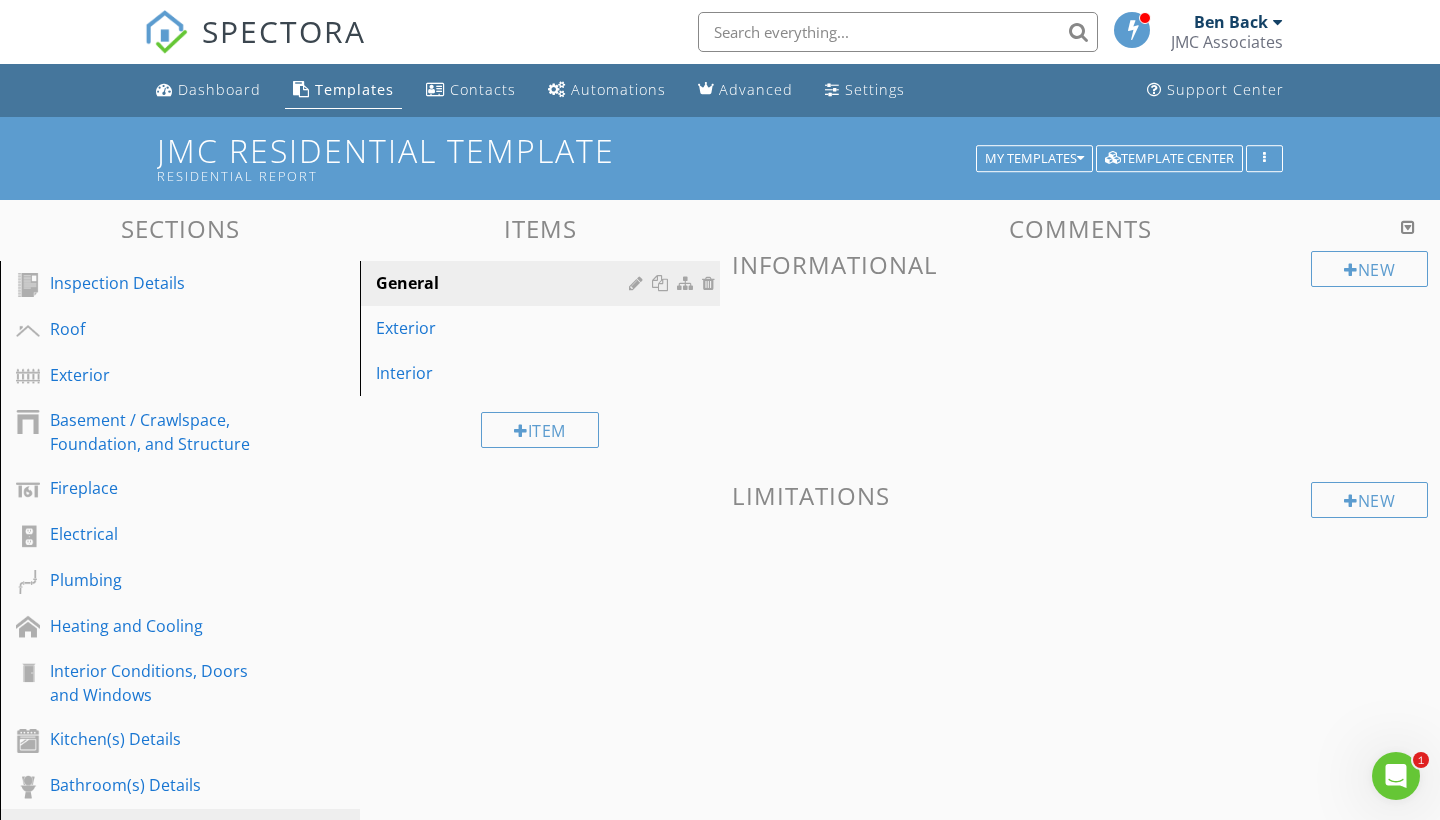 scroll, scrollTop: 0, scrollLeft: 0, axis: both 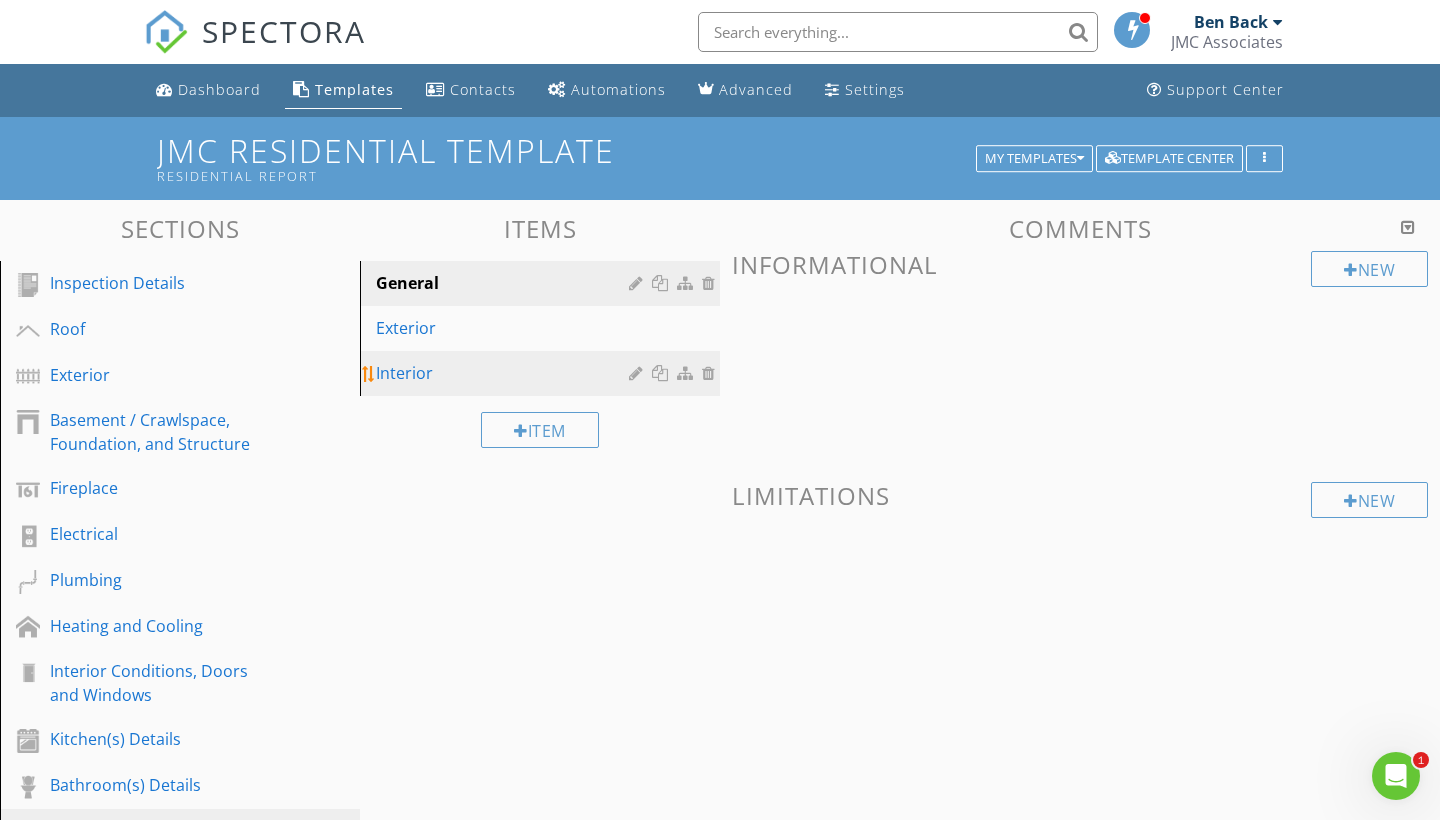 click on "Interior" at bounding box center (543, 373) 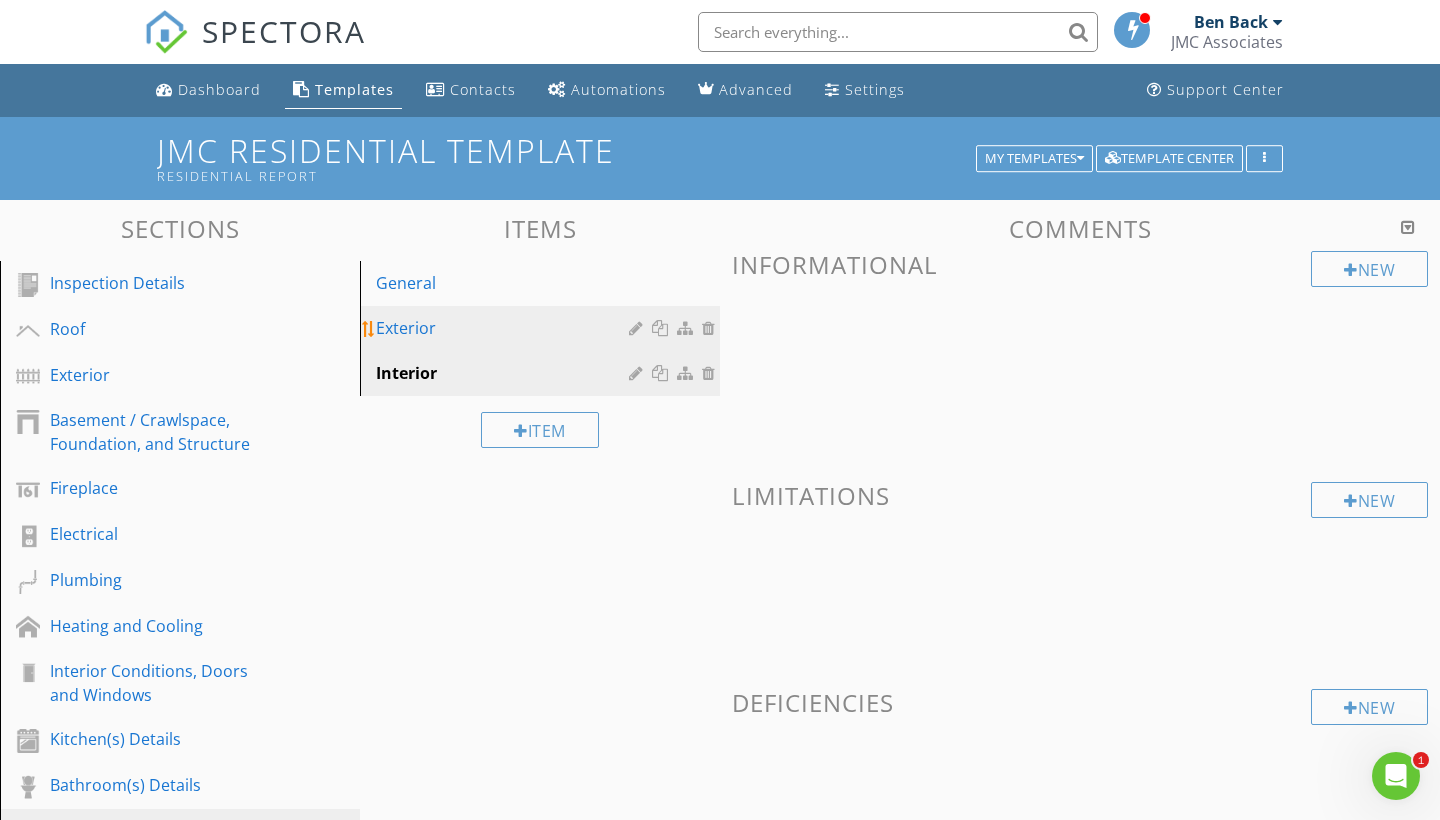 click on "Exterior" at bounding box center [505, 328] 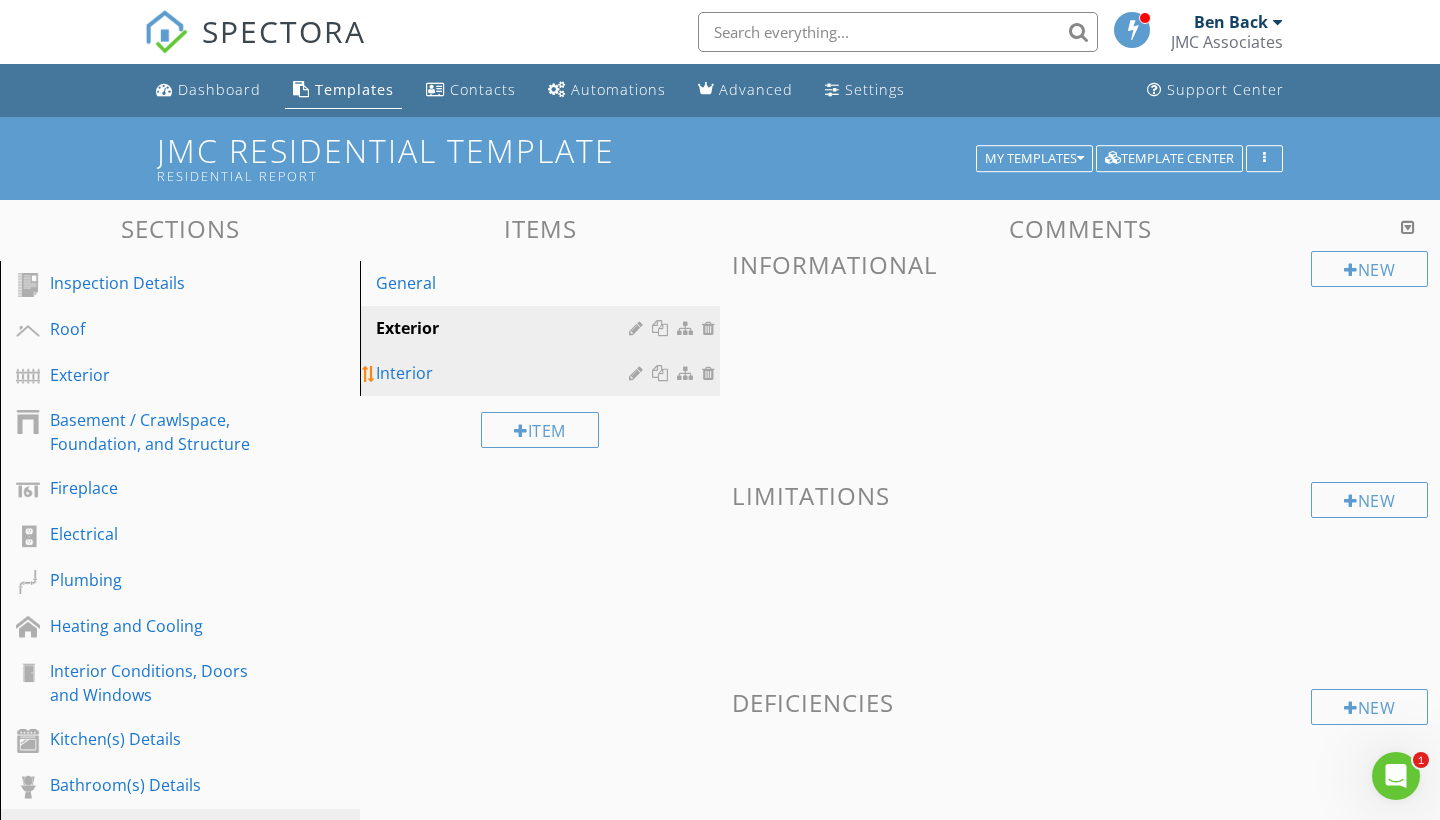 click on "Interior" at bounding box center [505, 373] 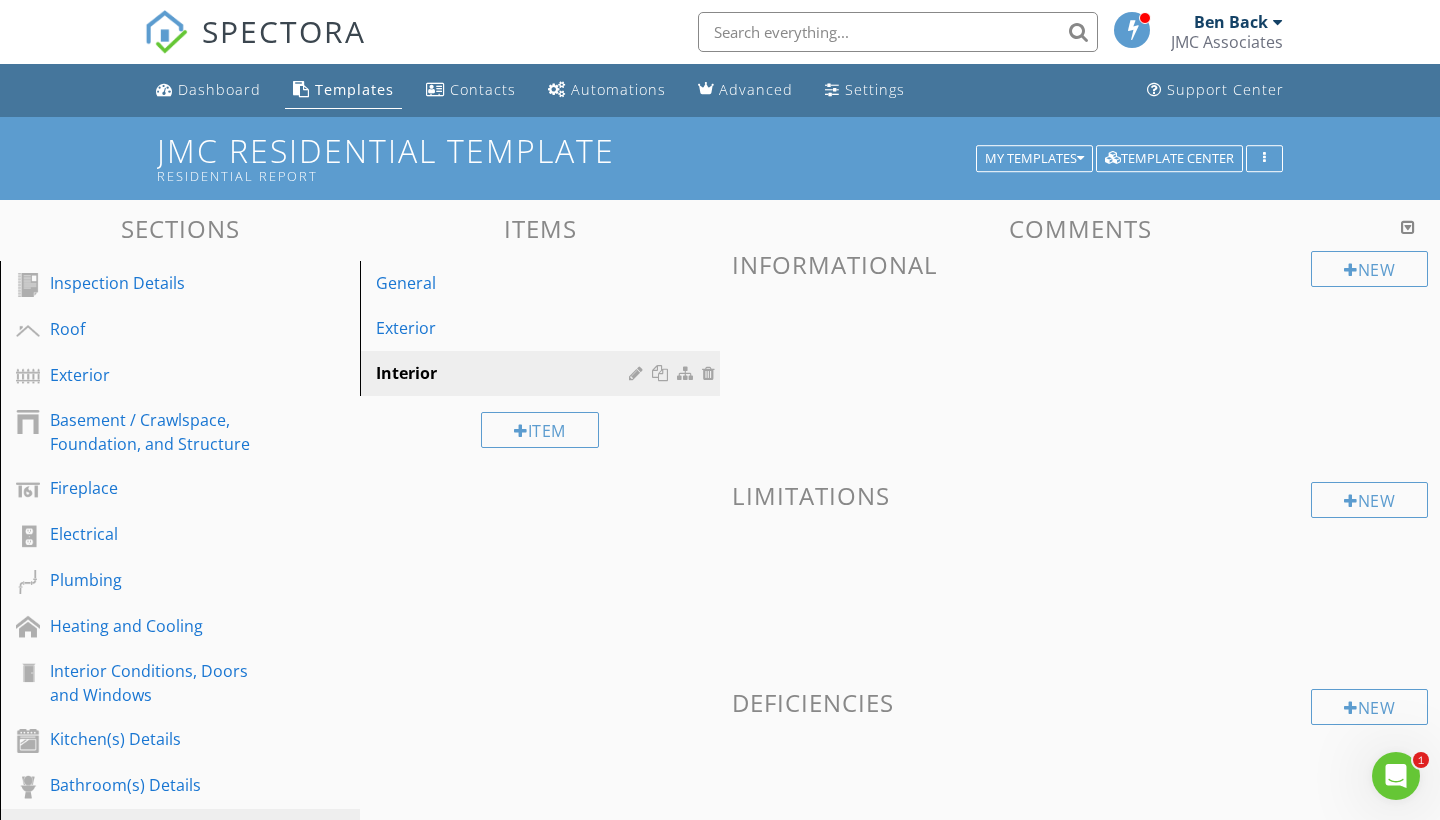 scroll, scrollTop: 0, scrollLeft: 0, axis: both 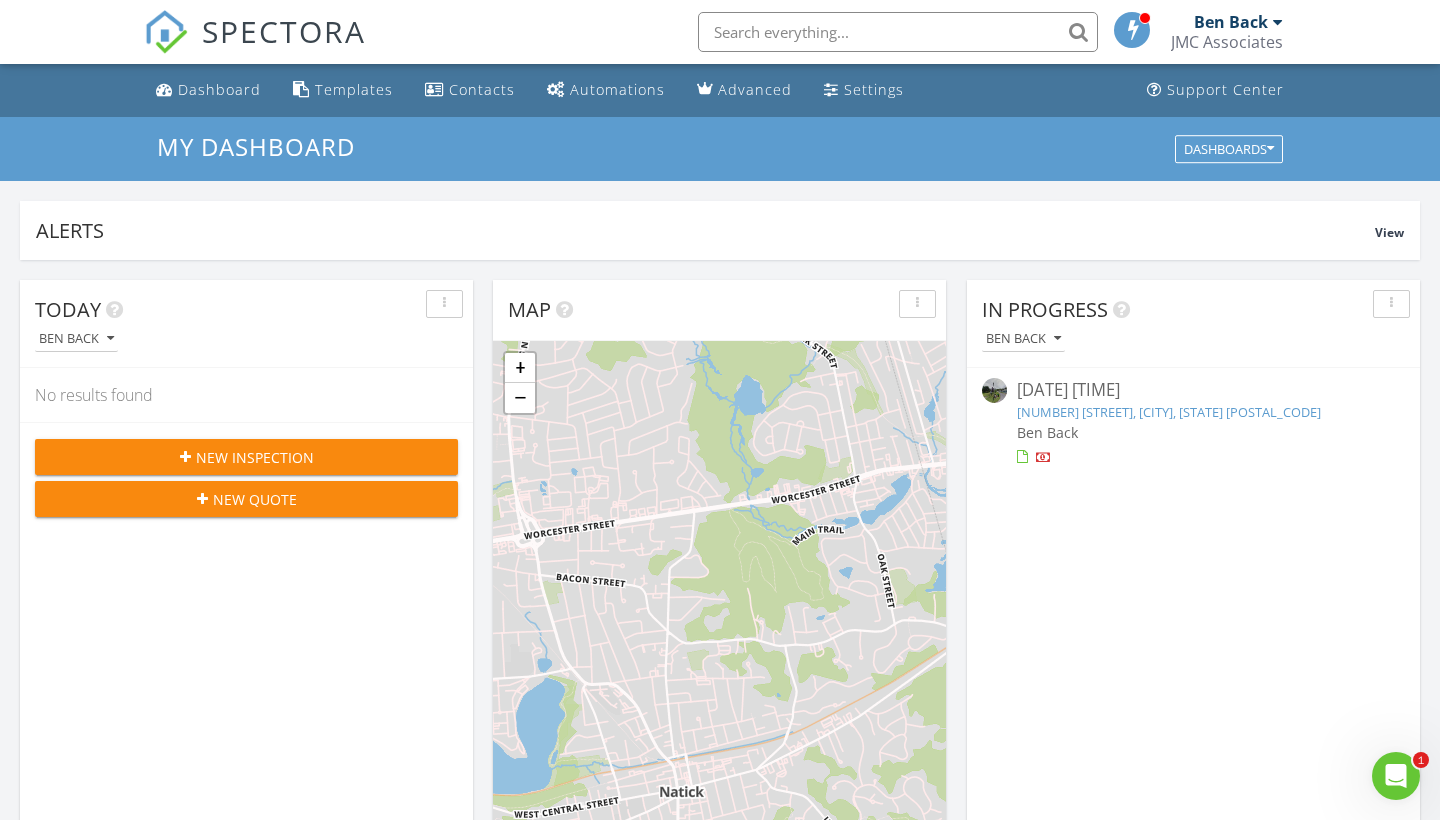 click on "New Inspection" at bounding box center [255, 457] 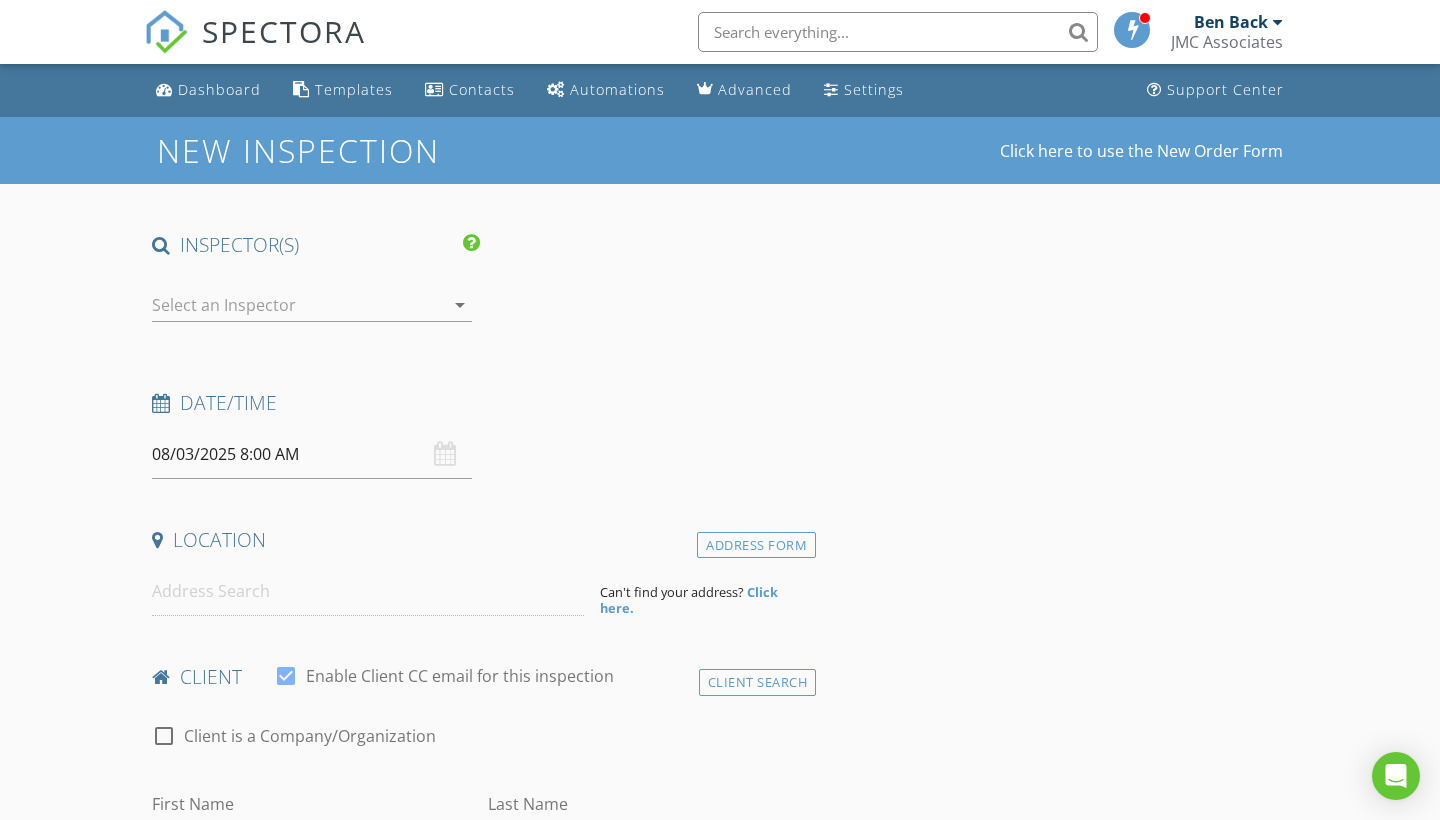 scroll, scrollTop: 0, scrollLeft: 0, axis: both 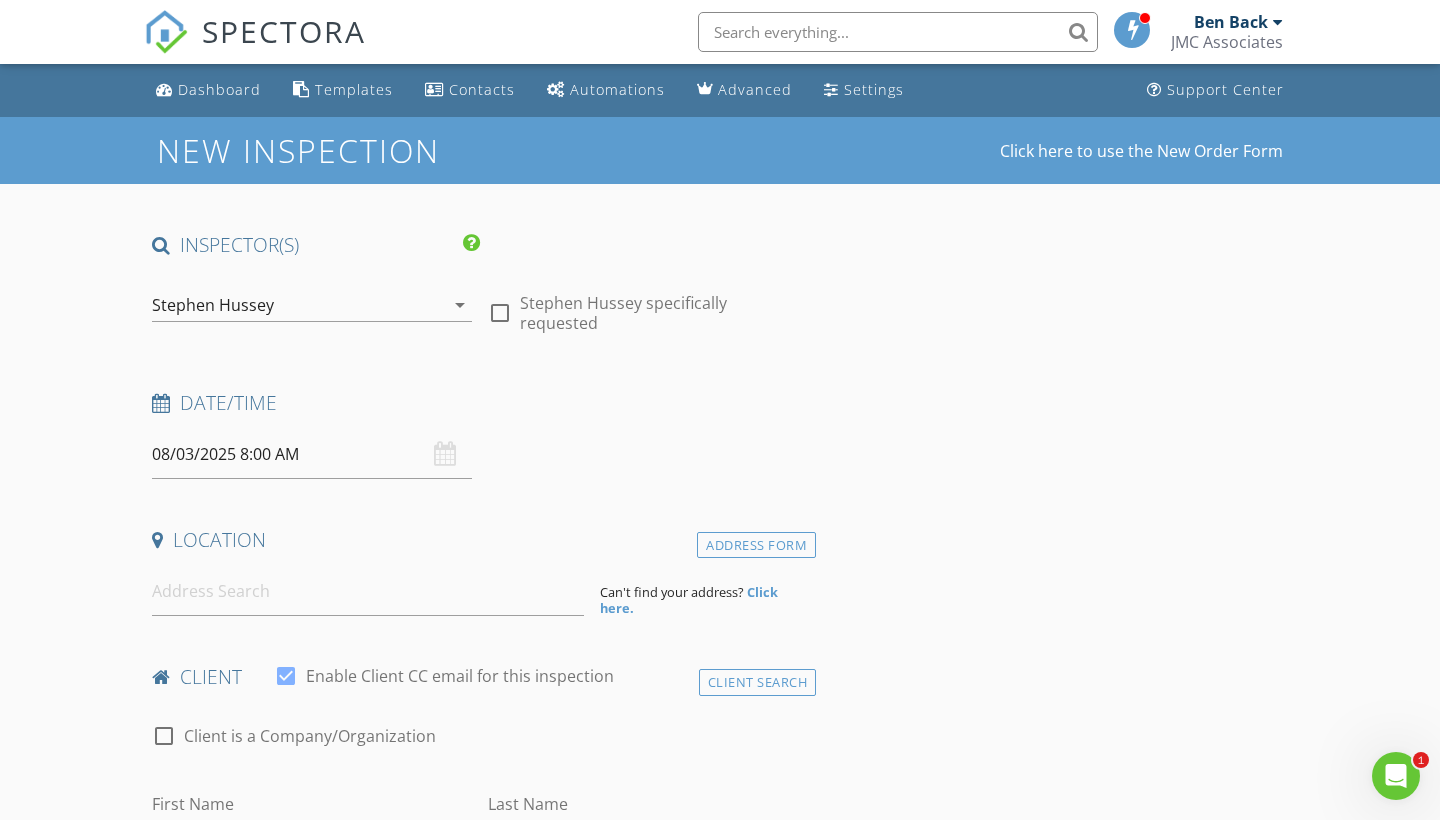 click on "arrow_drop_down" at bounding box center [460, 305] 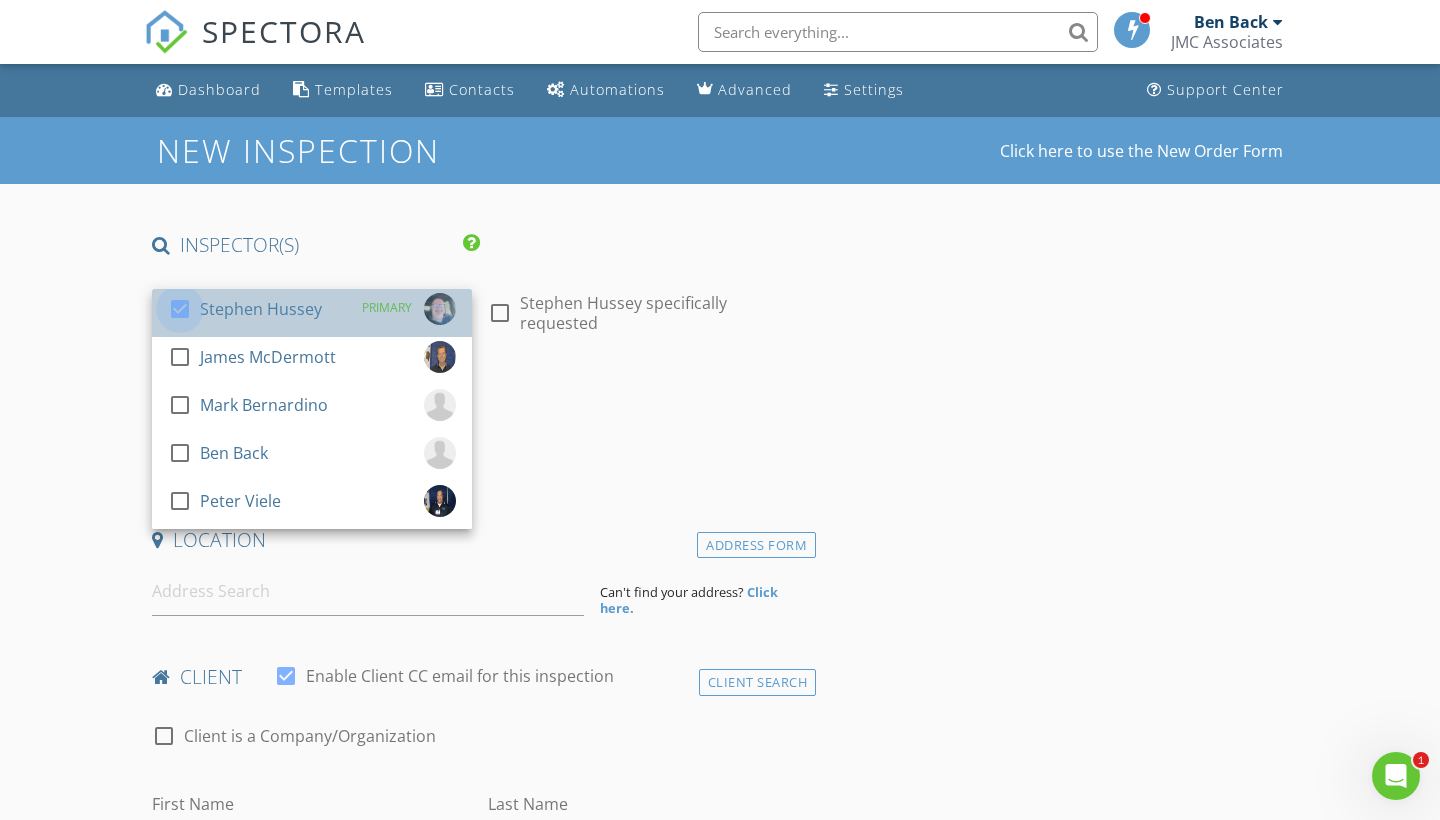 click at bounding box center (180, 309) 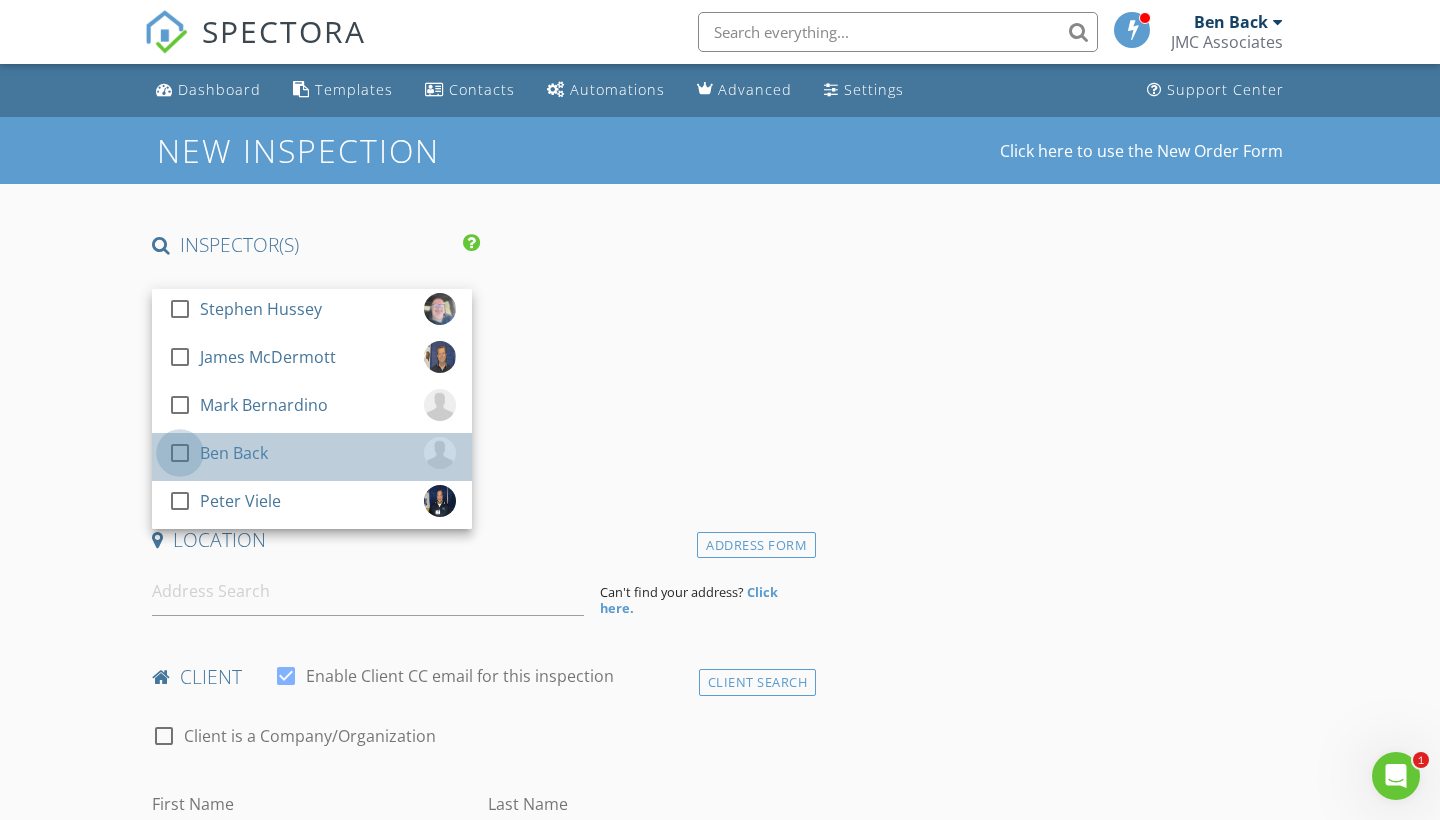 click at bounding box center (180, 453) 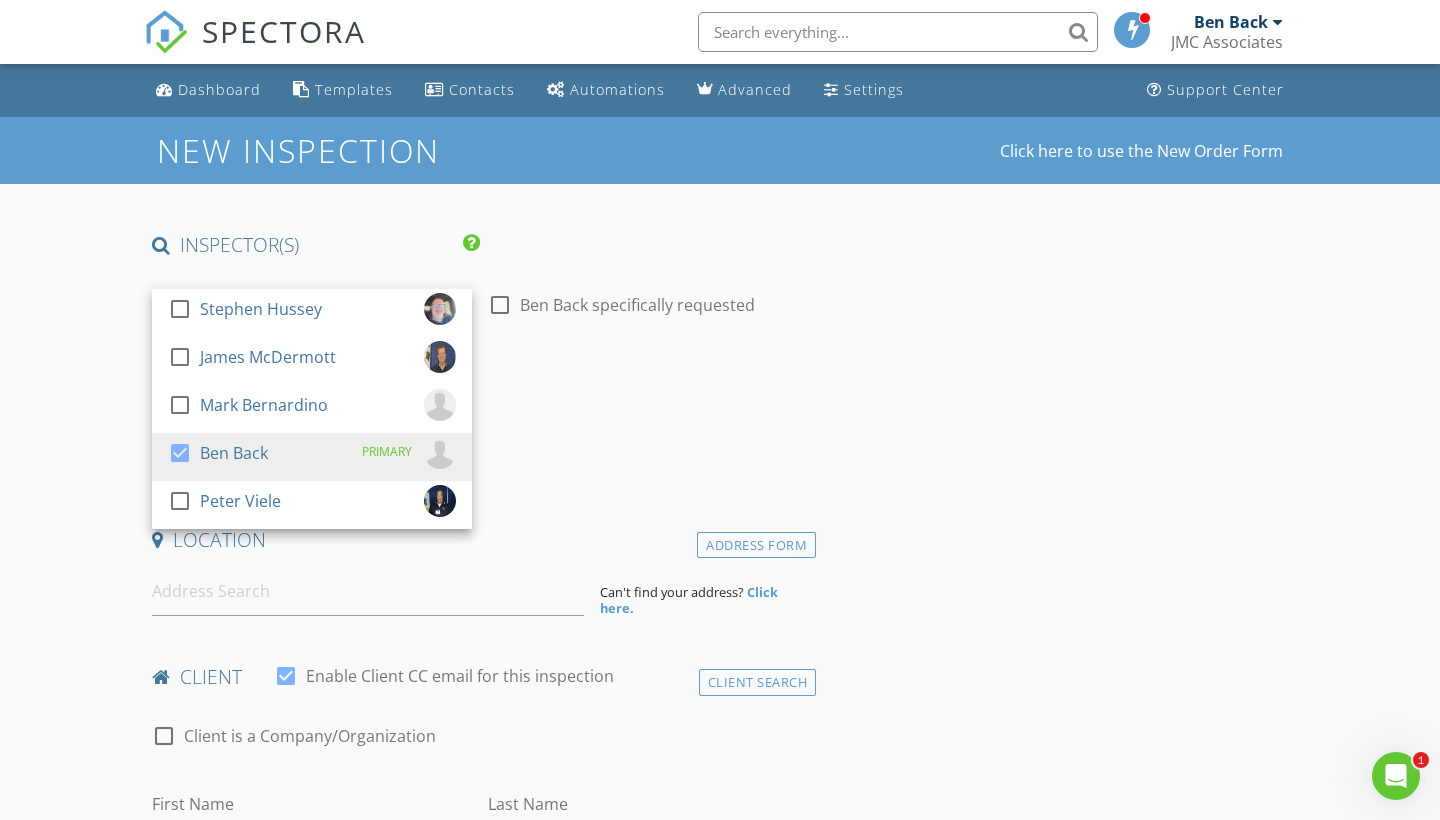 click on "INSPECTOR(S)" at bounding box center (480, 252) 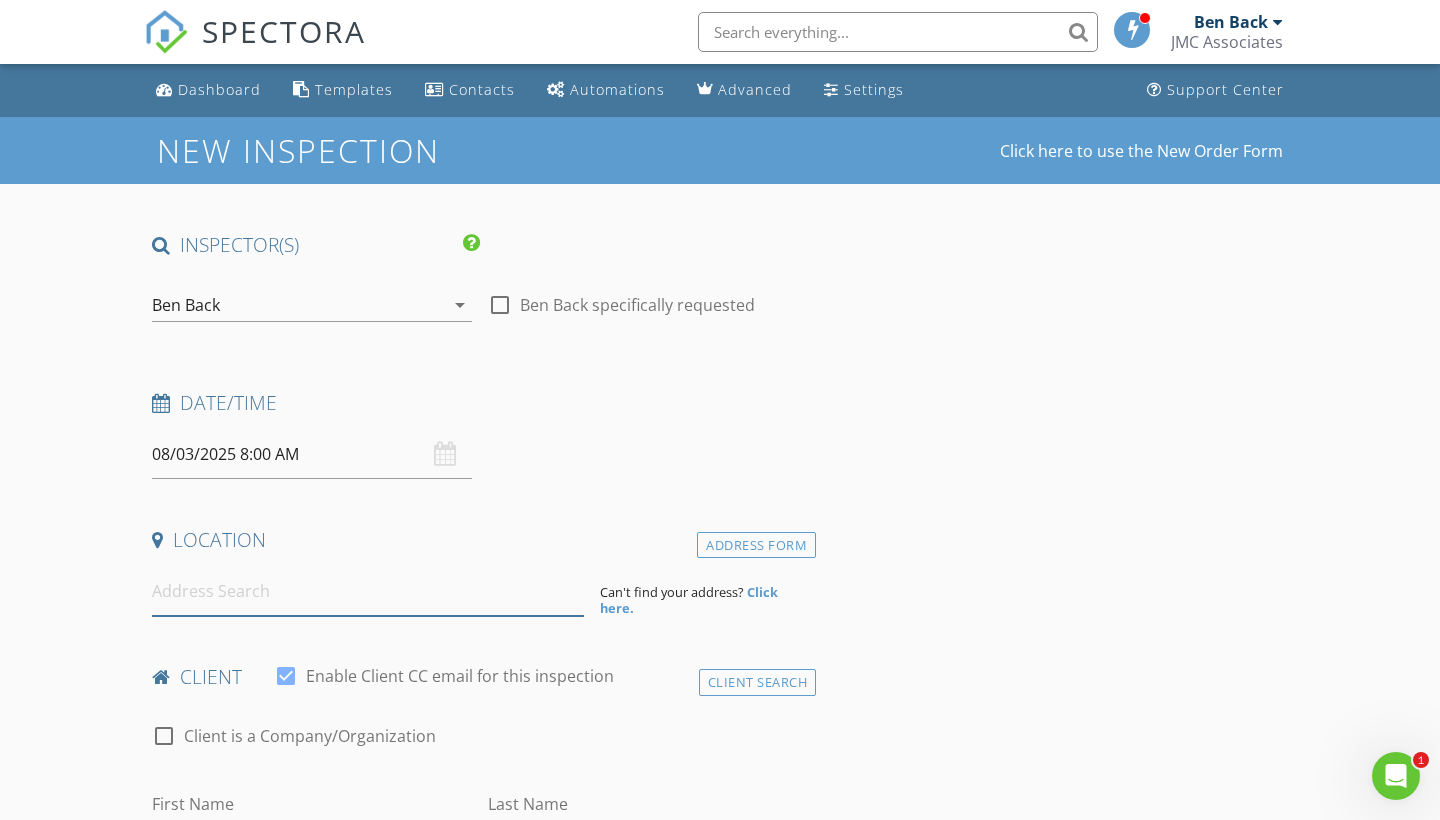 click at bounding box center (368, 591) 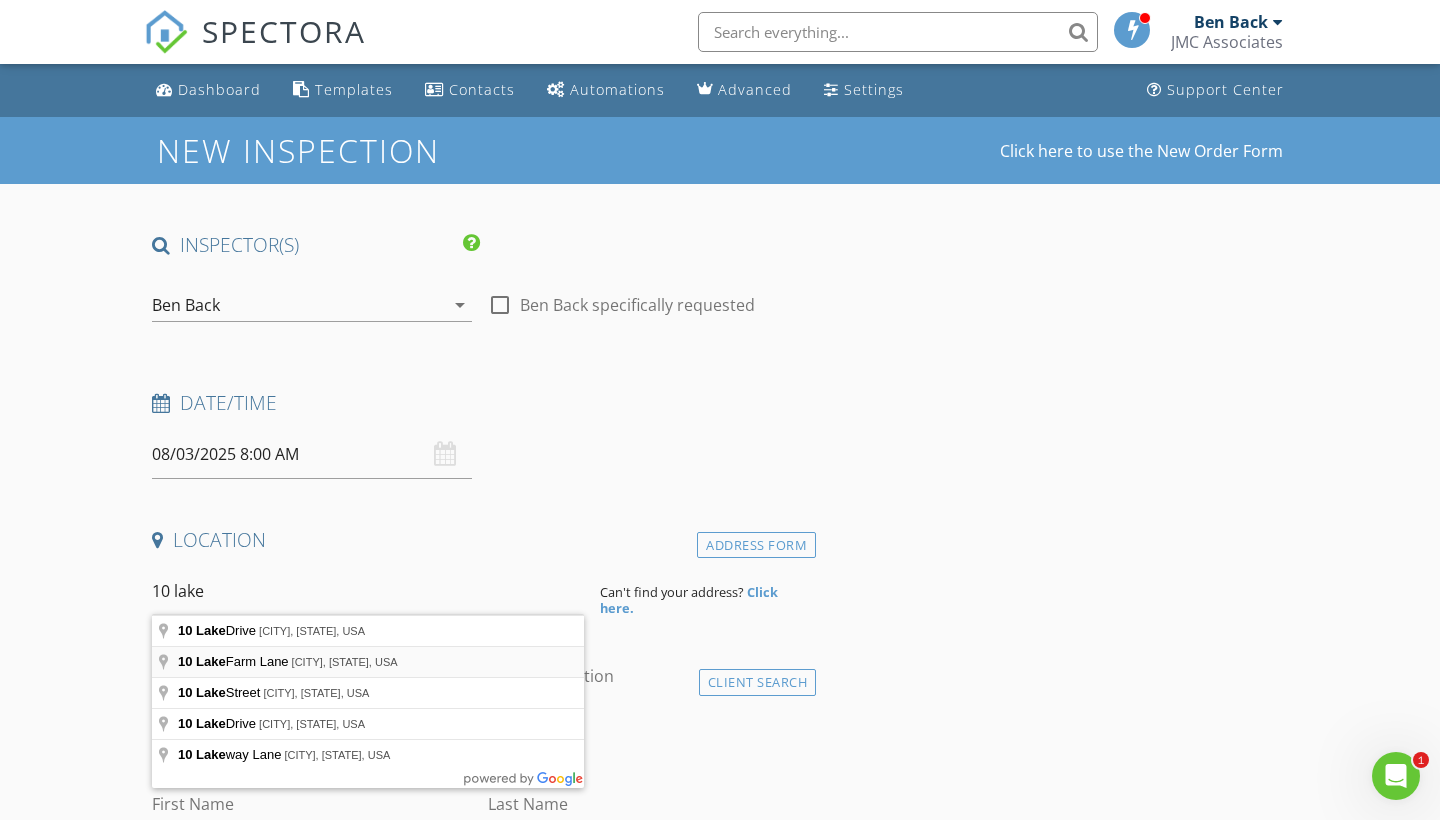 type on "10 Lake Farm Lane, Orleans, MA, USA" 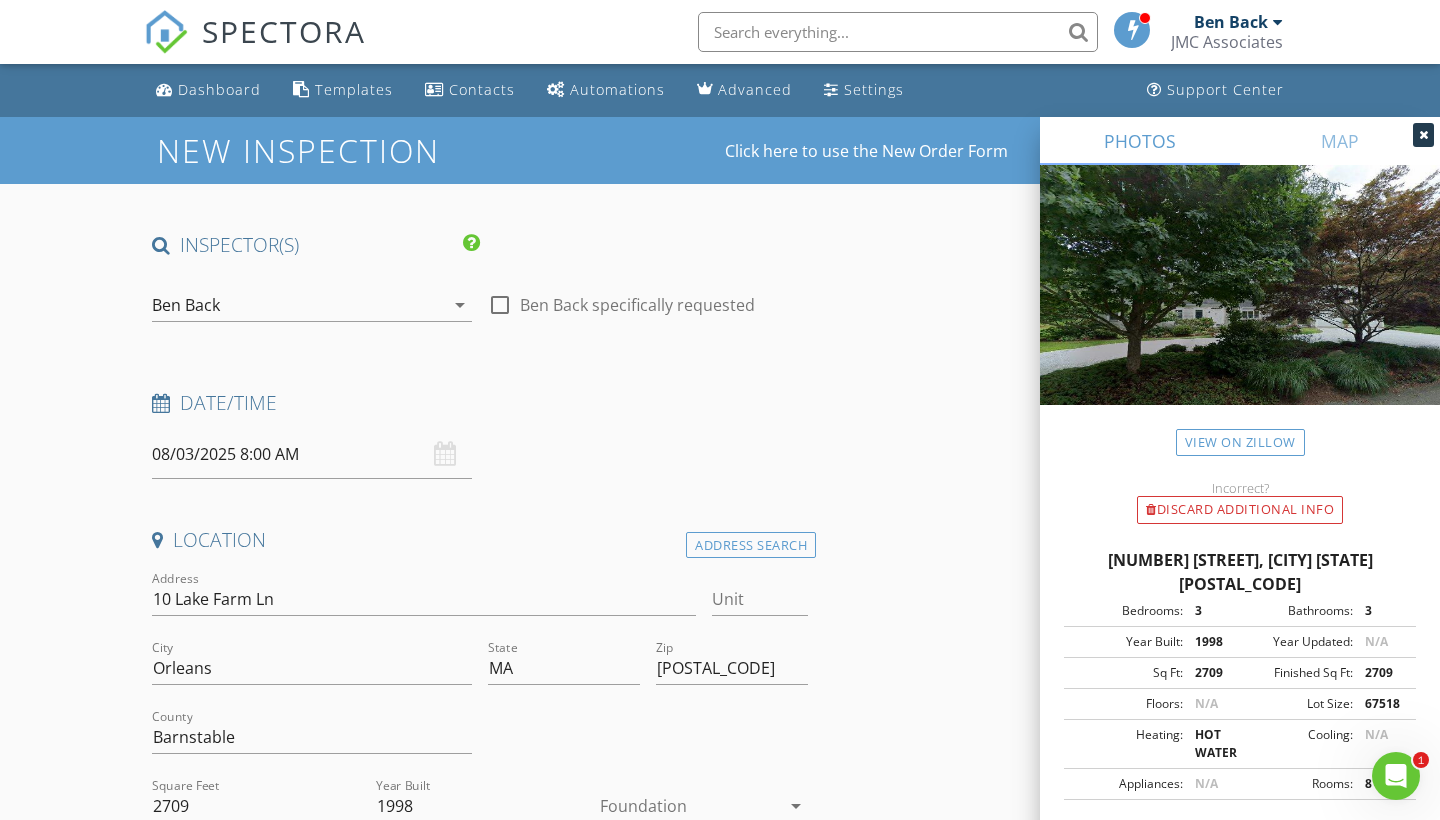 scroll, scrollTop: 0, scrollLeft: 0, axis: both 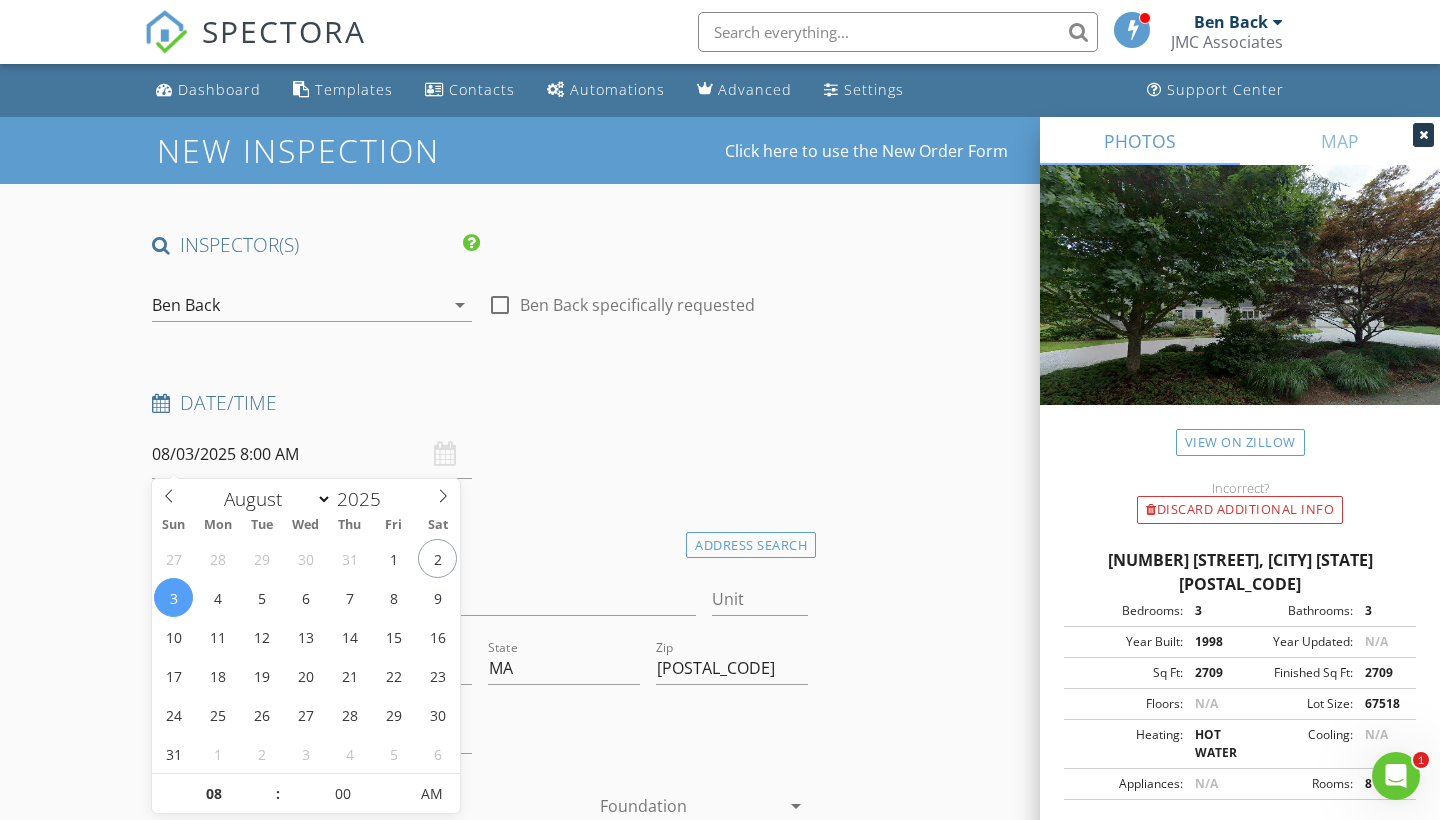 click on "Date/Time
08/03/2025 8:00 AM" at bounding box center [480, 434] 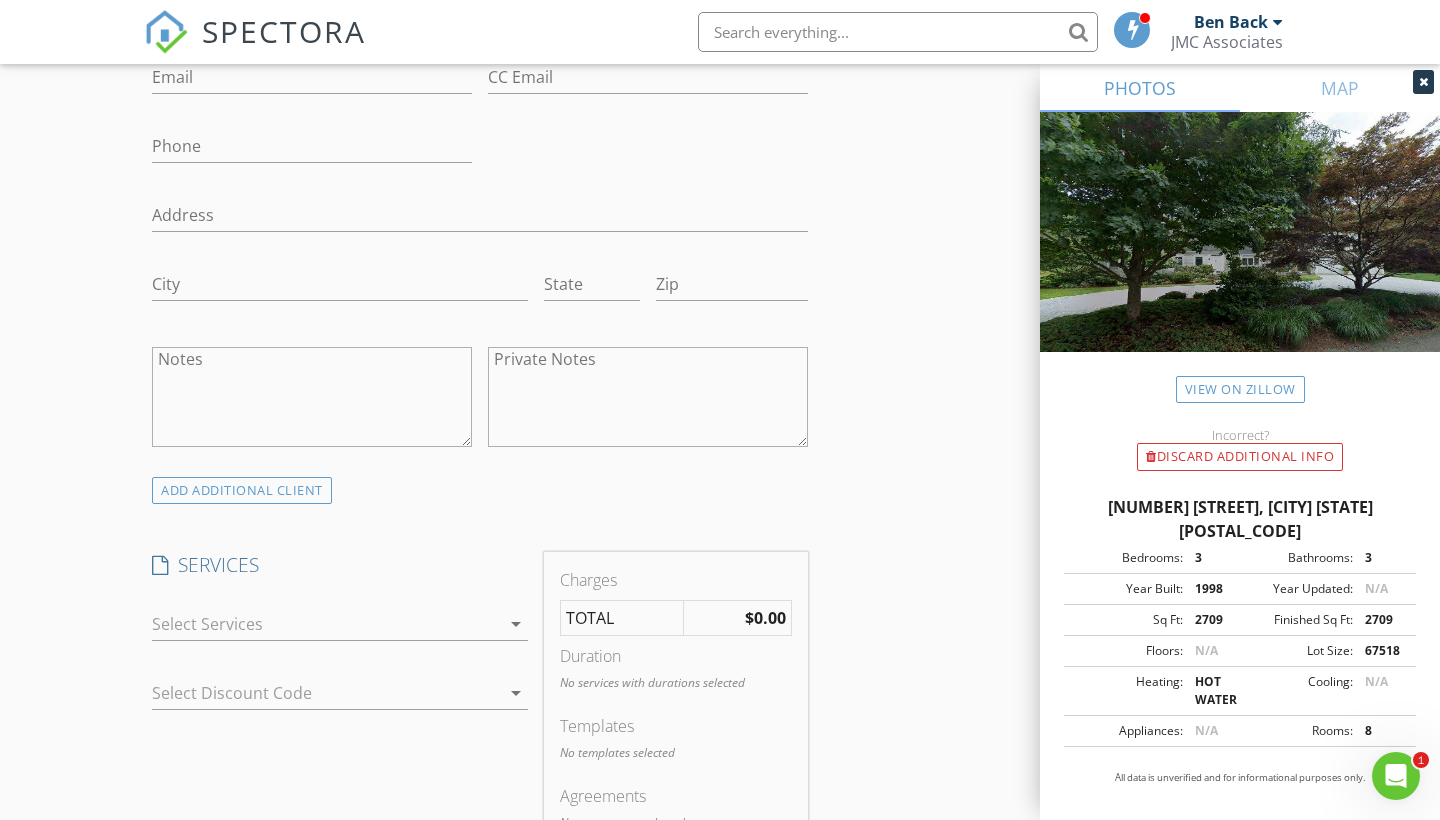 scroll, scrollTop: 1403, scrollLeft: 0, axis: vertical 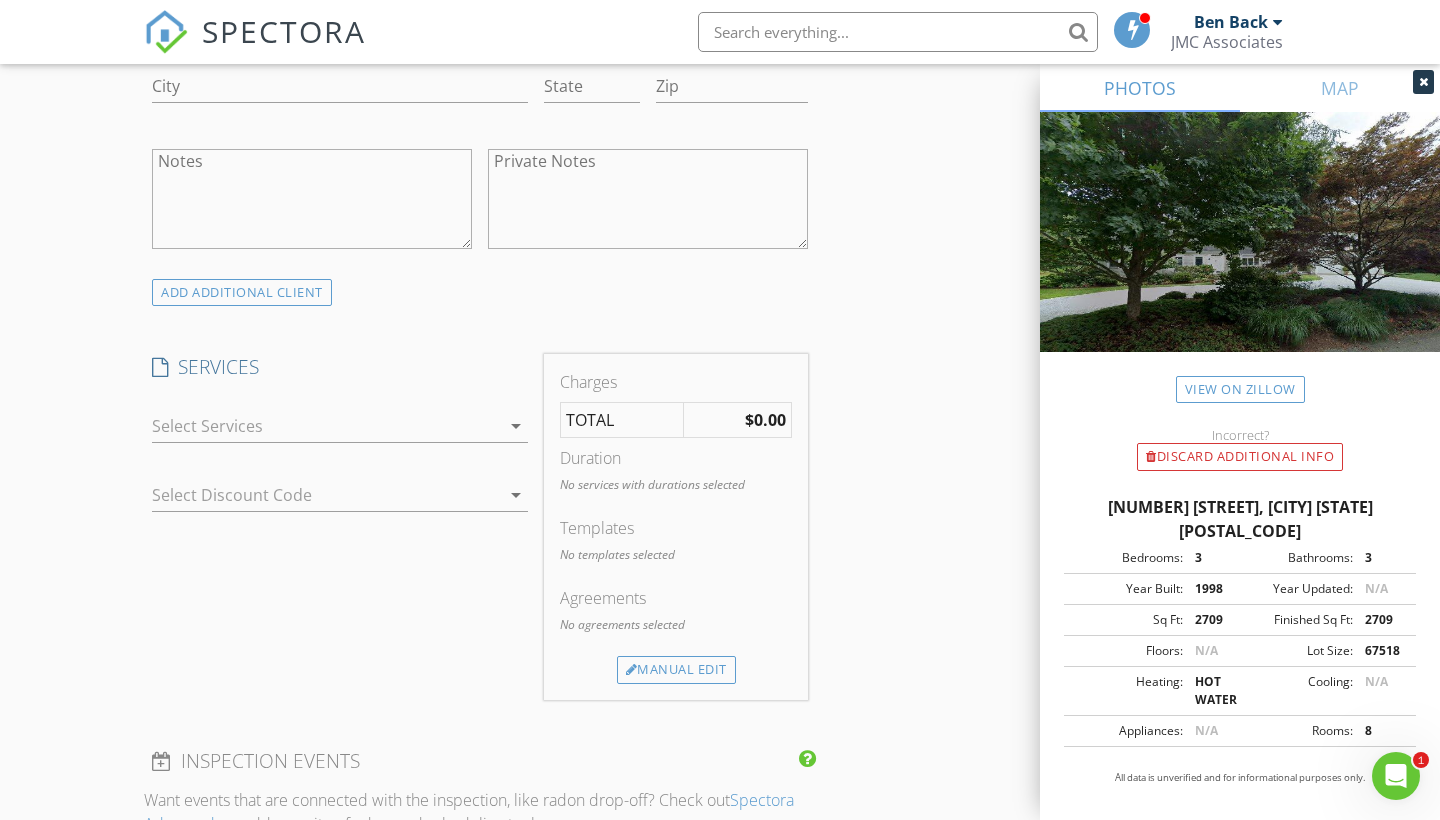 click on "arrow_drop_down" at bounding box center (516, 426) 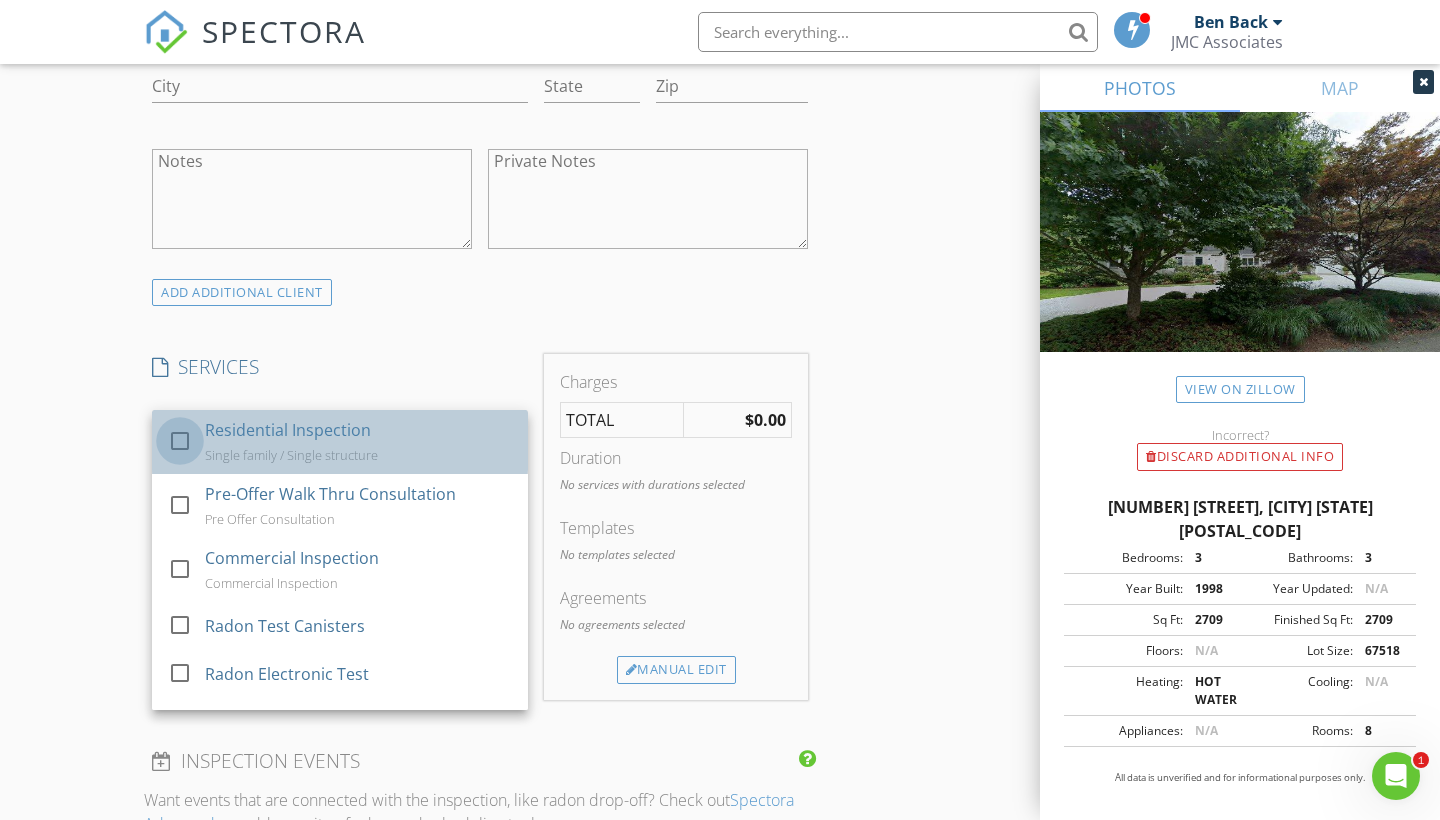 click at bounding box center [180, 441] 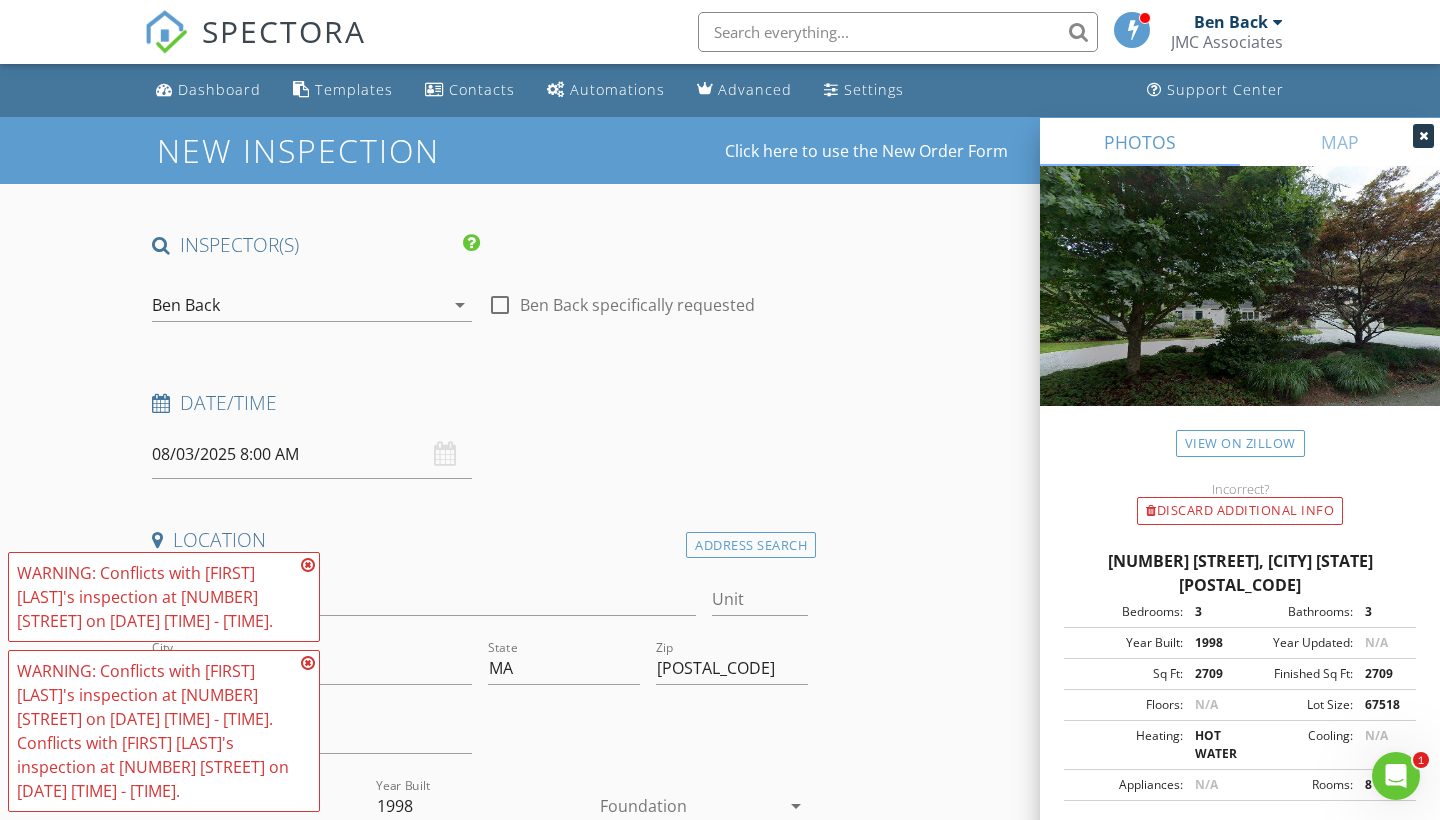 scroll, scrollTop: 0, scrollLeft: 0, axis: both 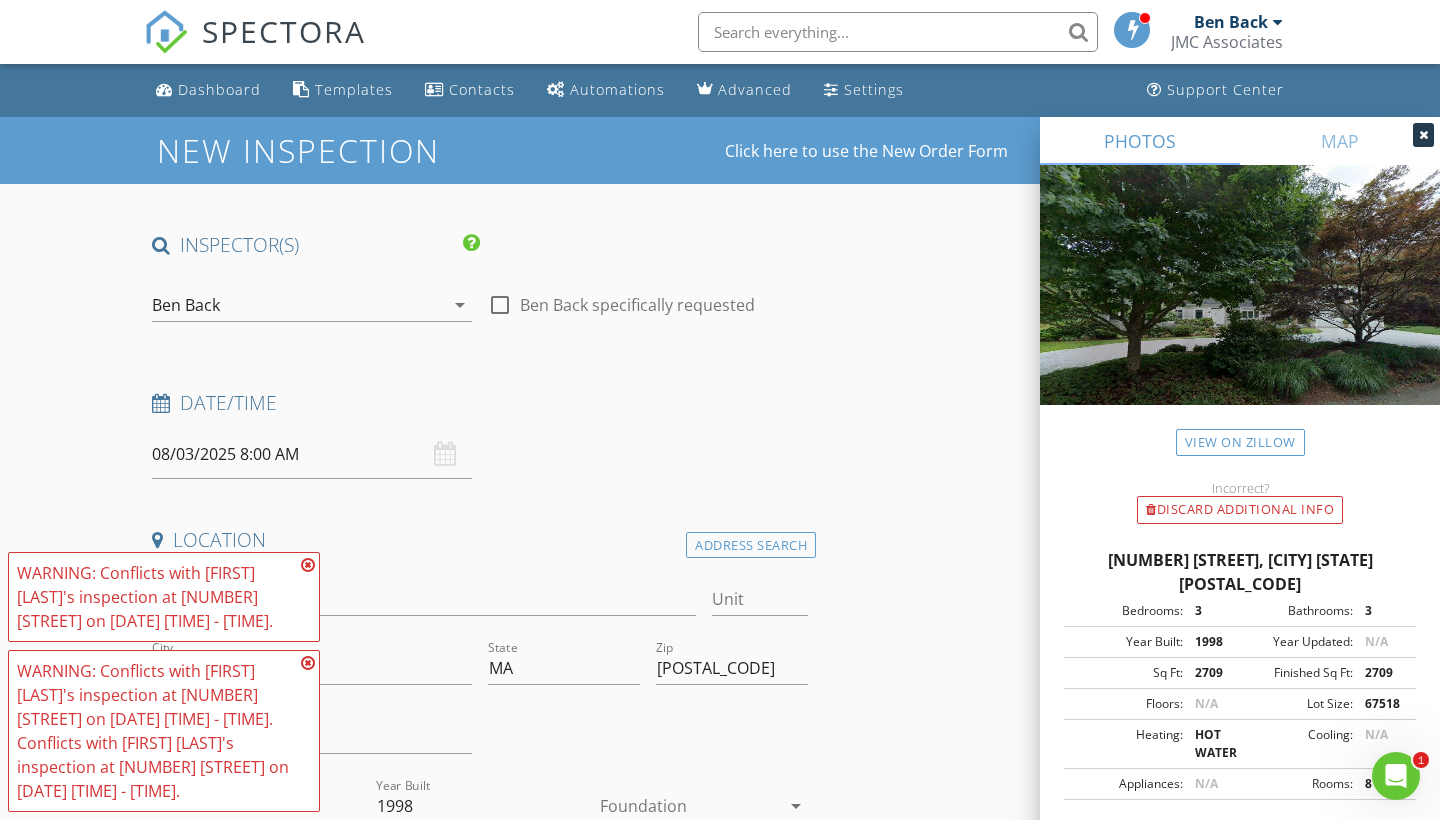 click on "SPECTORA" at bounding box center (284, 31) 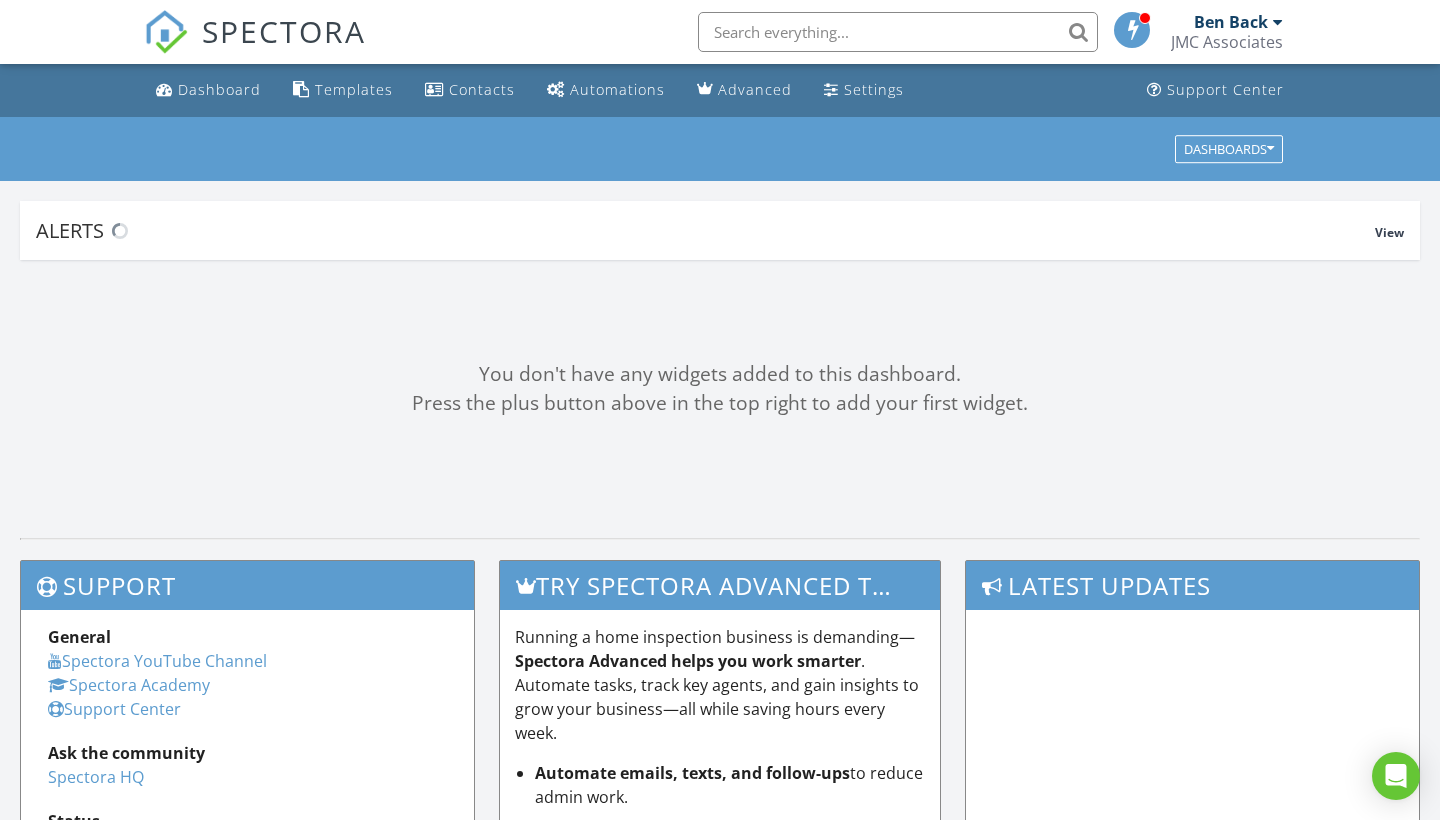 scroll, scrollTop: 0, scrollLeft: 0, axis: both 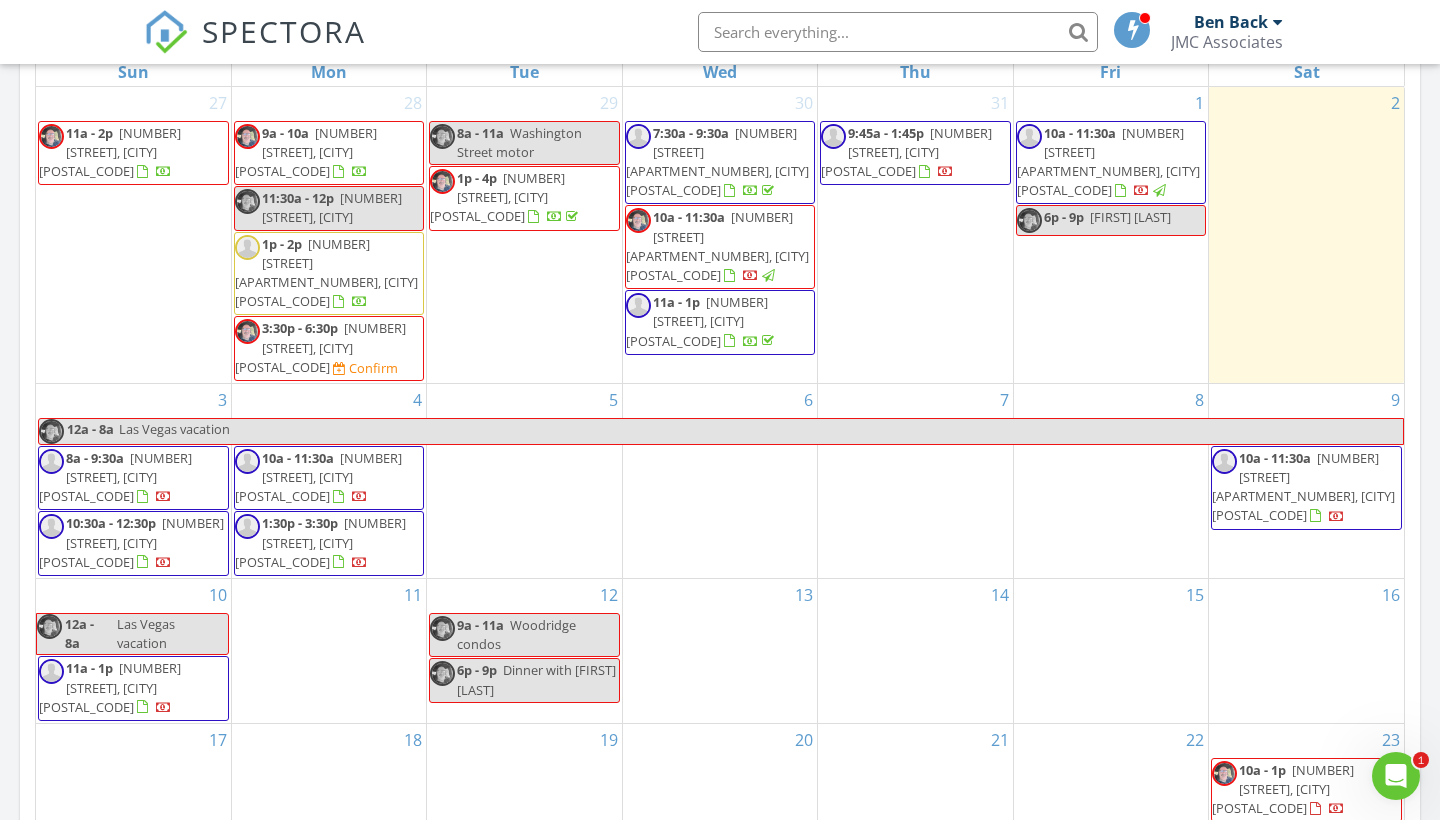 click on "[NUMBER] [NUMBER] - [TIME] [NUMBER] [STREET] [APARTMENT_NUMBER], [CITY] [POSTAL_CODE]" at bounding box center [1306, 481] 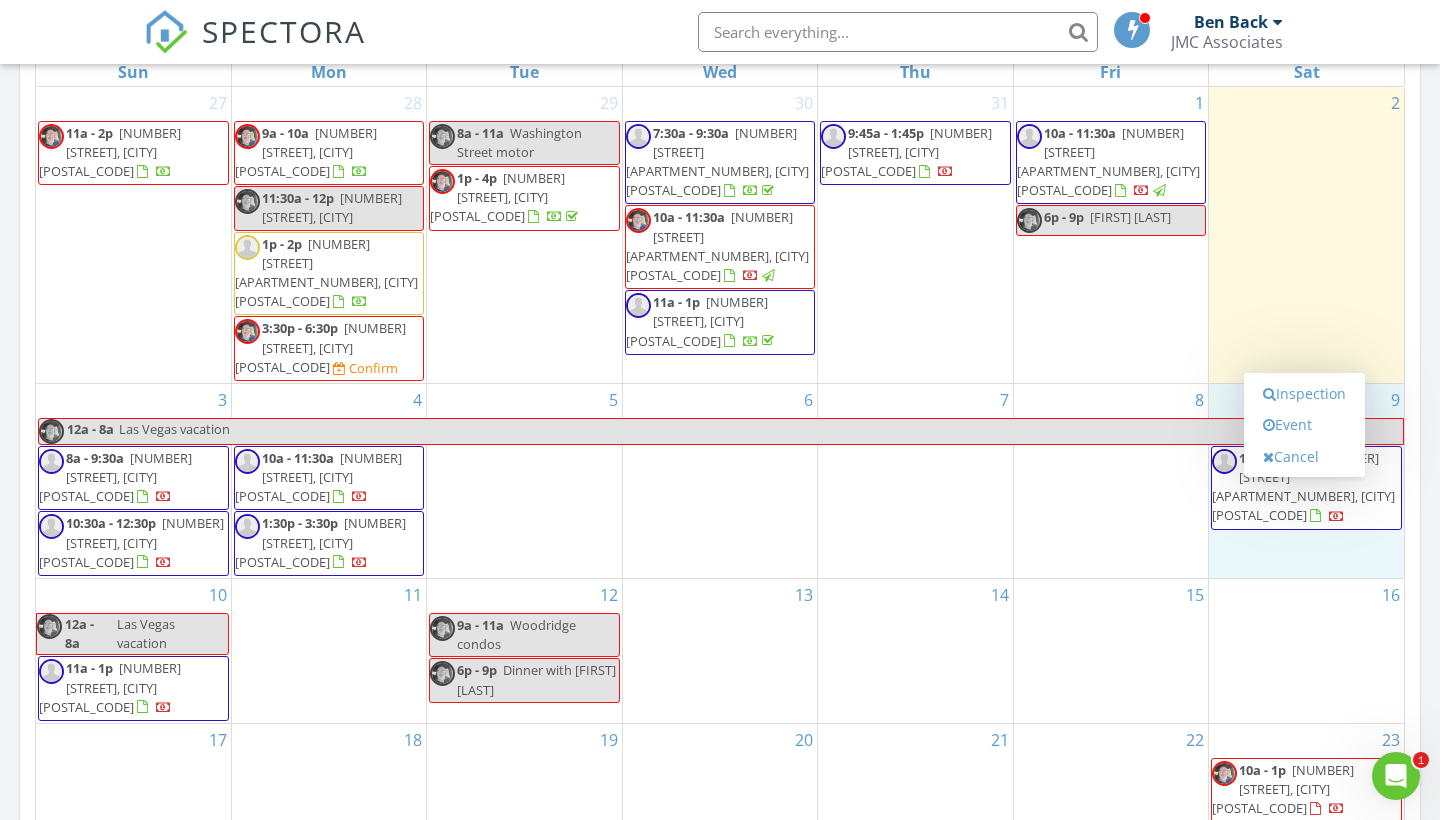 click on "8" at bounding box center [1111, 481] 